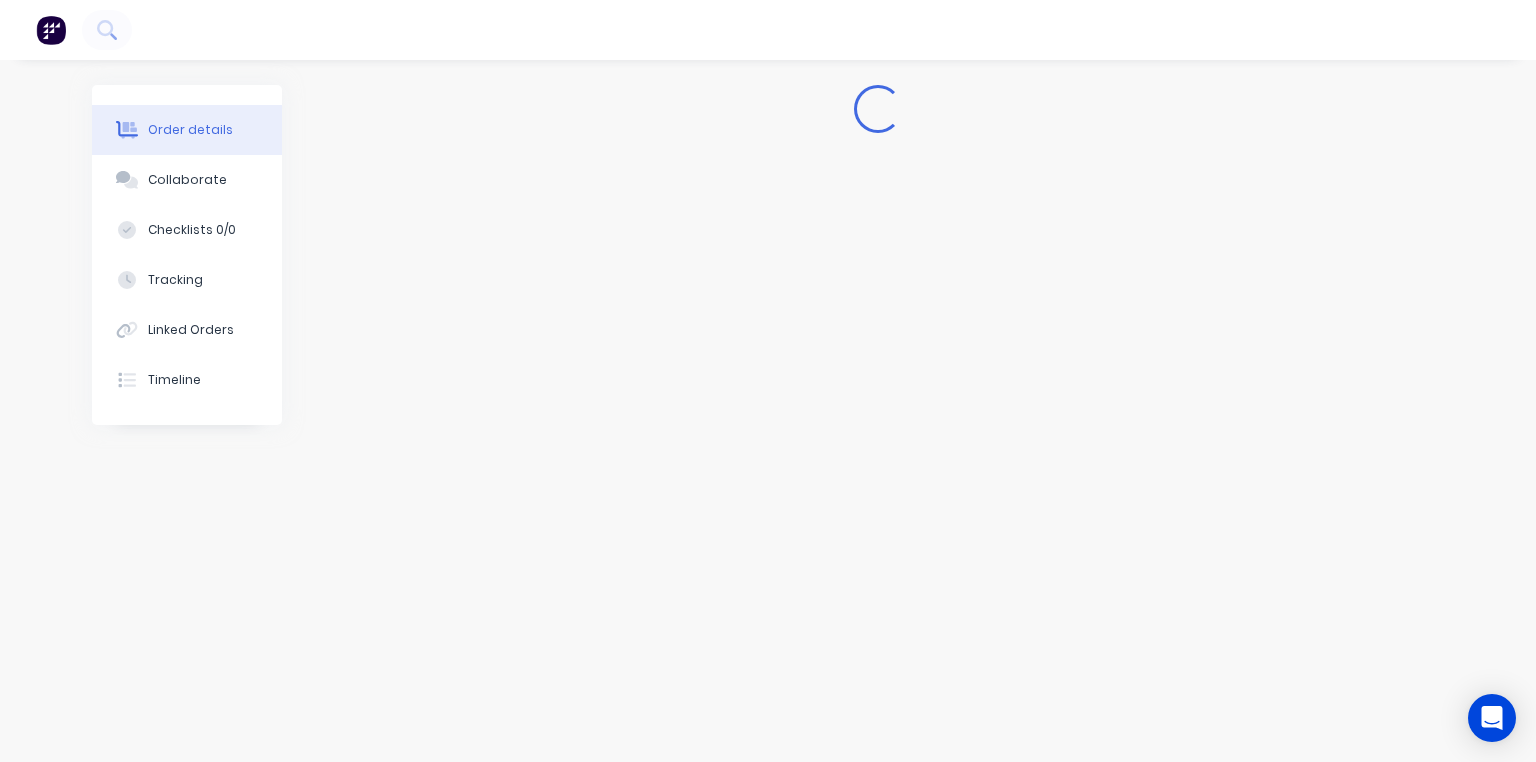 scroll, scrollTop: 0, scrollLeft: 0, axis: both 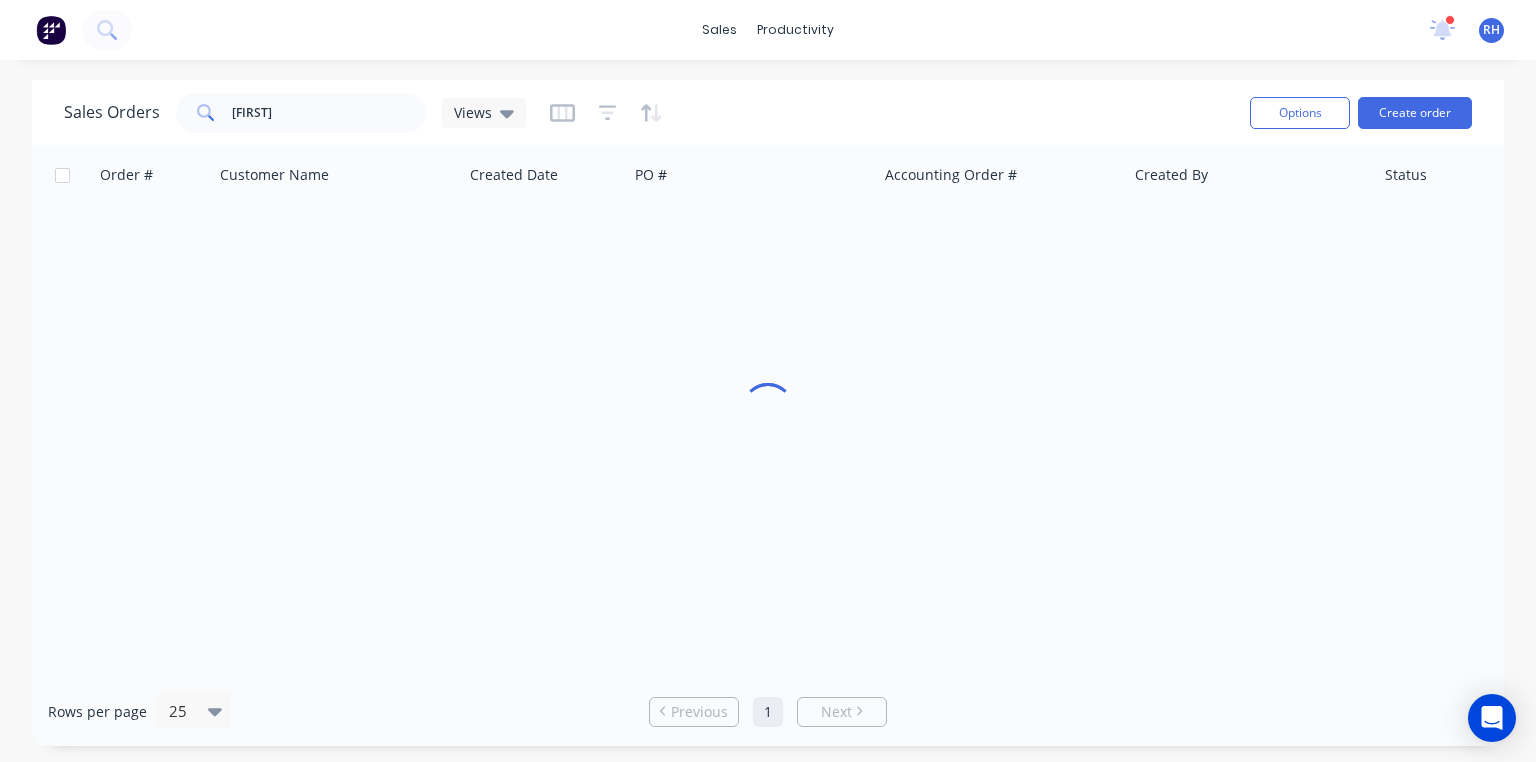 click on "sales productivity sales Sales Orders Customers Price Level Manager productivity Workflow Planner Delivery Scheduling Timesheets 1 new notifications Mark all as read [FIRST] mentioned you in a message [COMPANY] Order  # [NUMBER] PO  F [NUMBER] [TIME] [DATE]   [FIRST] mentioned you in a message [COMPANY] Order  # [NUMBER] PO  Trailer 9
Rego # [NUMBER] [TIME] [DATE]   [FIRST] mentioned you in a message [FIRST] [LAST] Order  # [NUMBER] [TIME] [DATE]   [FIRST] mentioned you in a message [FIRST] - [CITY] Order  # [NUMBER] PO  [TEXT] [TIME] [DATE]   [FIRST] mentioned you in a message [FIRST] - [CITY] Order  # [NUMBER] PO  [TEXT] [TIME] [DATE]   [FIRST] [LAST] Standard User (No Pricing) Profile Sign out" at bounding box center (768, 30) 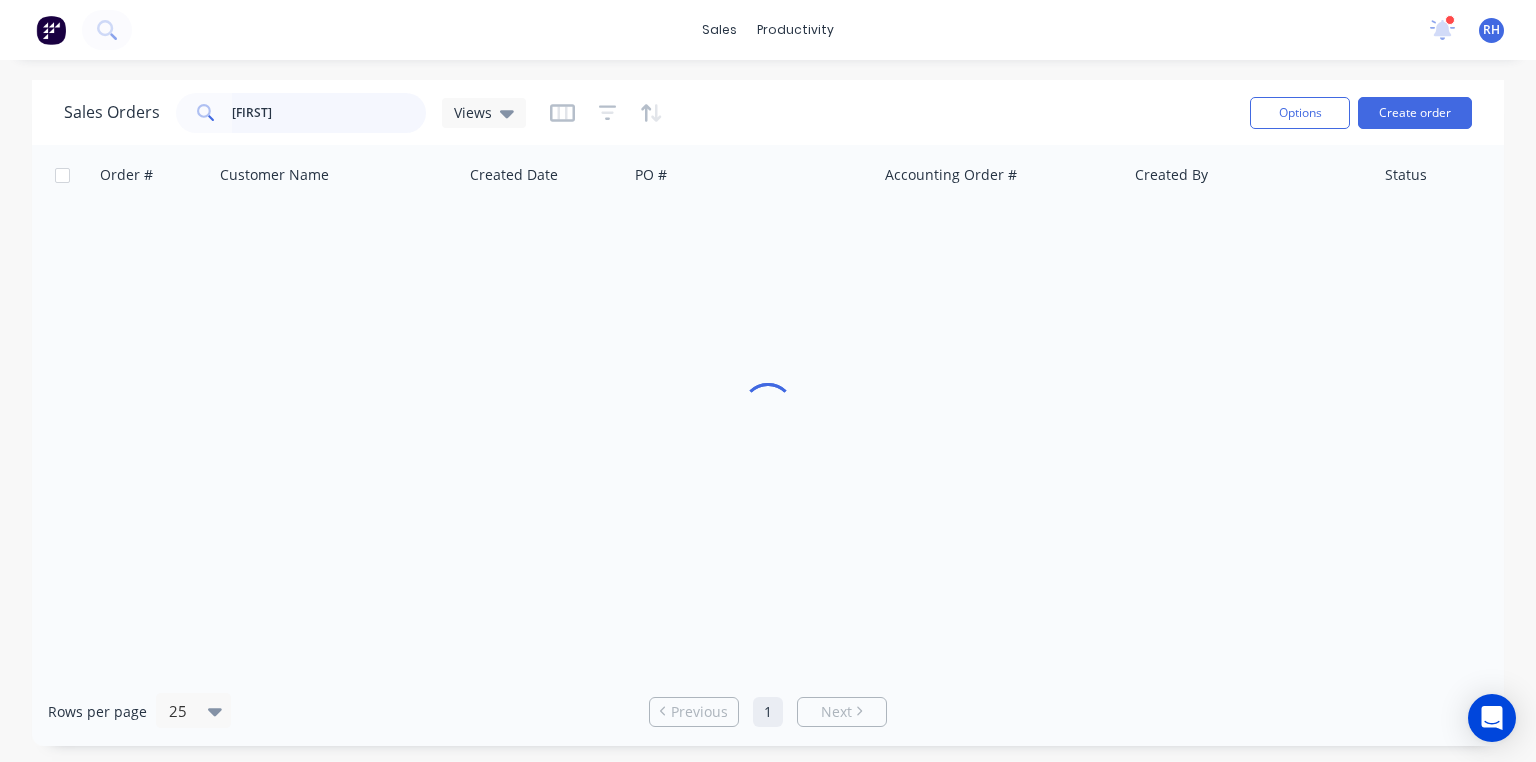 click on "[FIRST]" at bounding box center [329, 113] 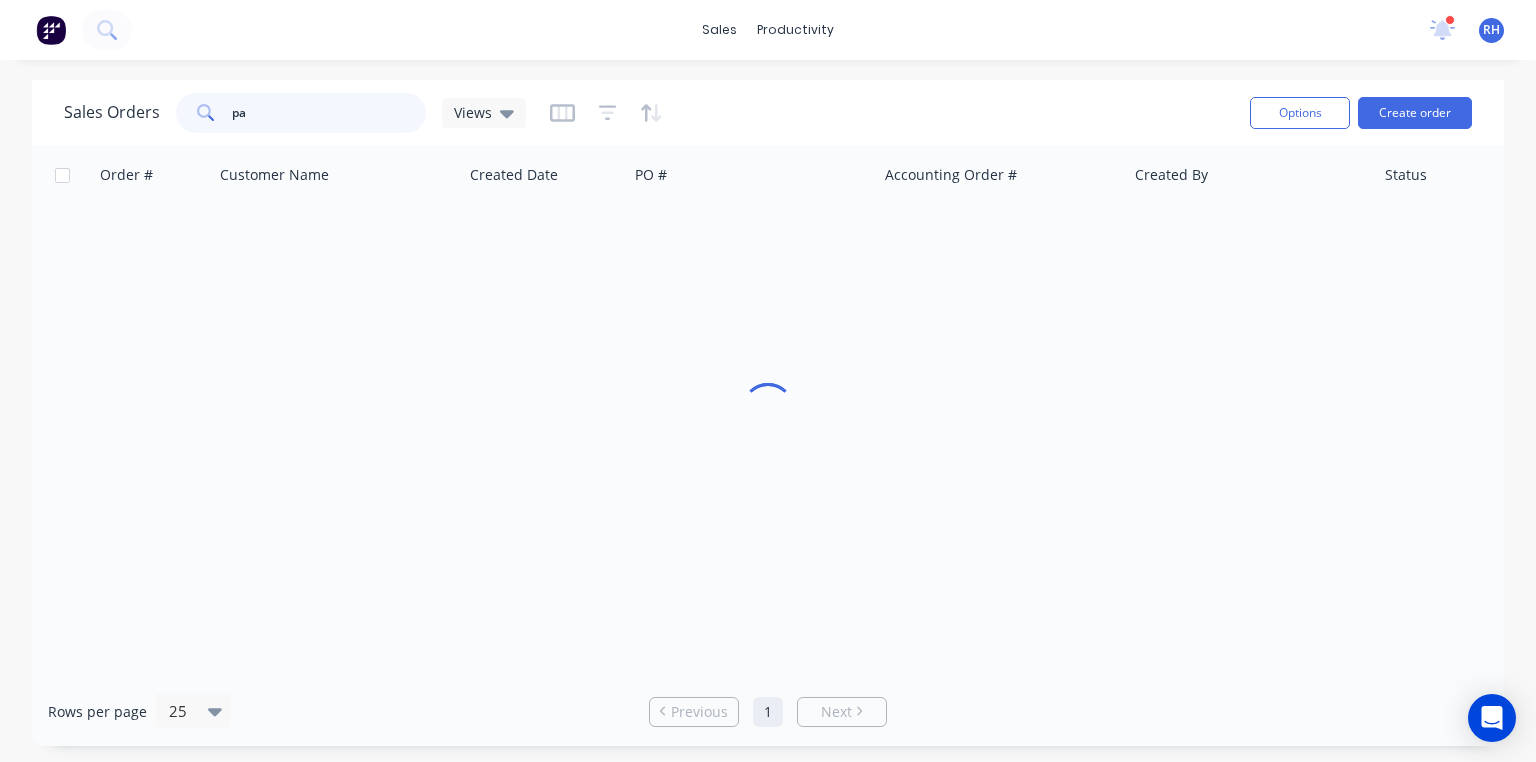 type on "p" 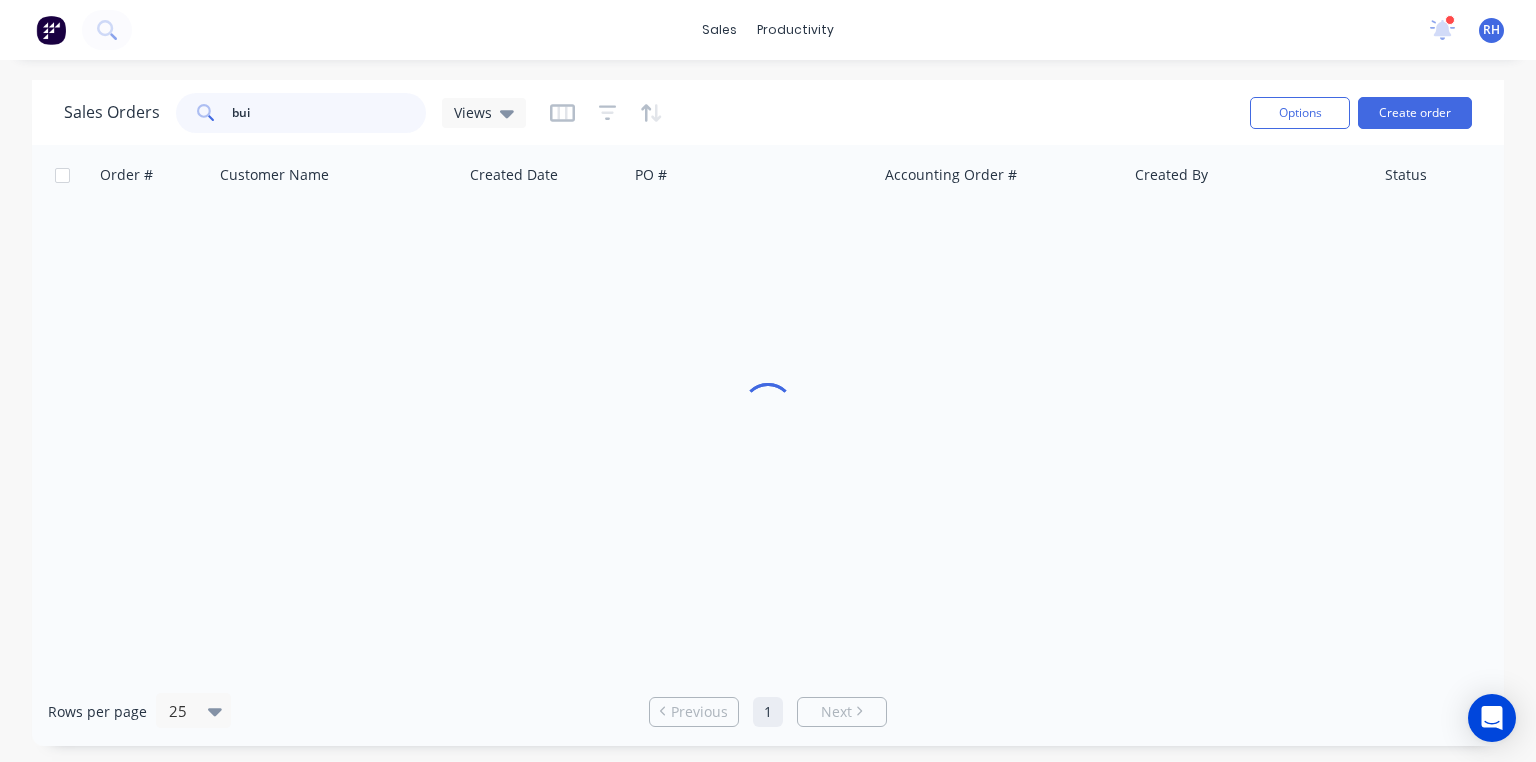 type on "buil" 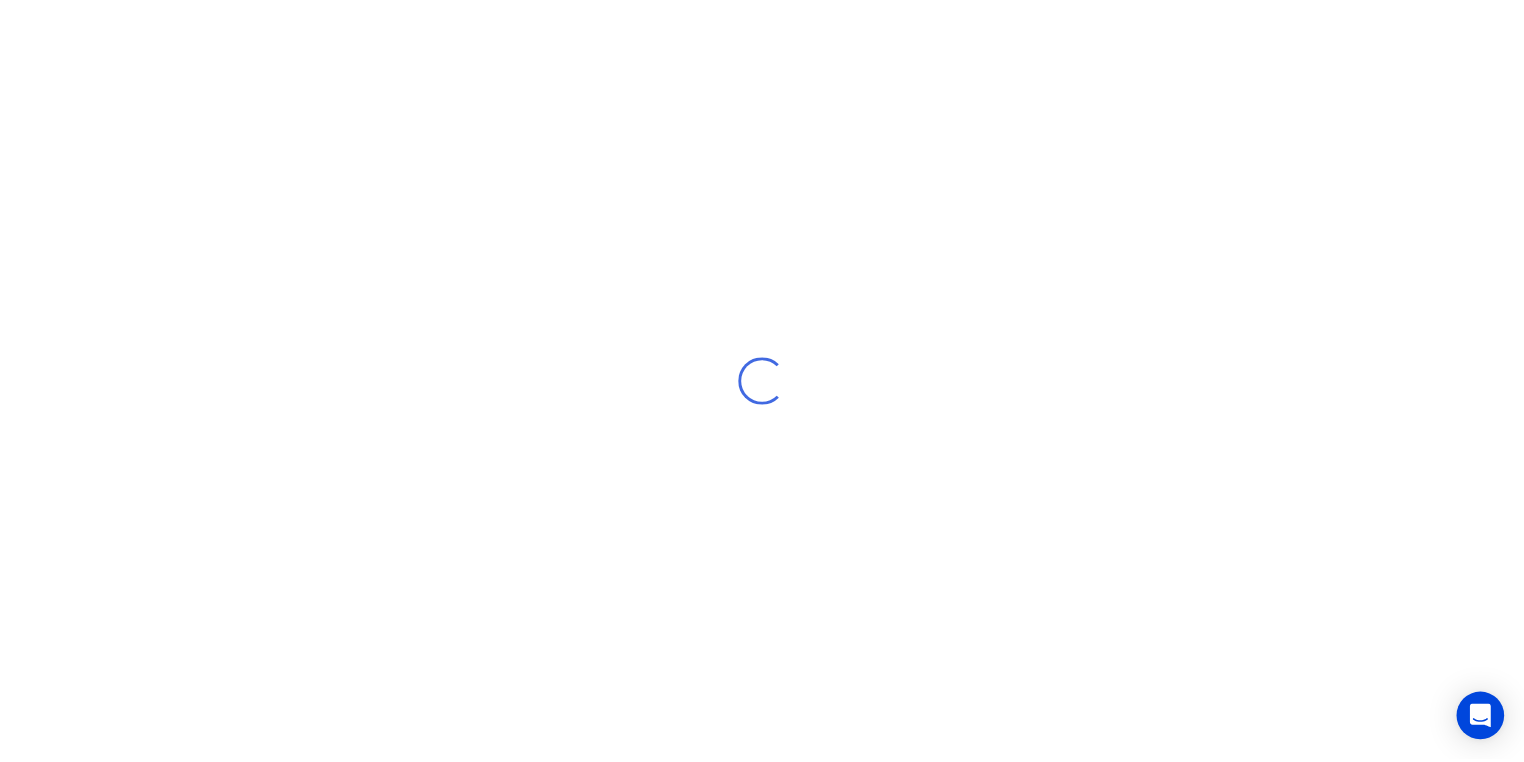 scroll, scrollTop: 0, scrollLeft: 0, axis: both 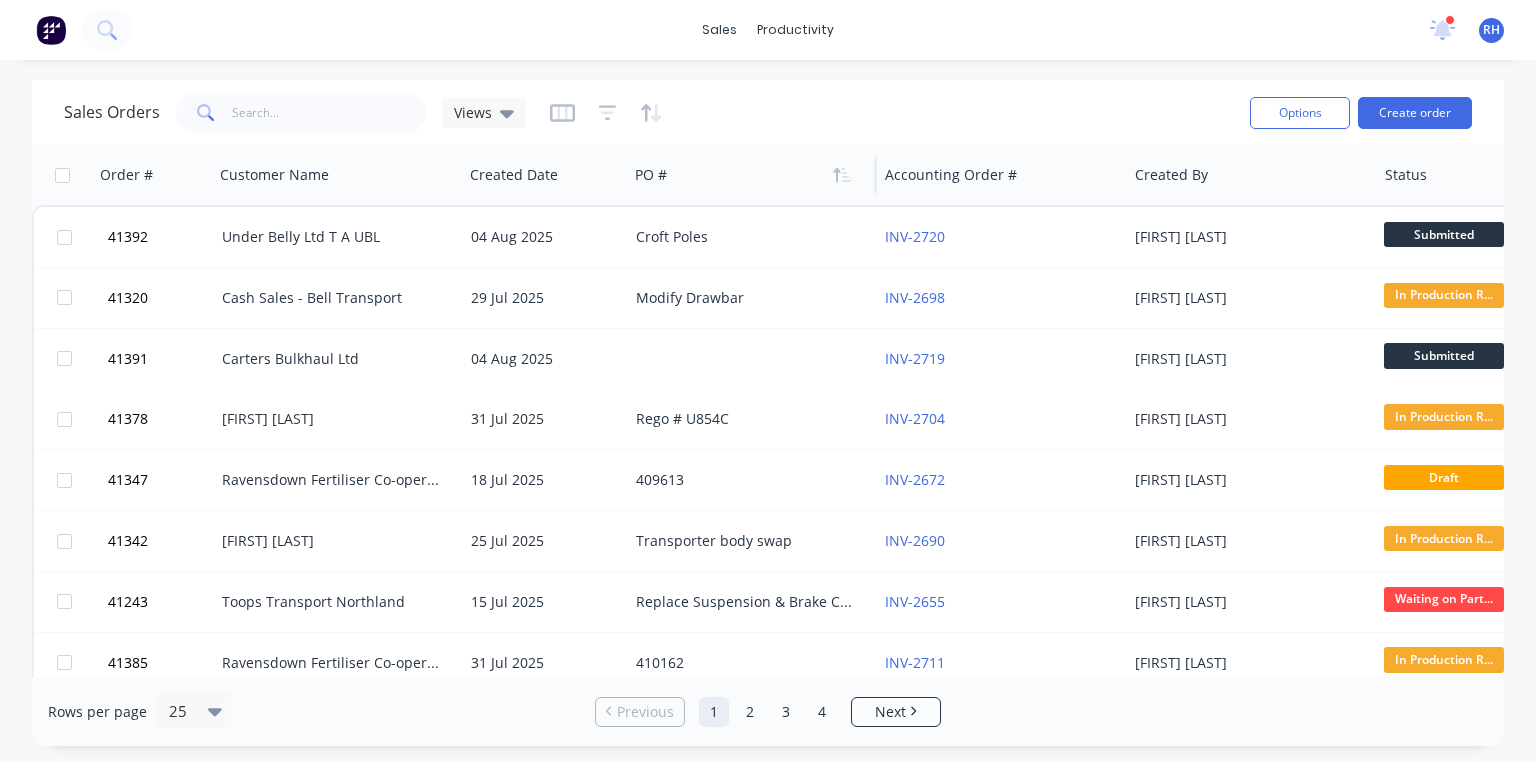 click at bounding box center [746, 175] 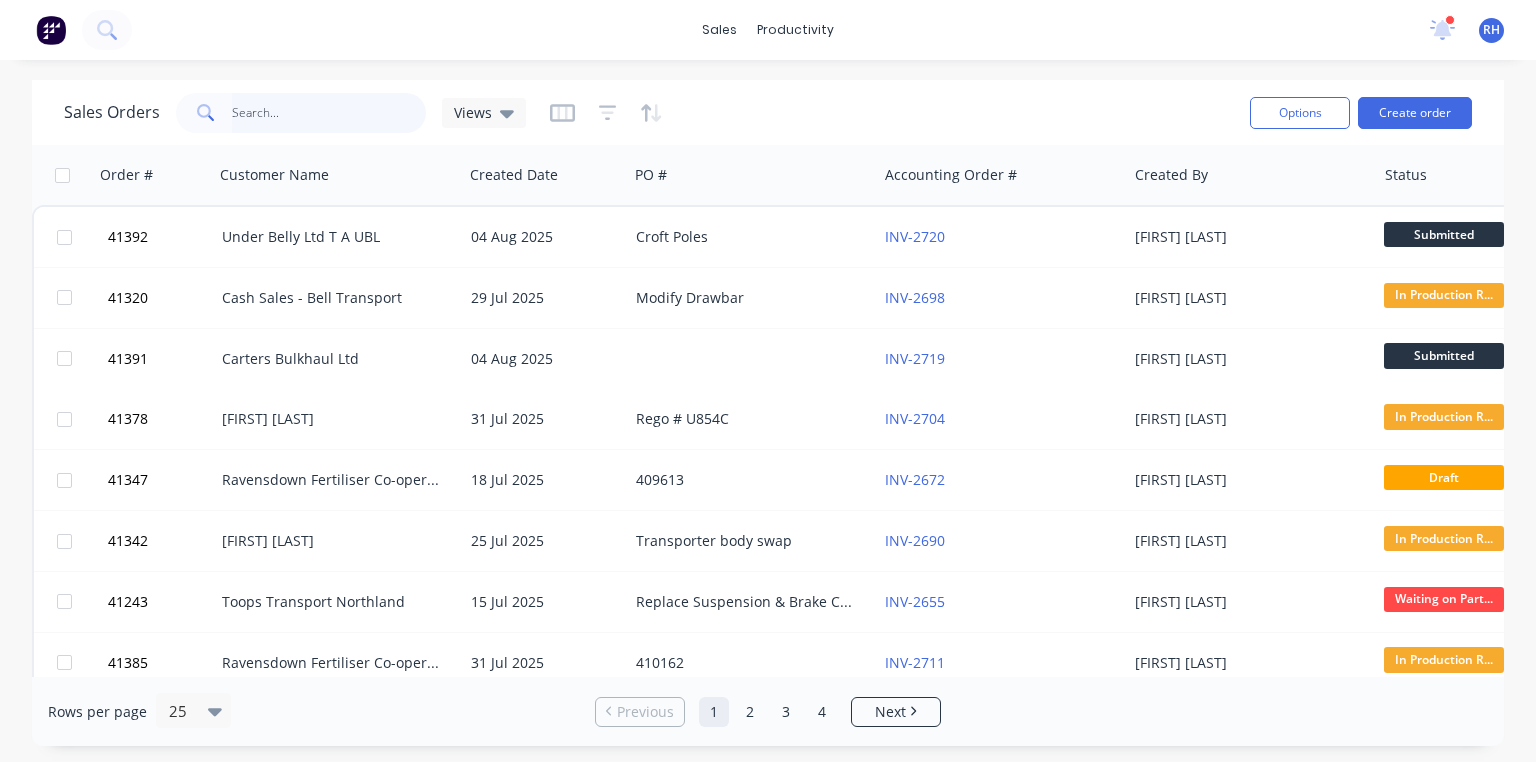 click at bounding box center (329, 113) 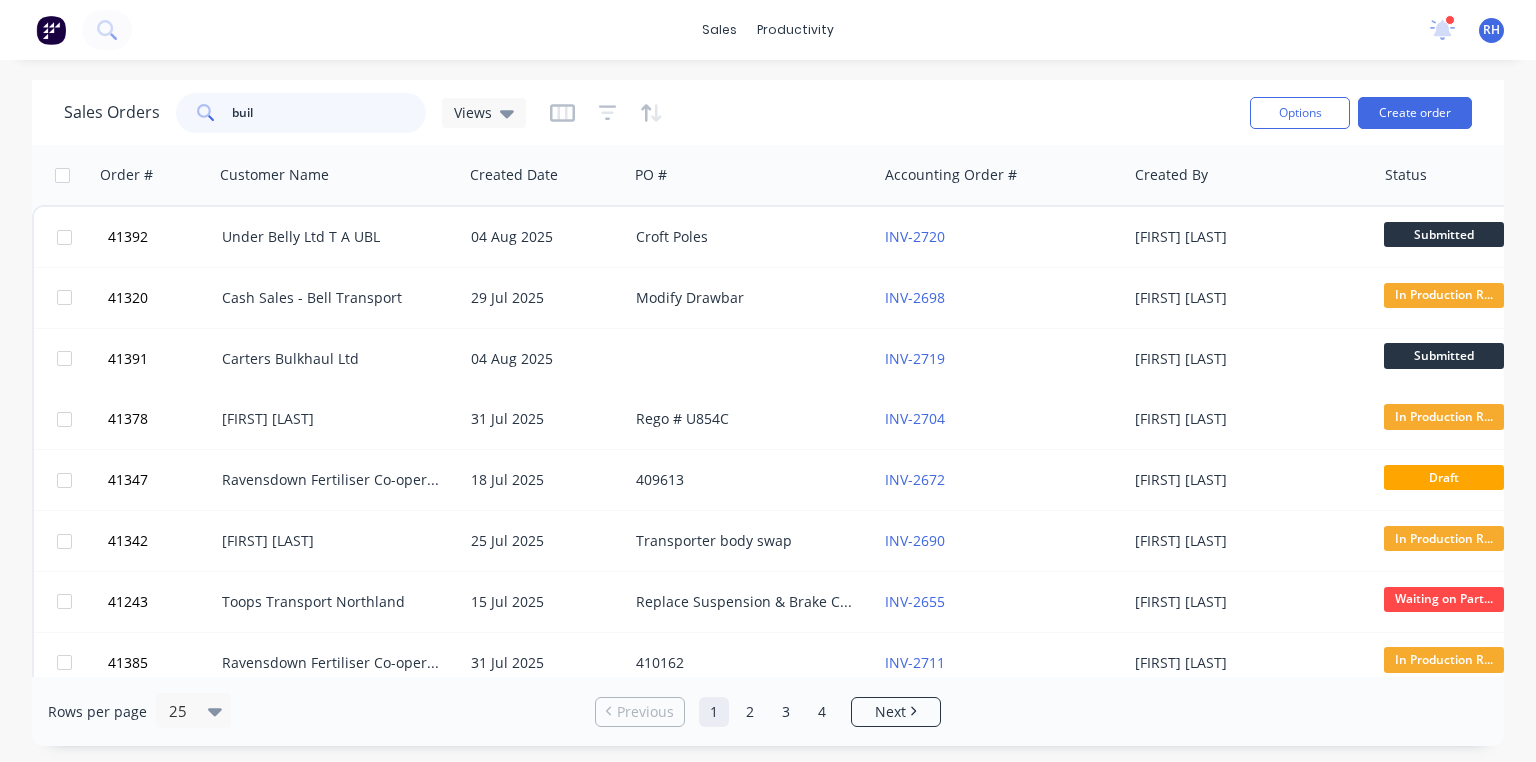 type on "build" 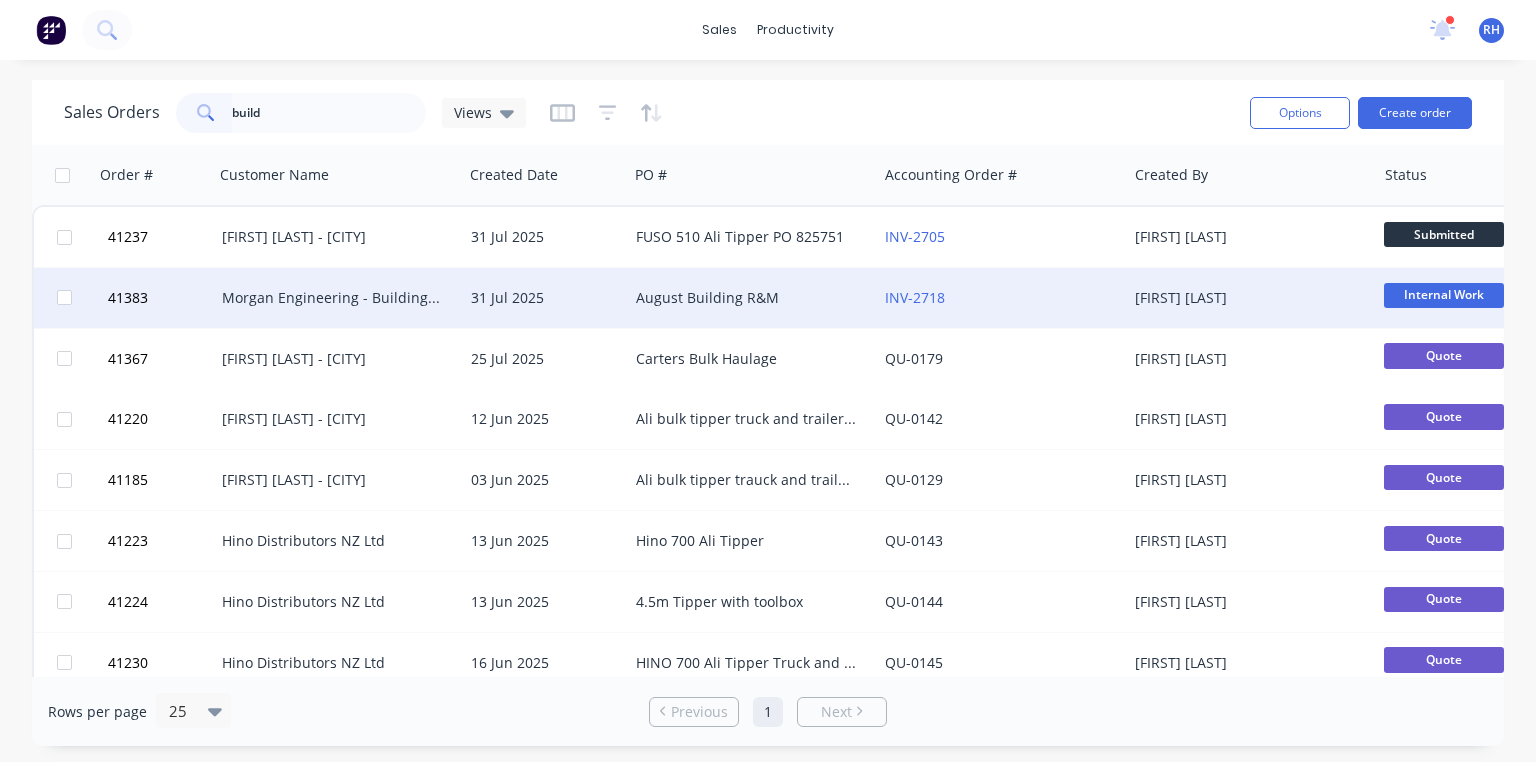 click on "Morgan Engineering - Building R M" at bounding box center (333, 298) 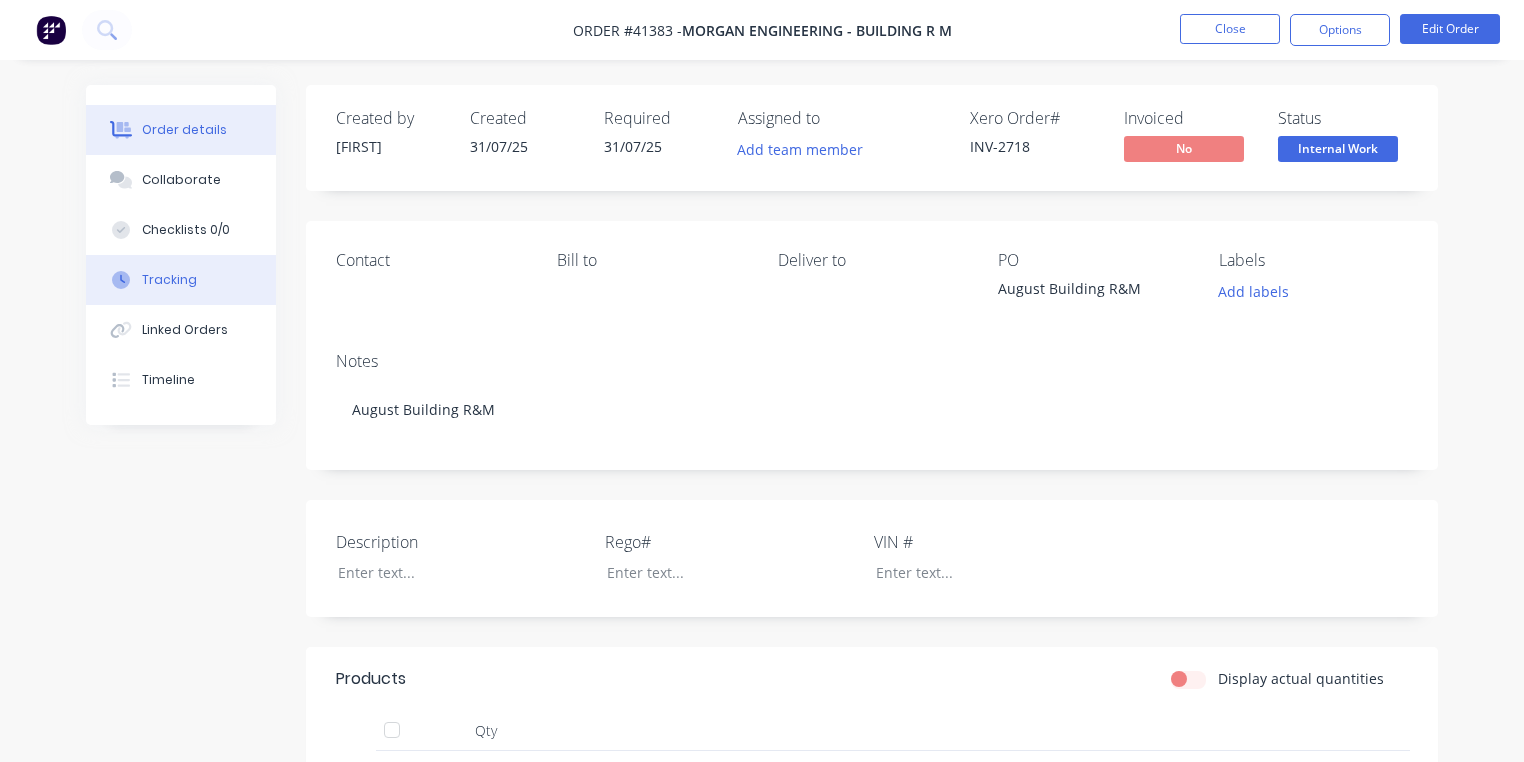 click on "Tracking" at bounding box center (169, 280) 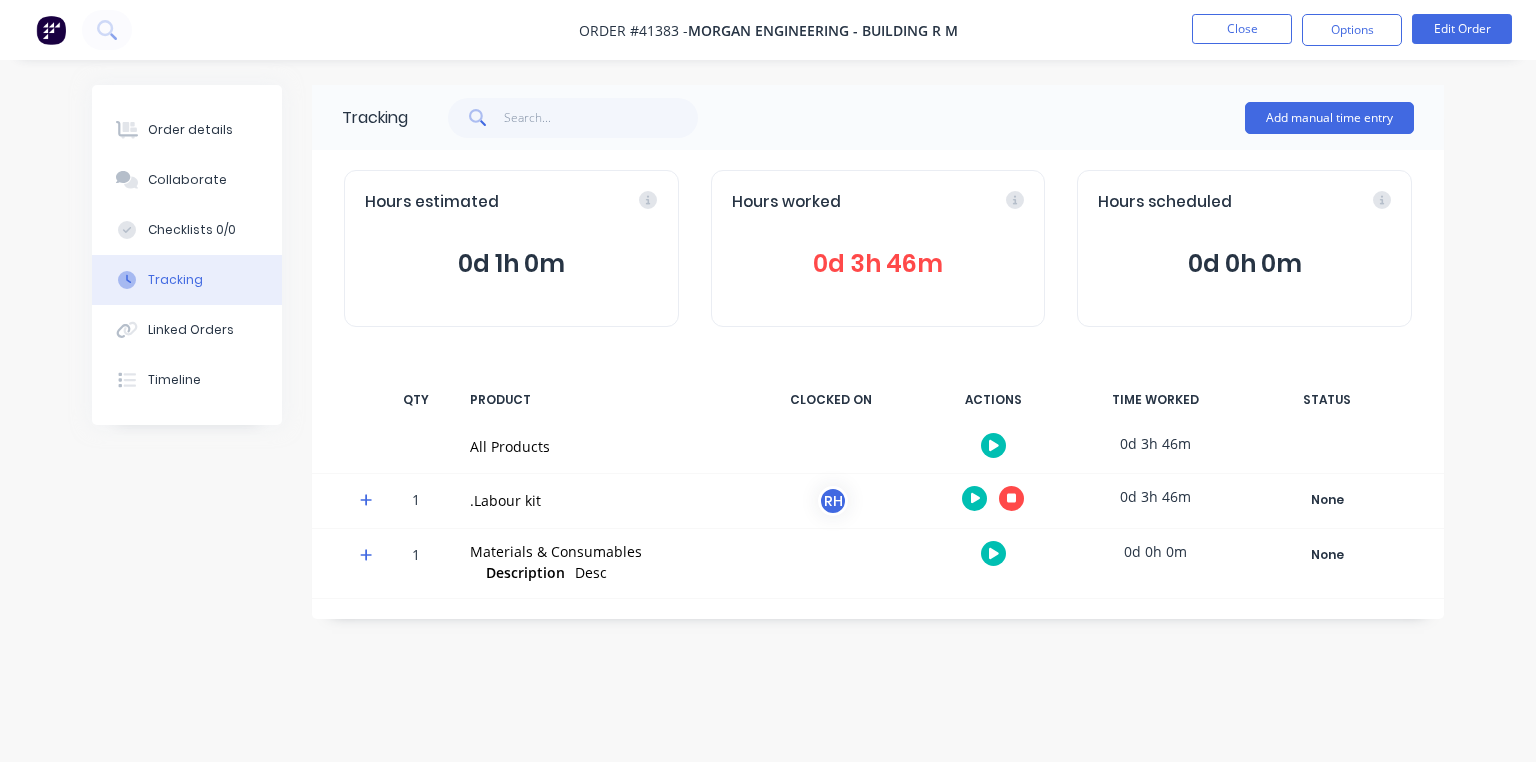 click 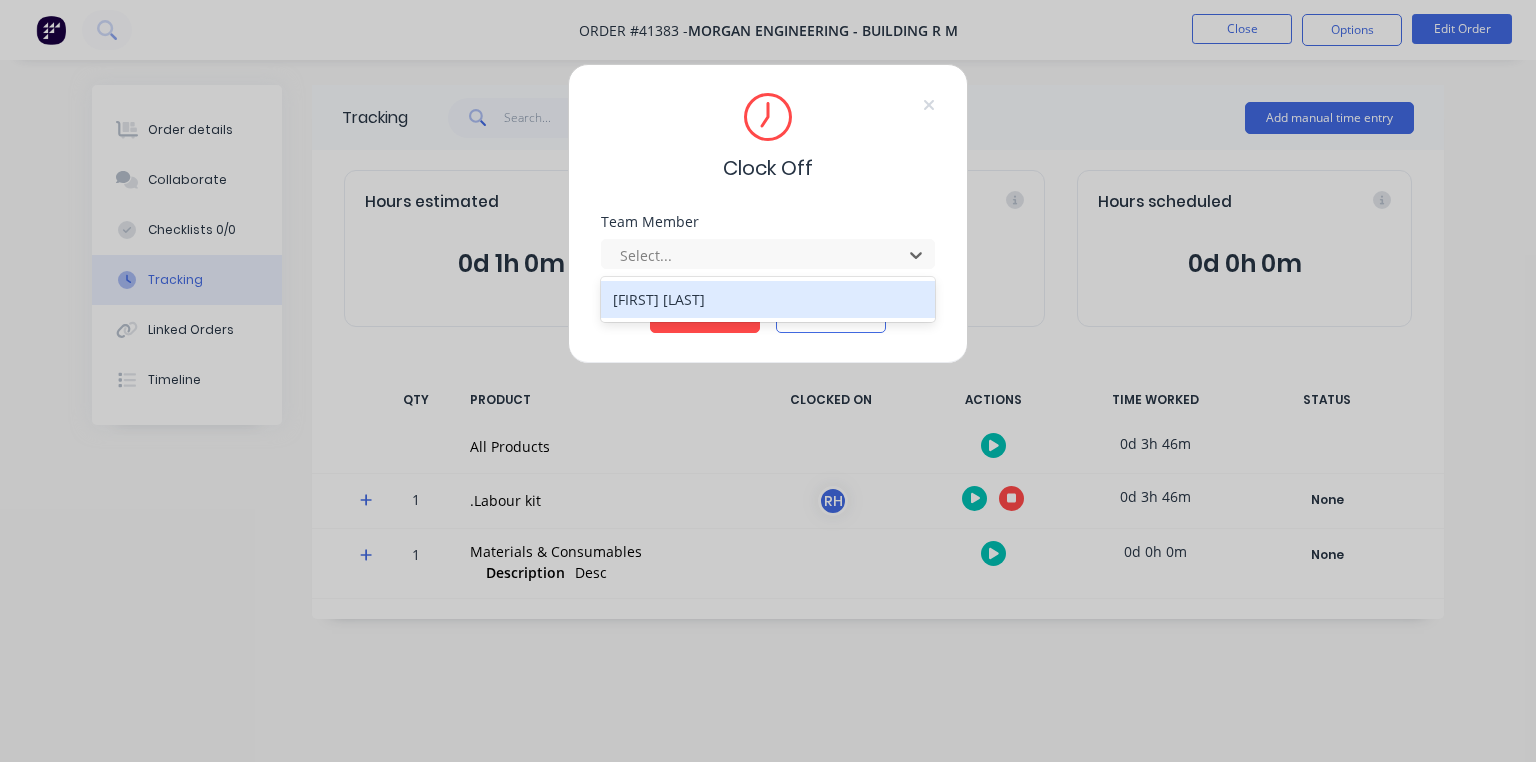 click on "[FIRST] [LAST]" at bounding box center (768, 299) 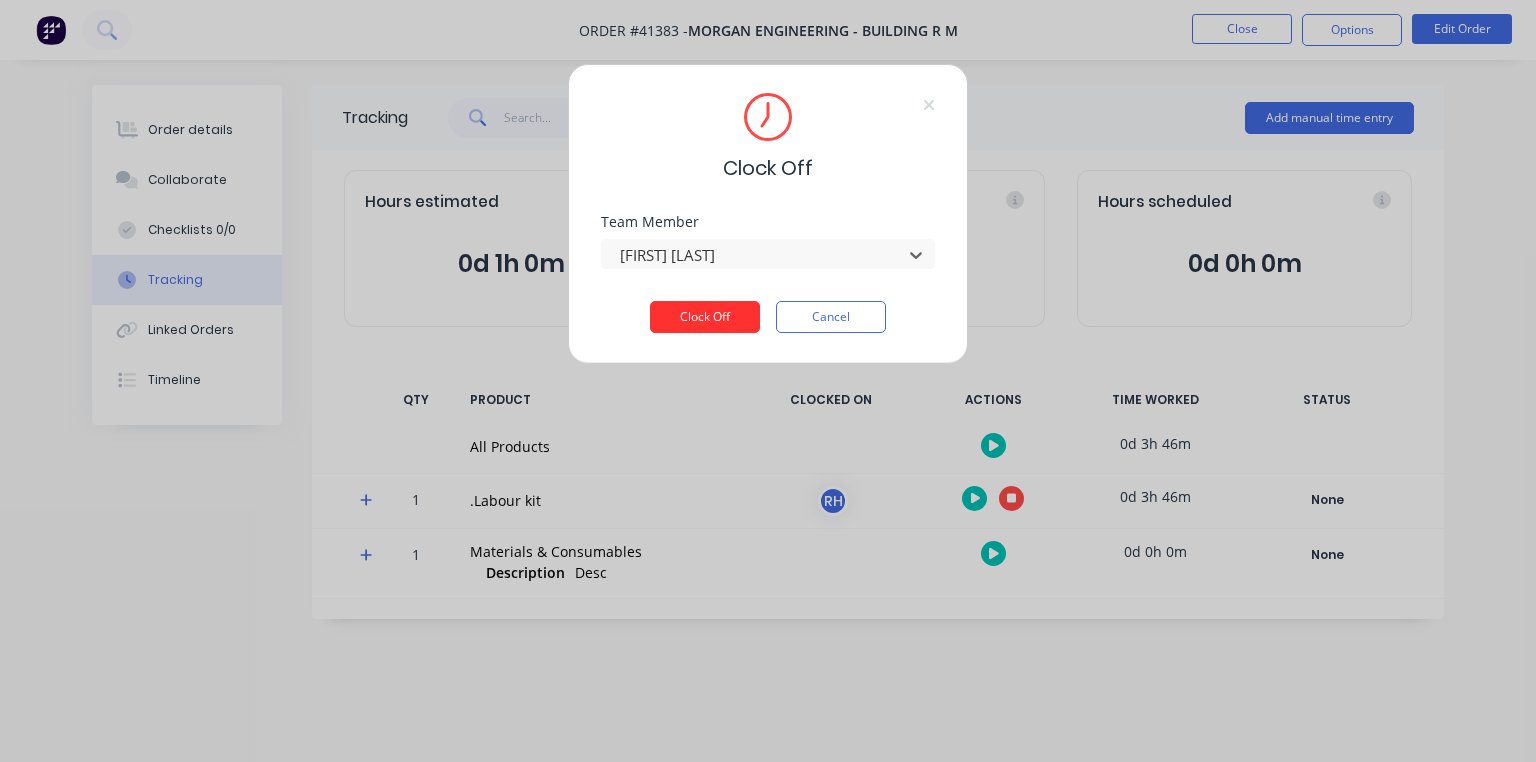 click on "Clock Off" at bounding box center [705, 317] 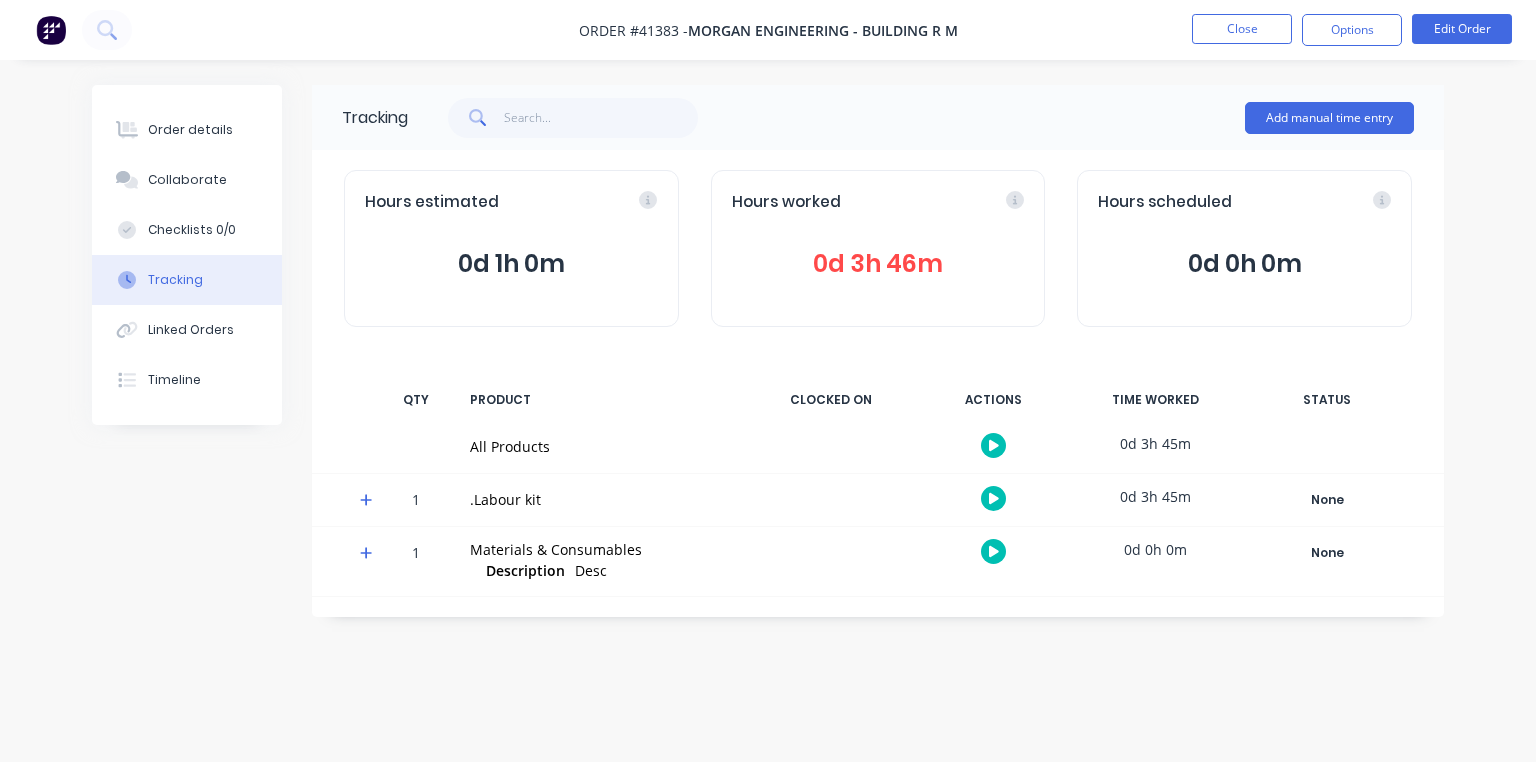 click at bounding box center [51, 30] 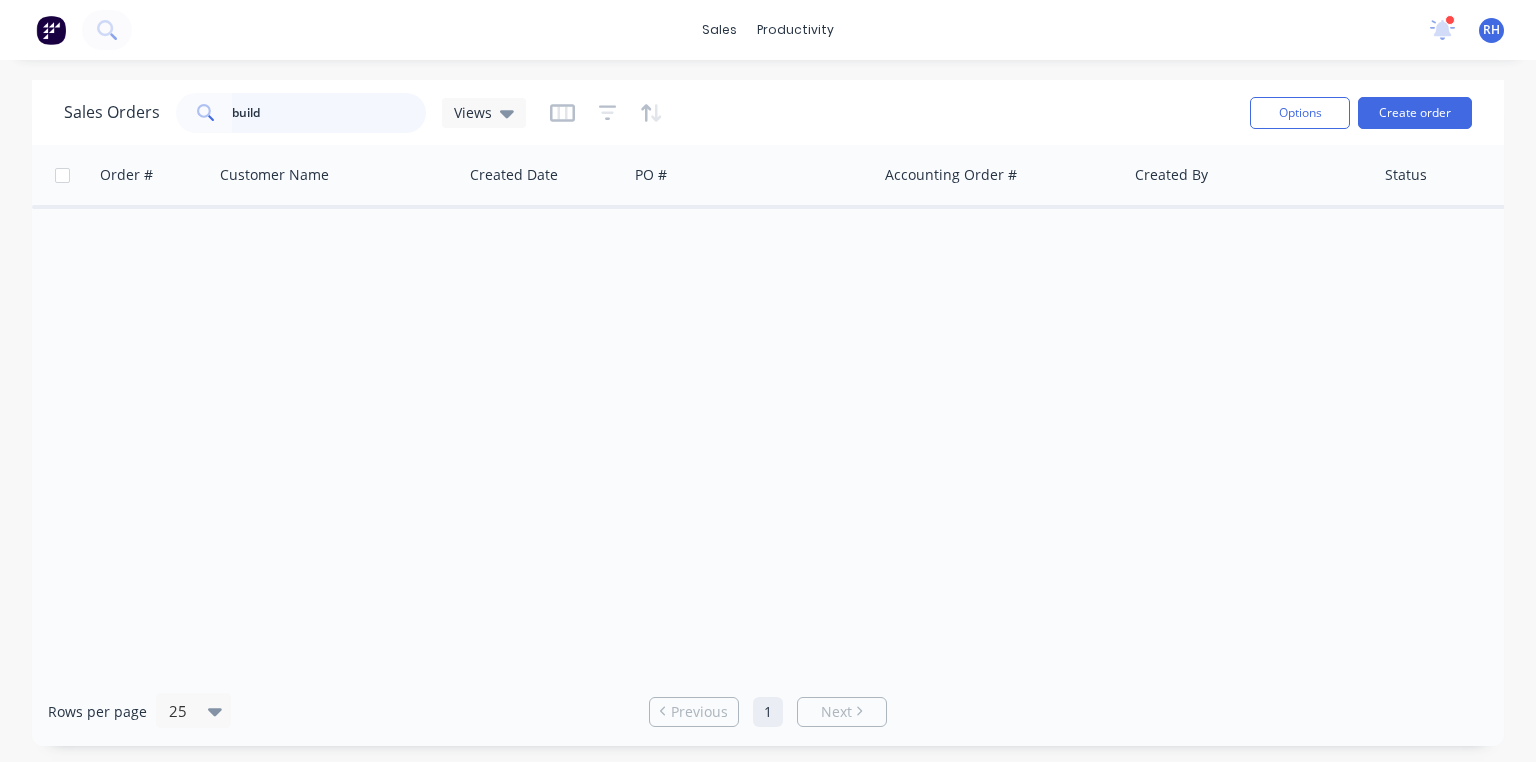 click on "build" at bounding box center [329, 113] 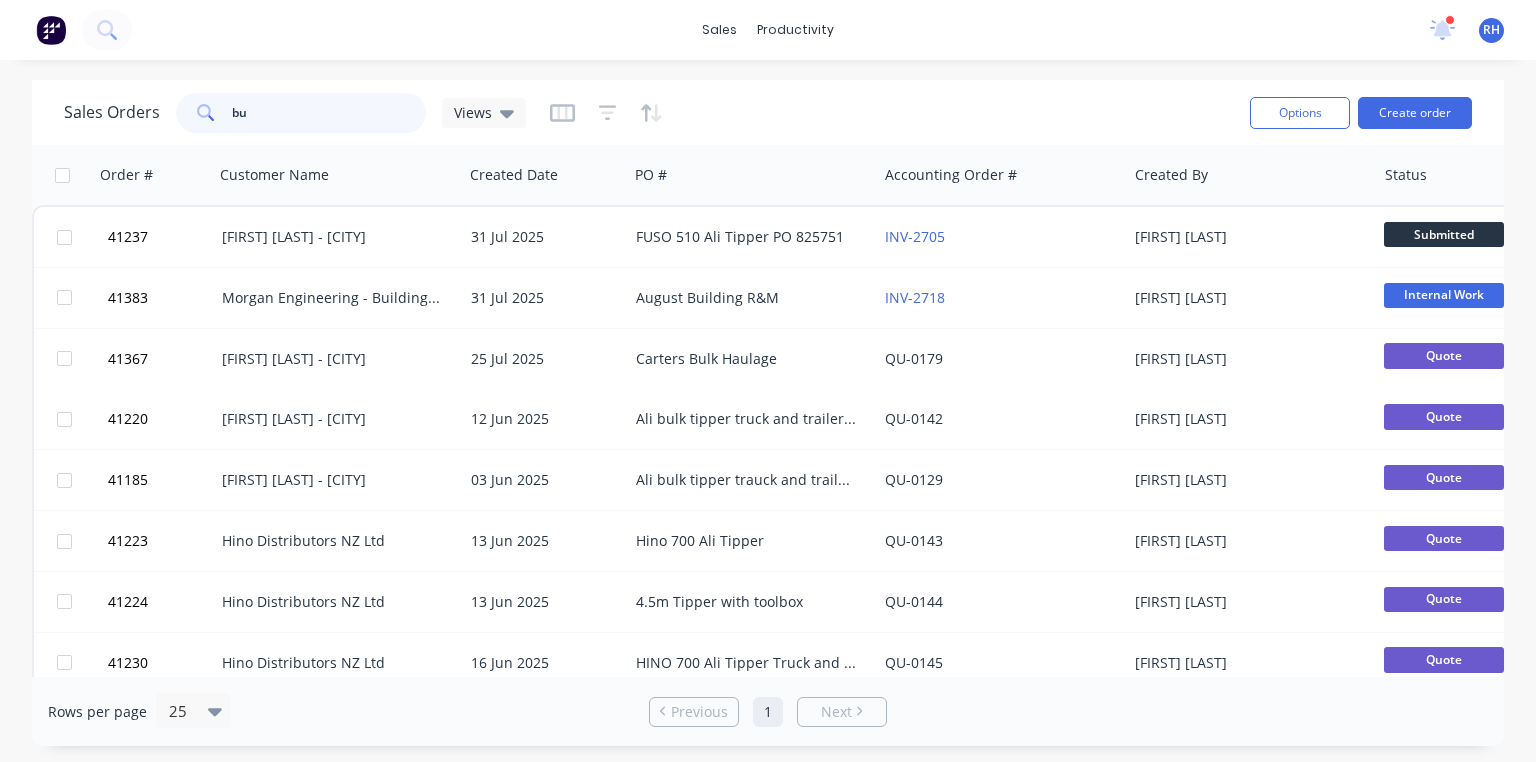 type on "b" 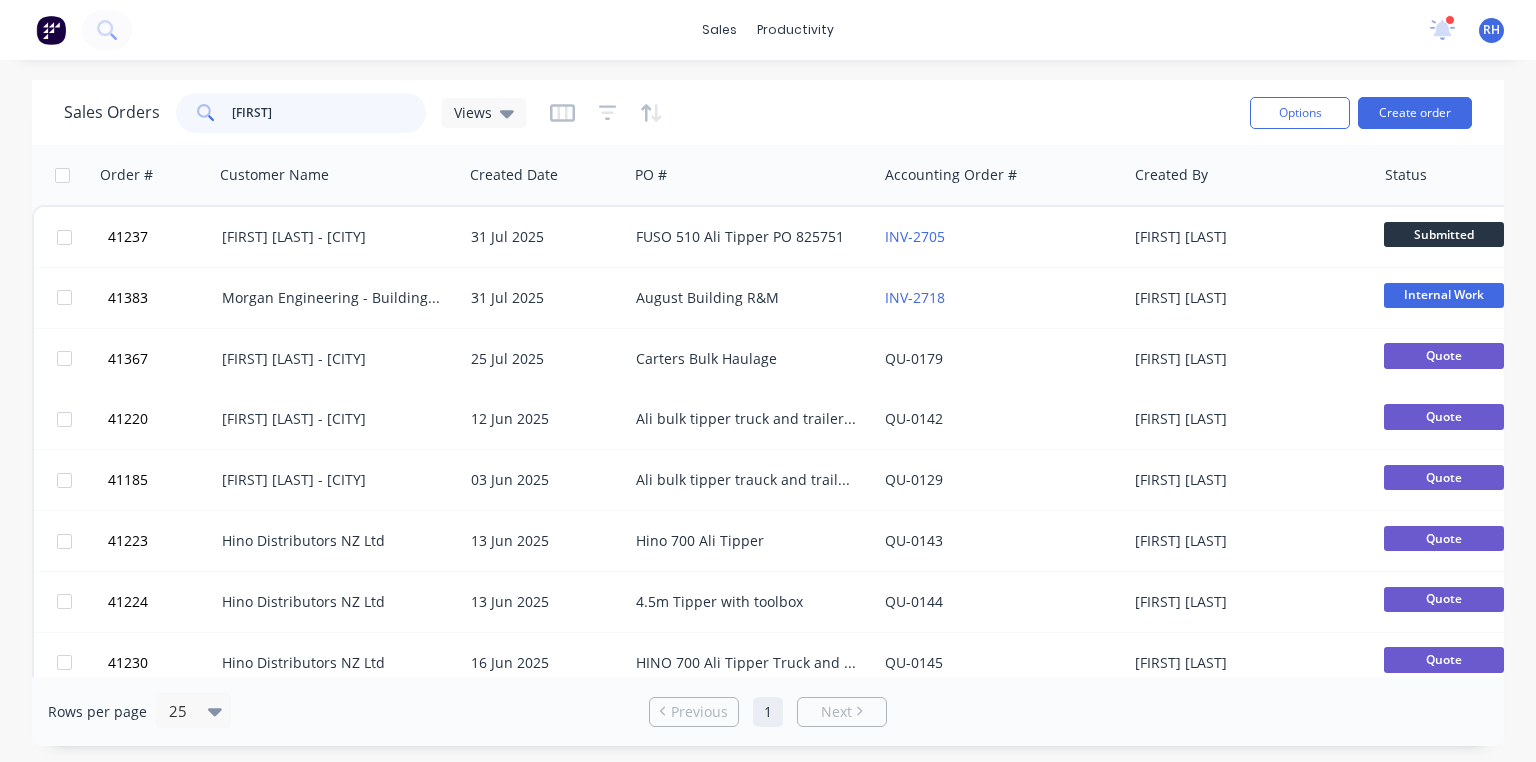 type on "[FIRST]" 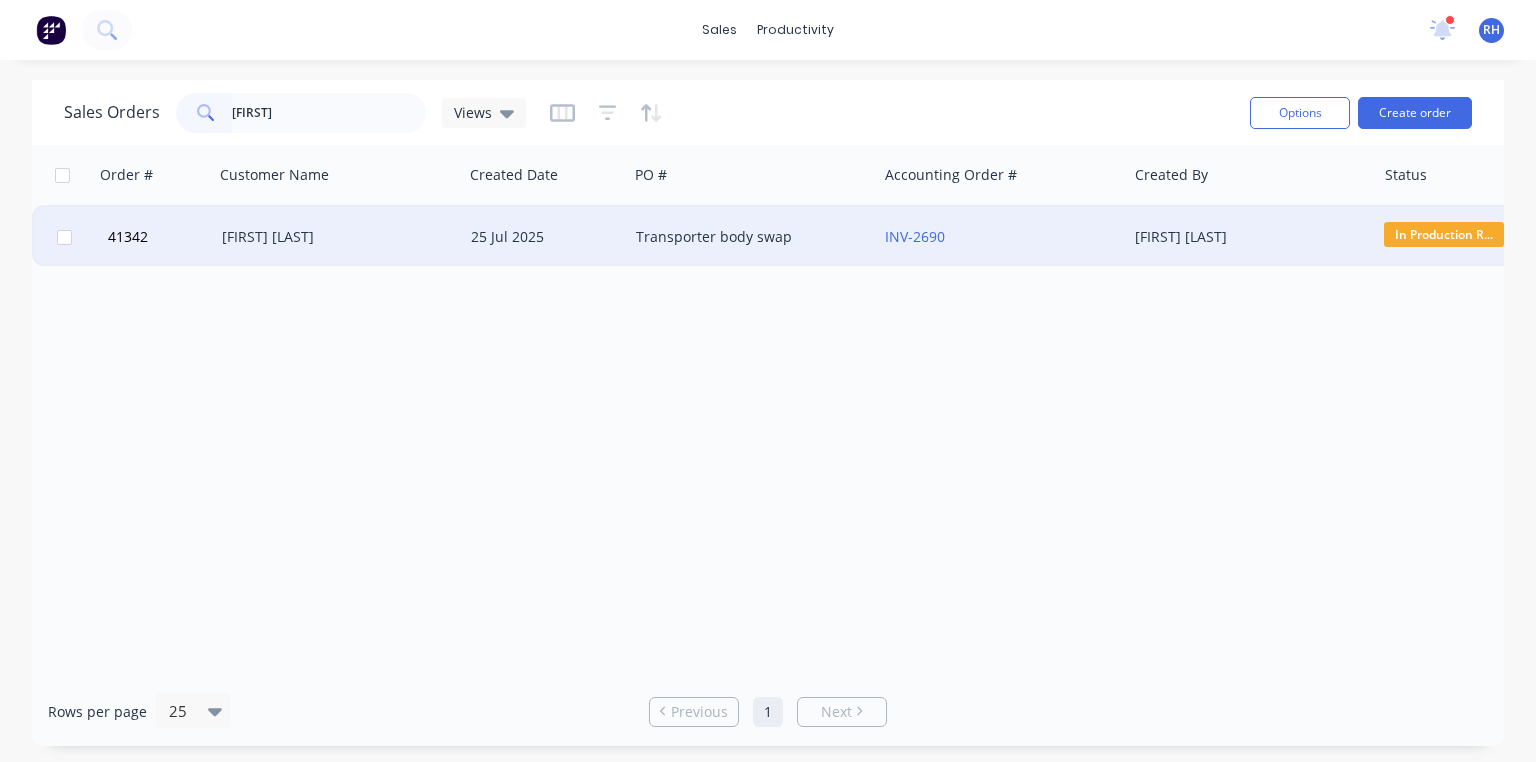 click on "[FIRST] [LAST]" at bounding box center (333, 237) 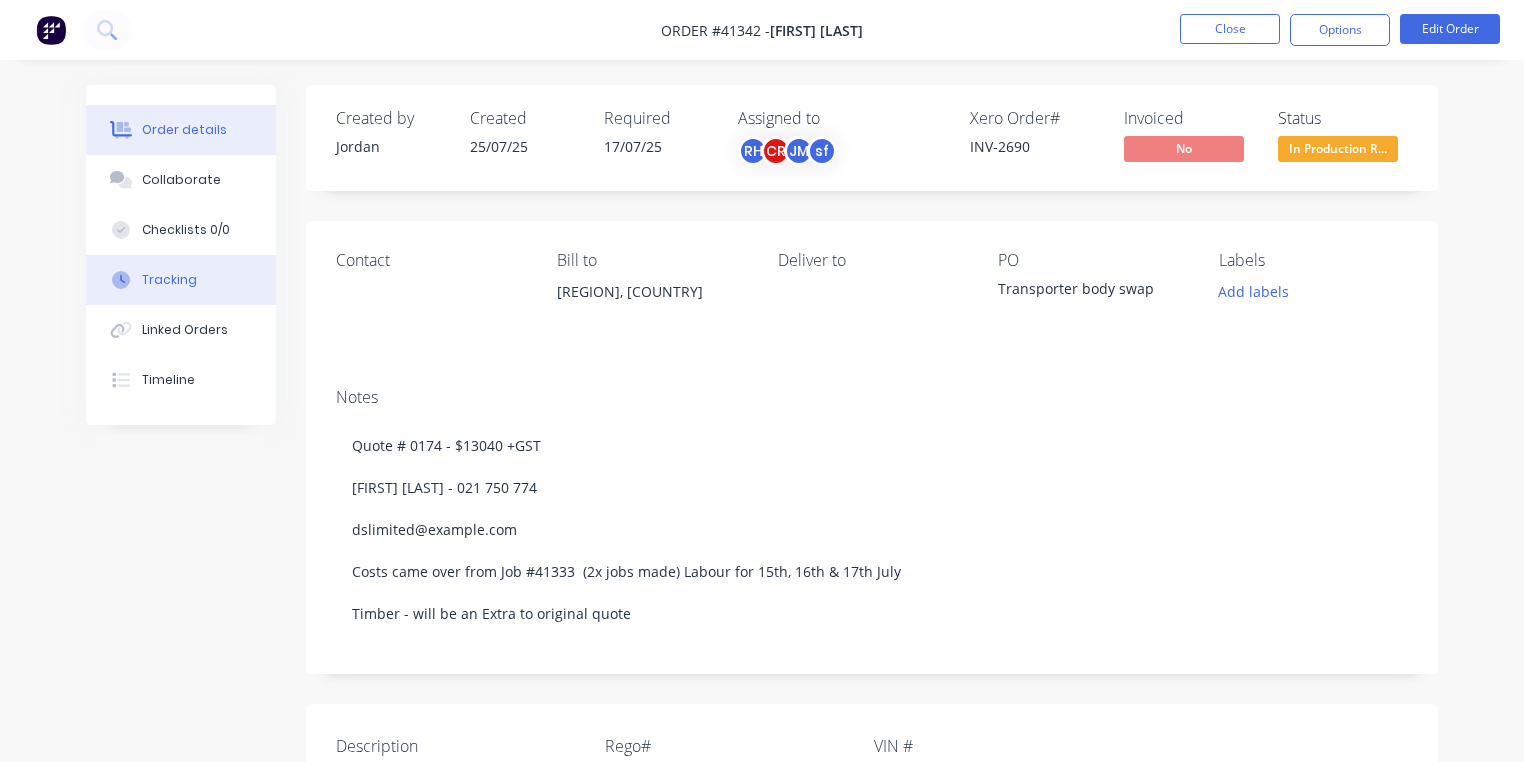 click on "Tracking" at bounding box center (181, 280) 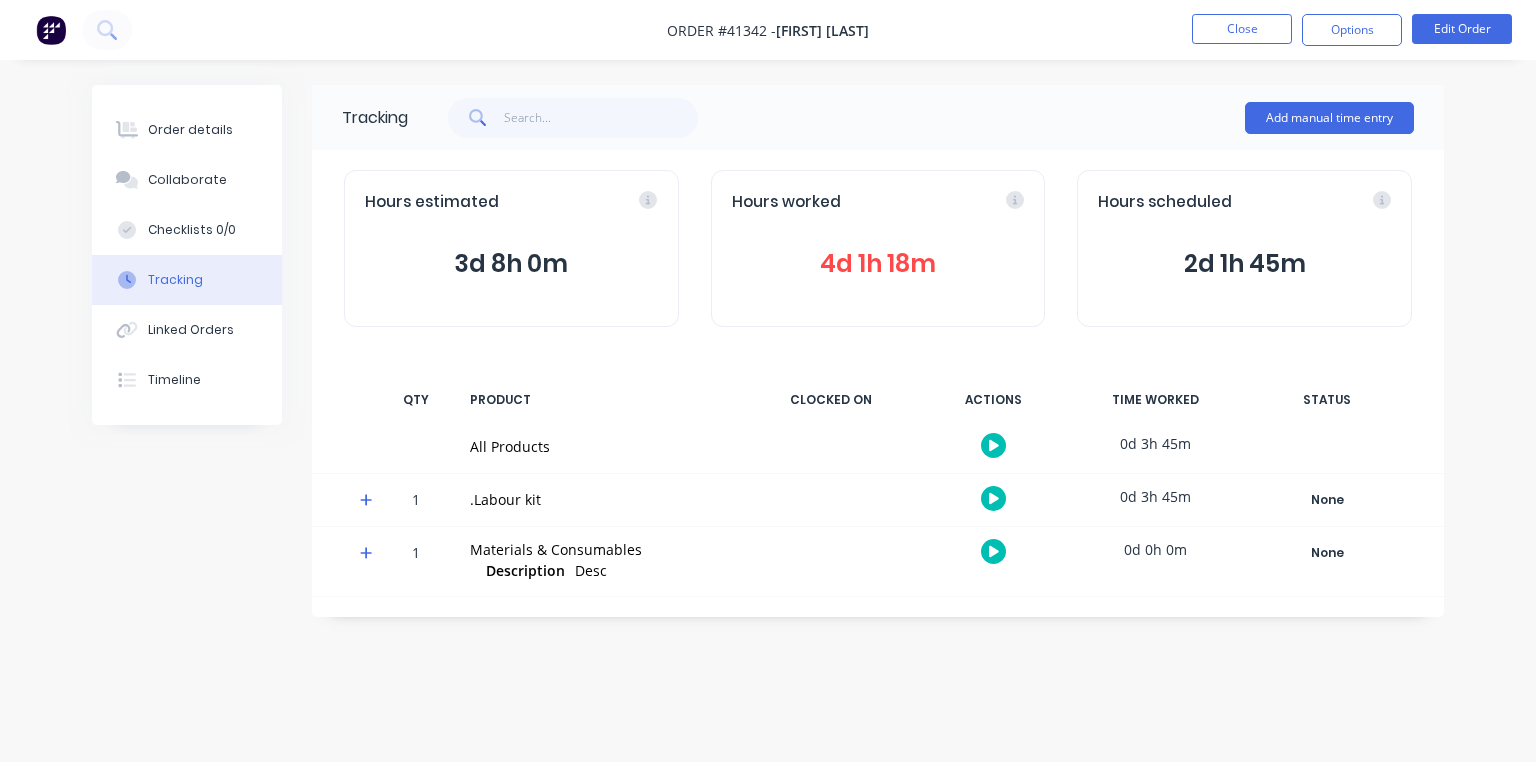 click 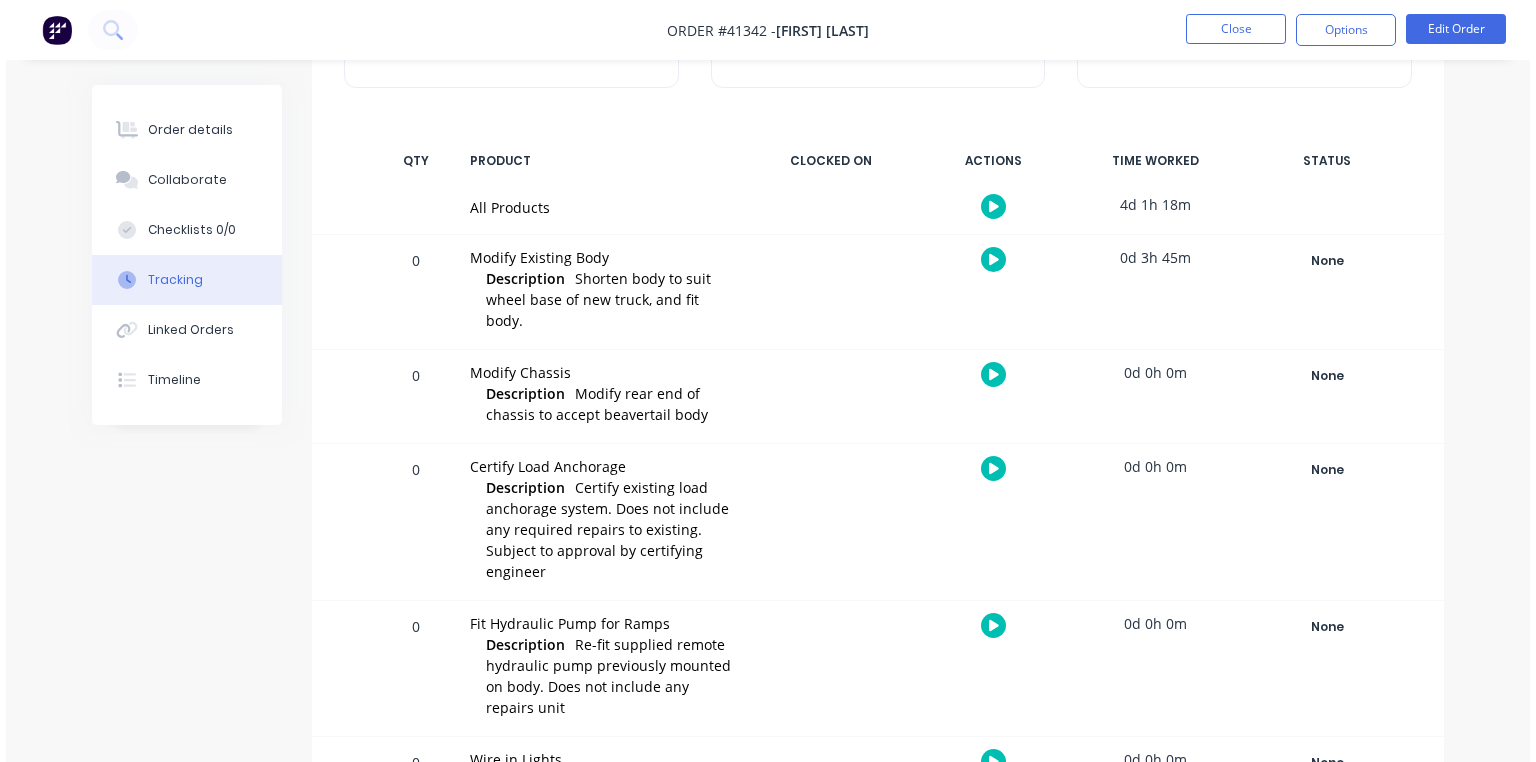 scroll, scrollTop: 471, scrollLeft: 0, axis: vertical 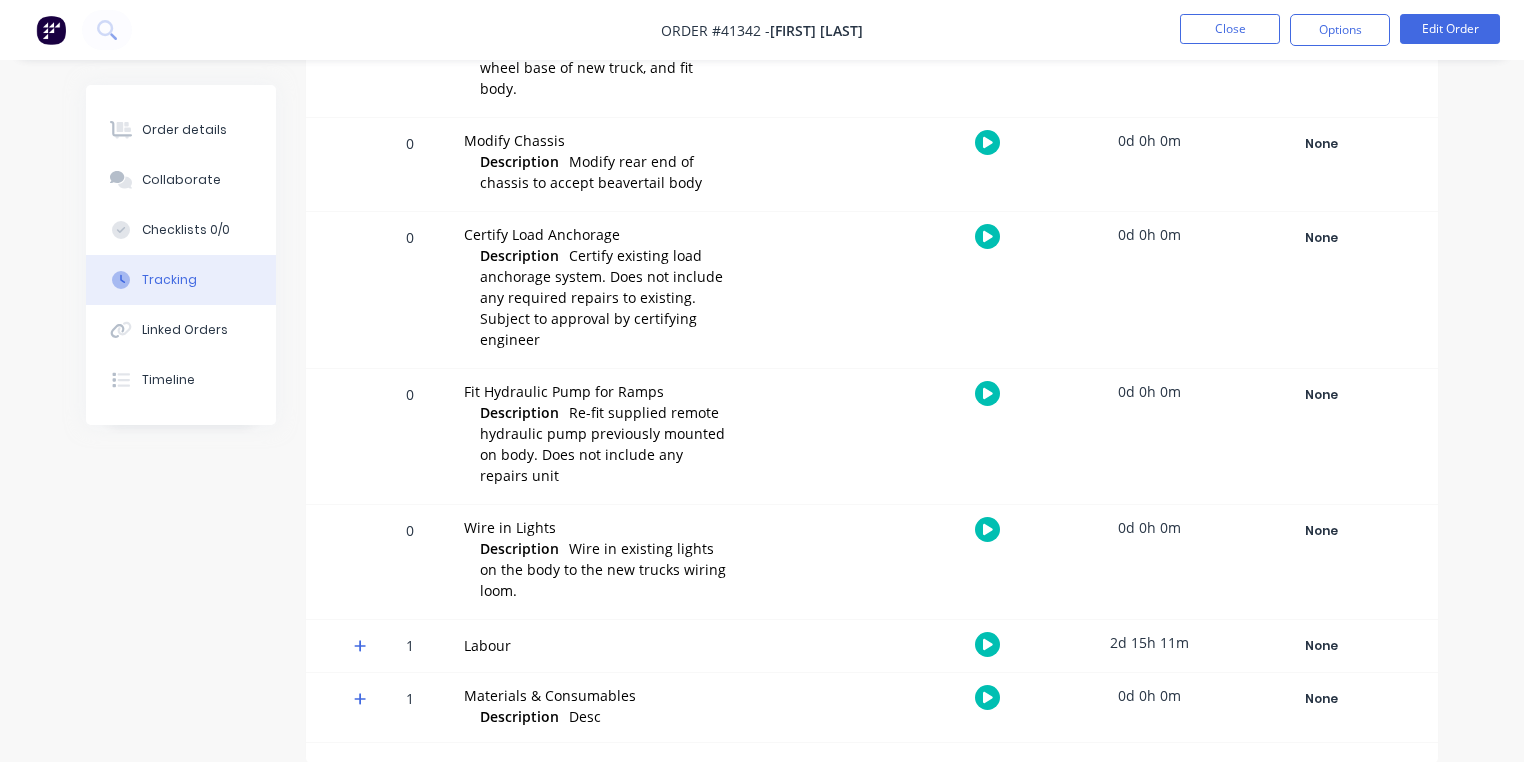 click 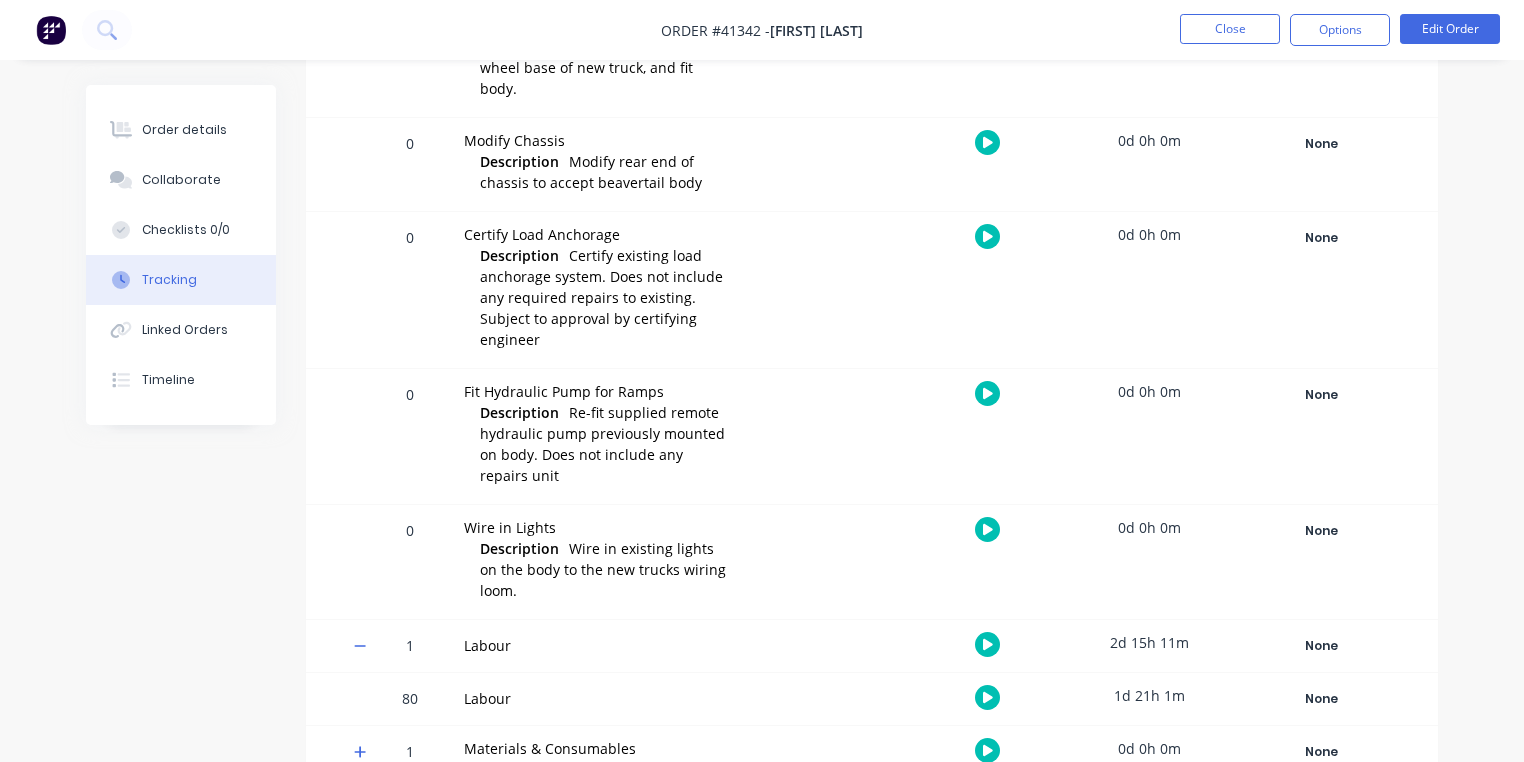 click 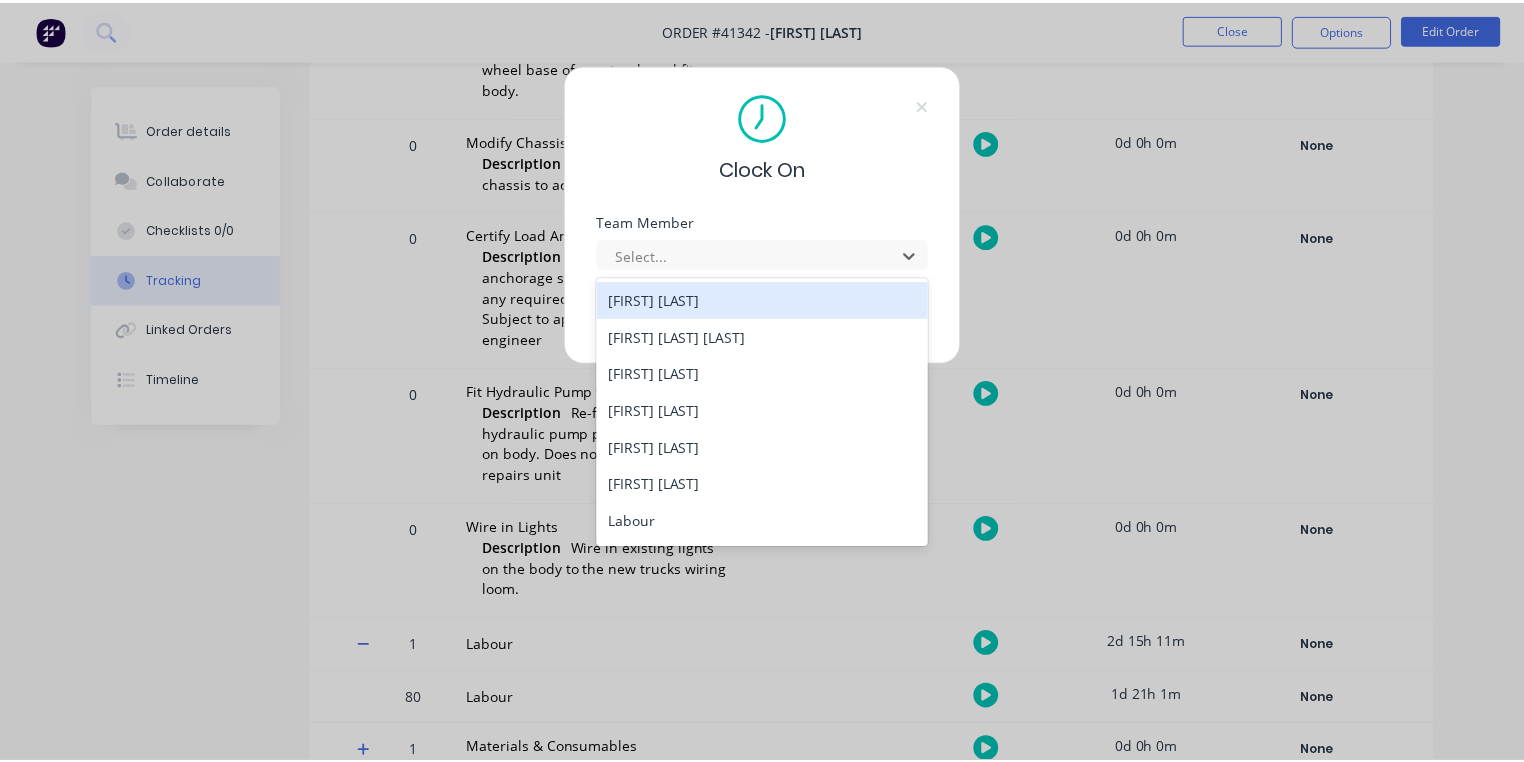 scroll, scrollTop: 292, scrollLeft: 0, axis: vertical 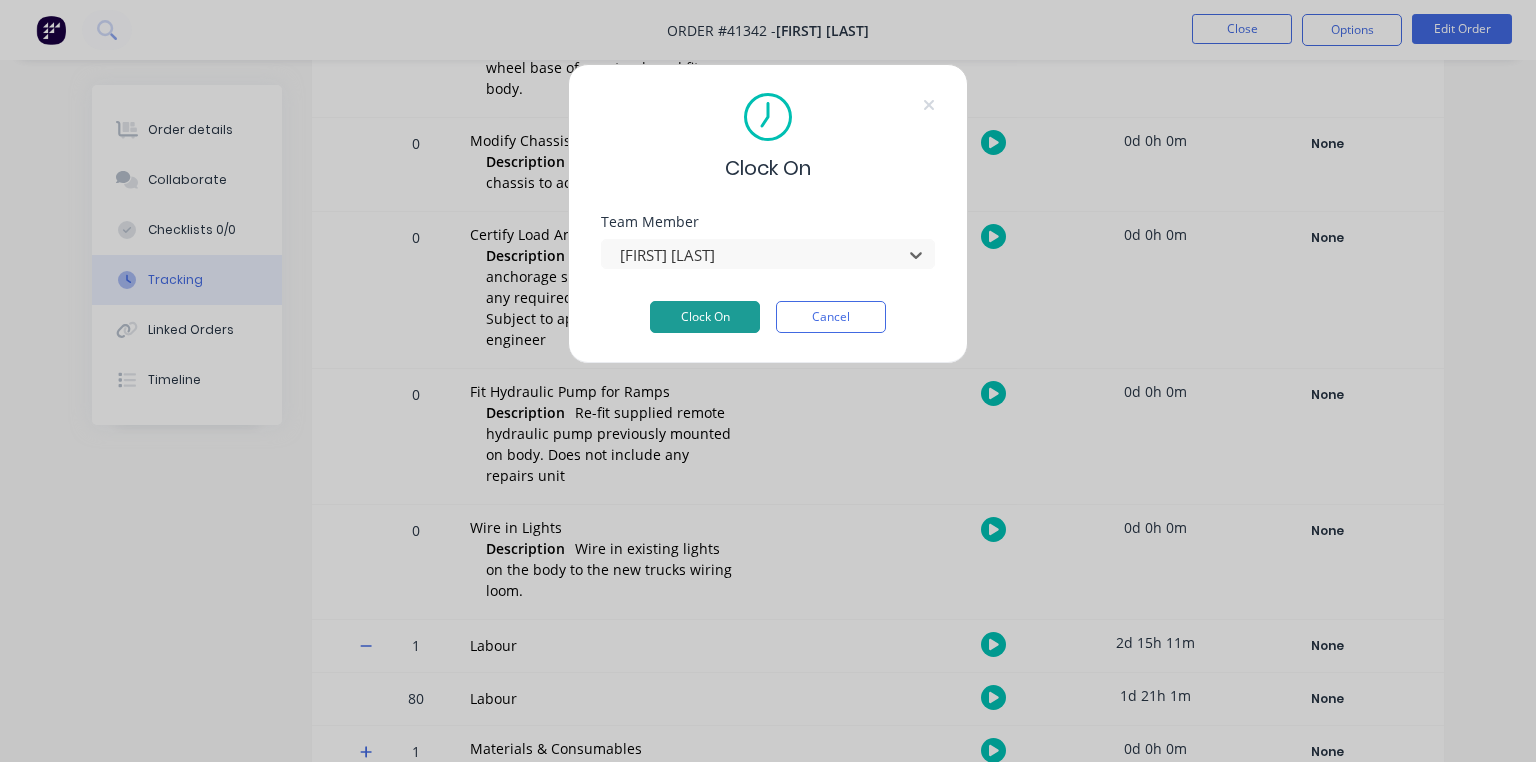 click on "Clock On" at bounding box center (705, 317) 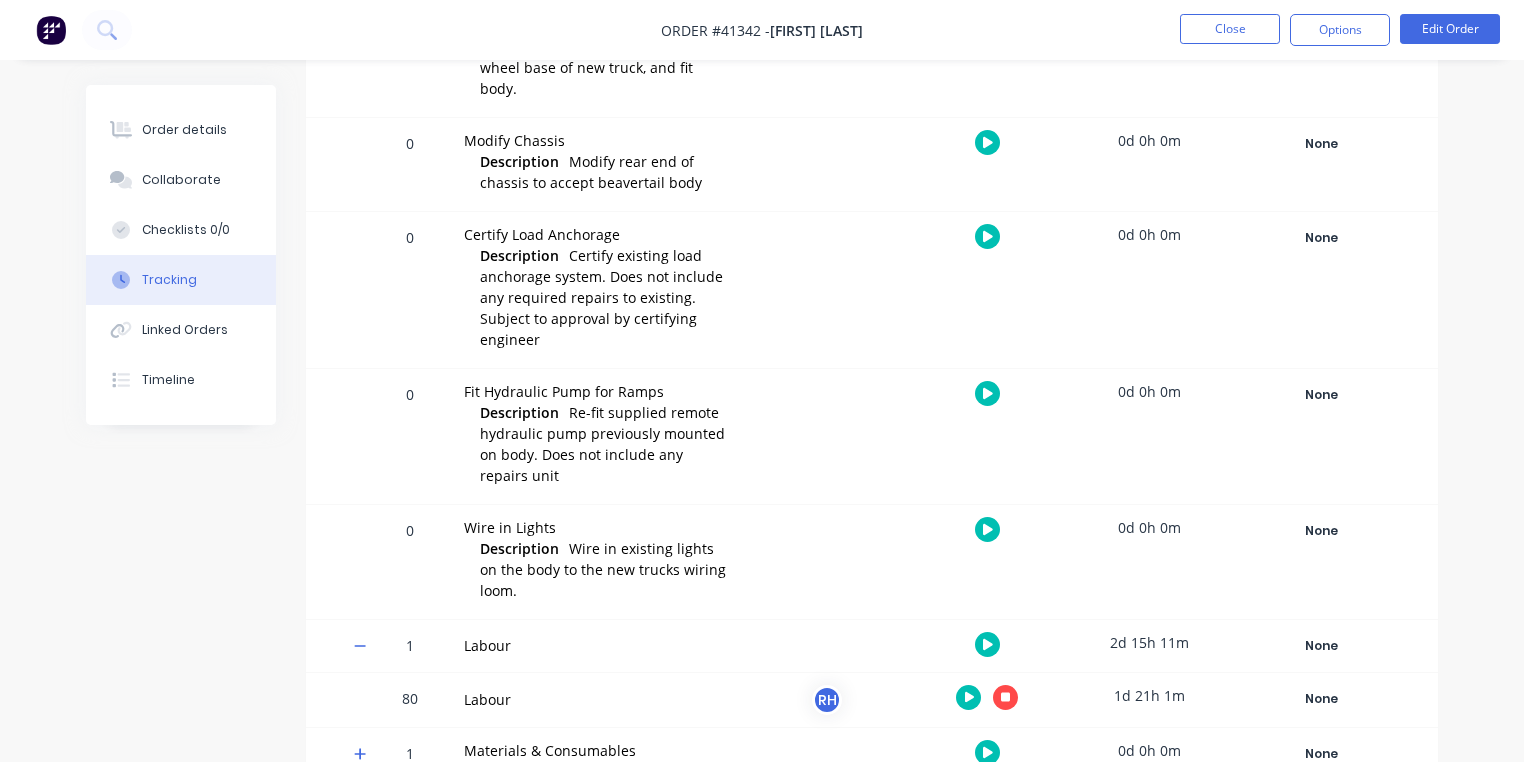 scroll, scrollTop: 526, scrollLeft: 0, axis: vertical 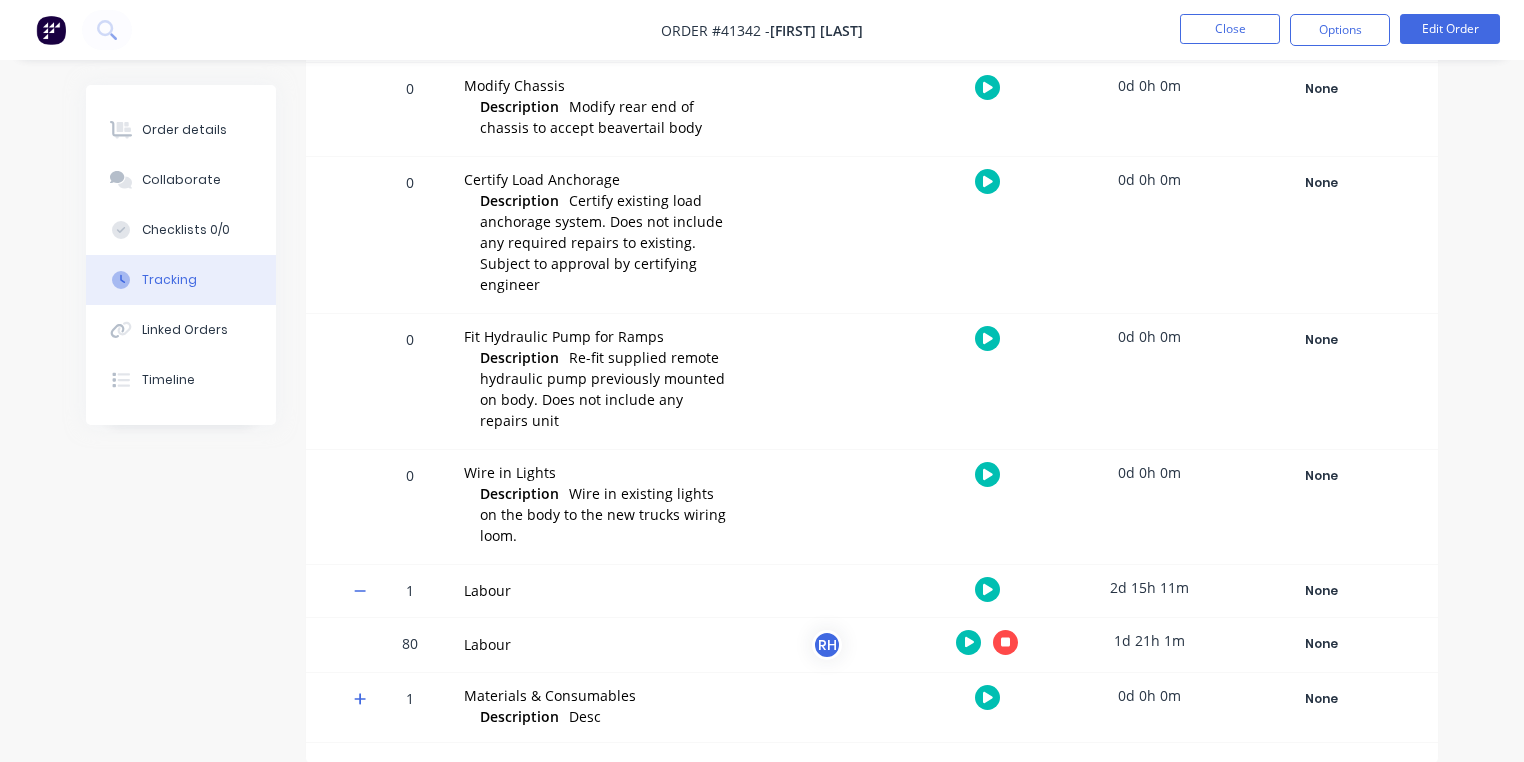click at bounding box center [1005, 642] 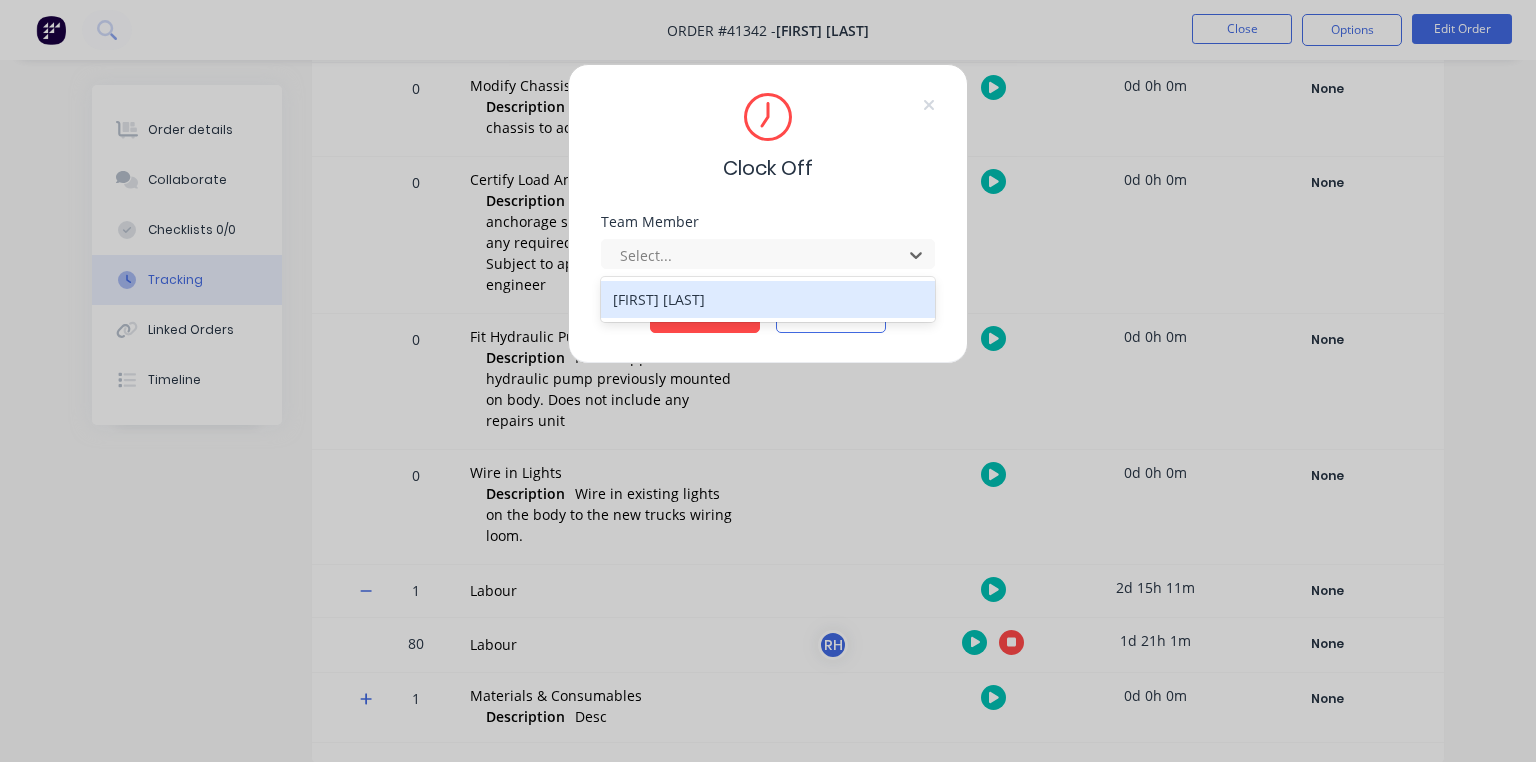 click on "[FIRST] [LAST]" at bounding box center [768, 299] 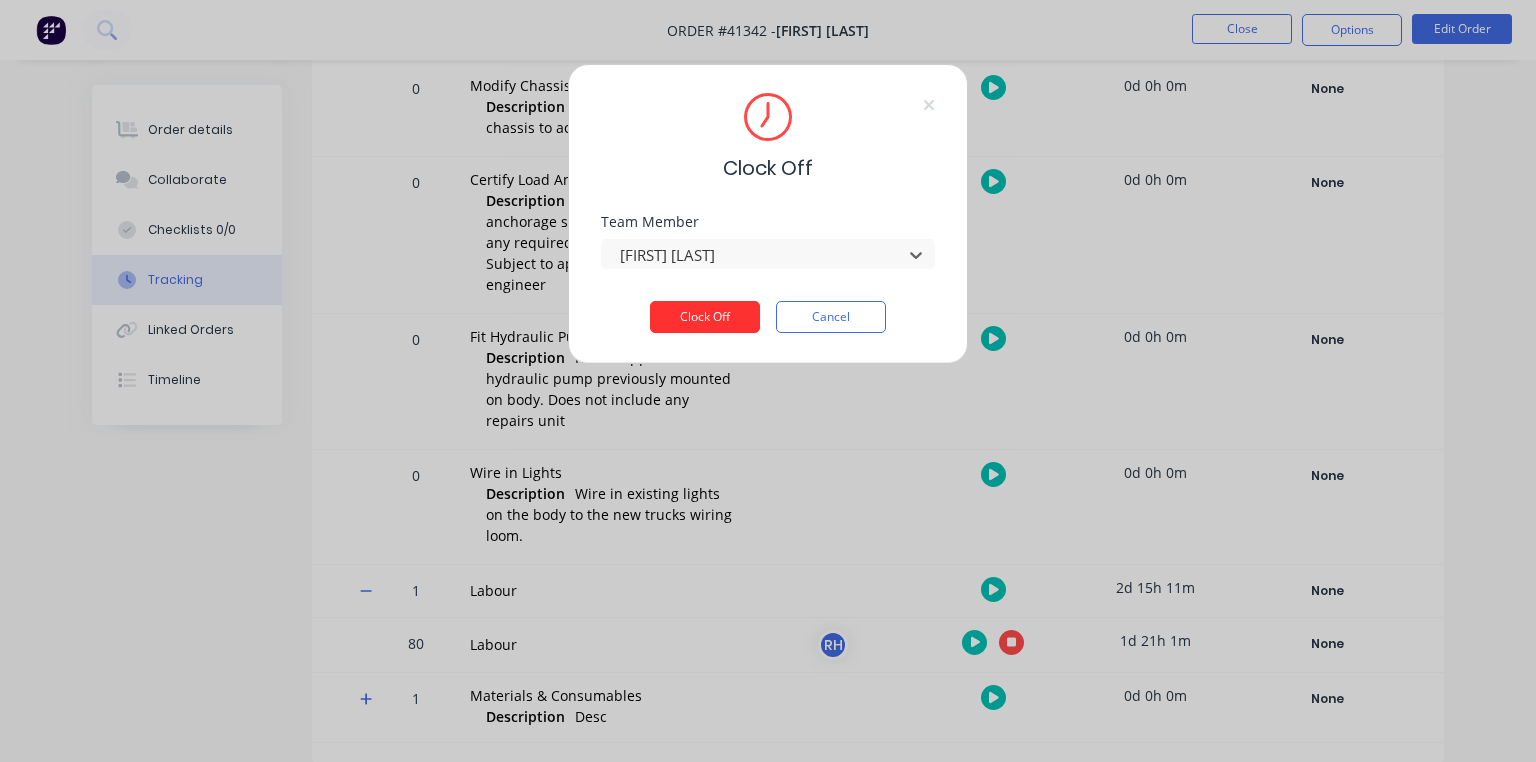 click on "Clock Off" at bounding box center [705, 317] 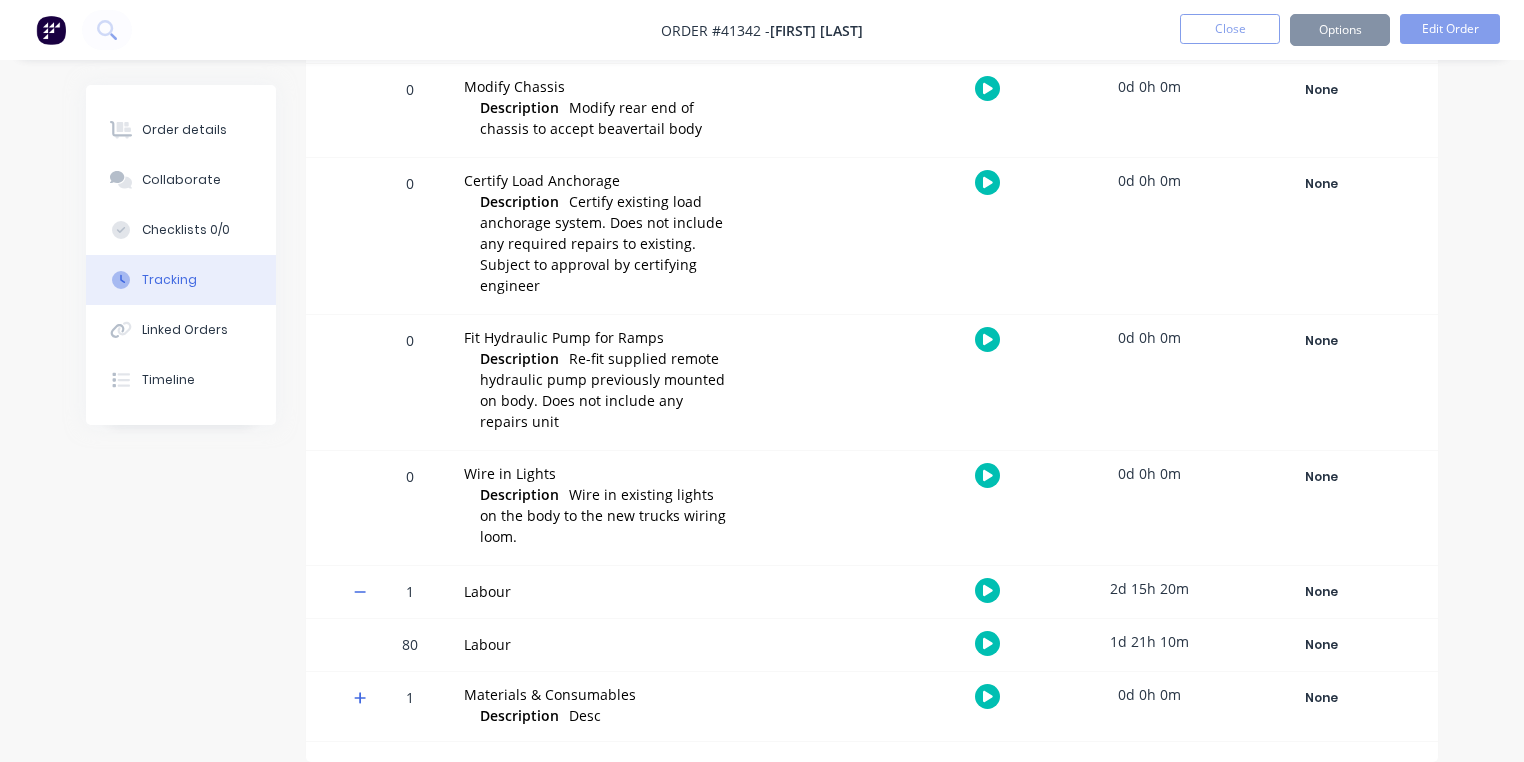 scroll, scrollTop: 524, scrollLeft: 0, axis: vertical 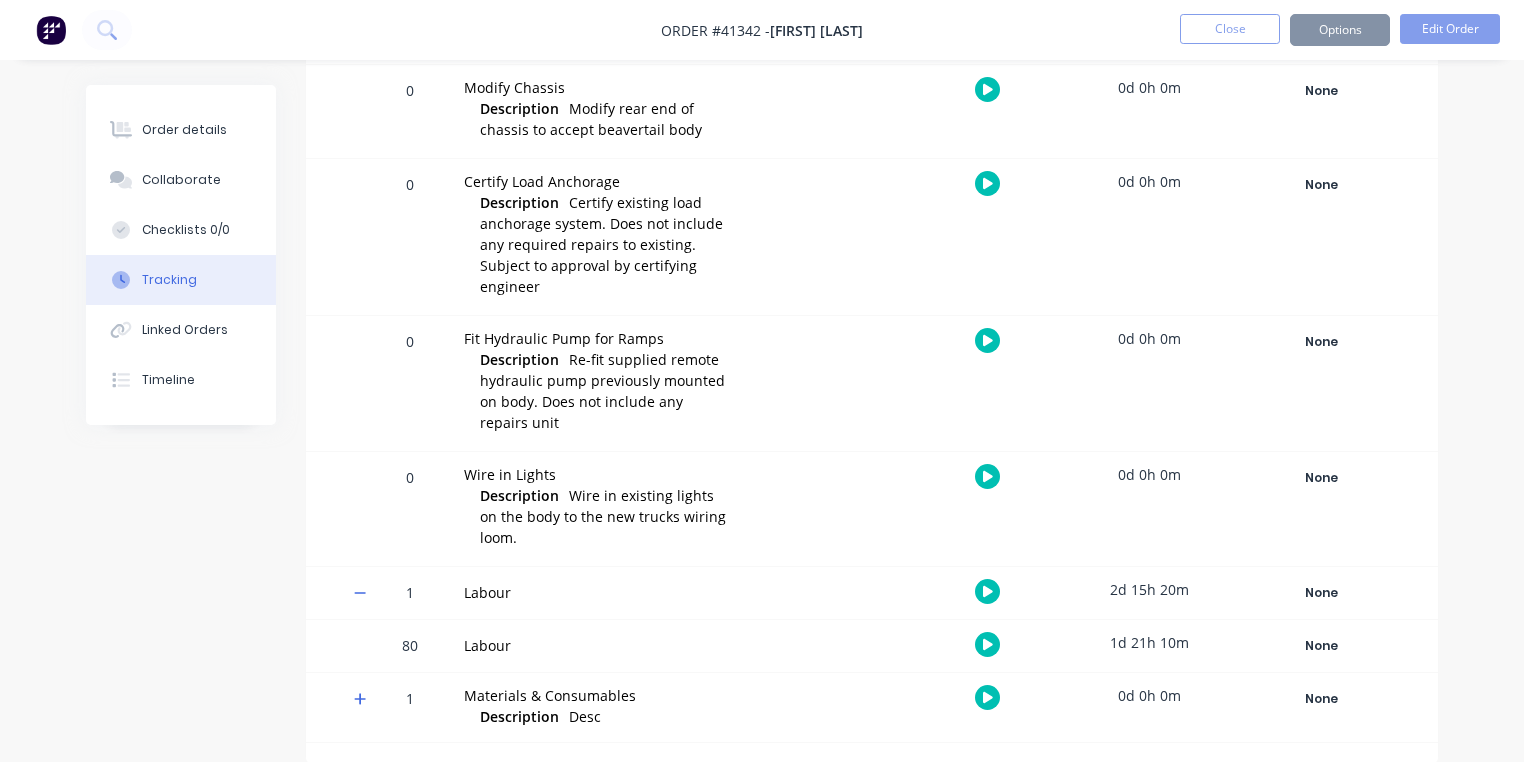 click at bounding box center (51, 30) 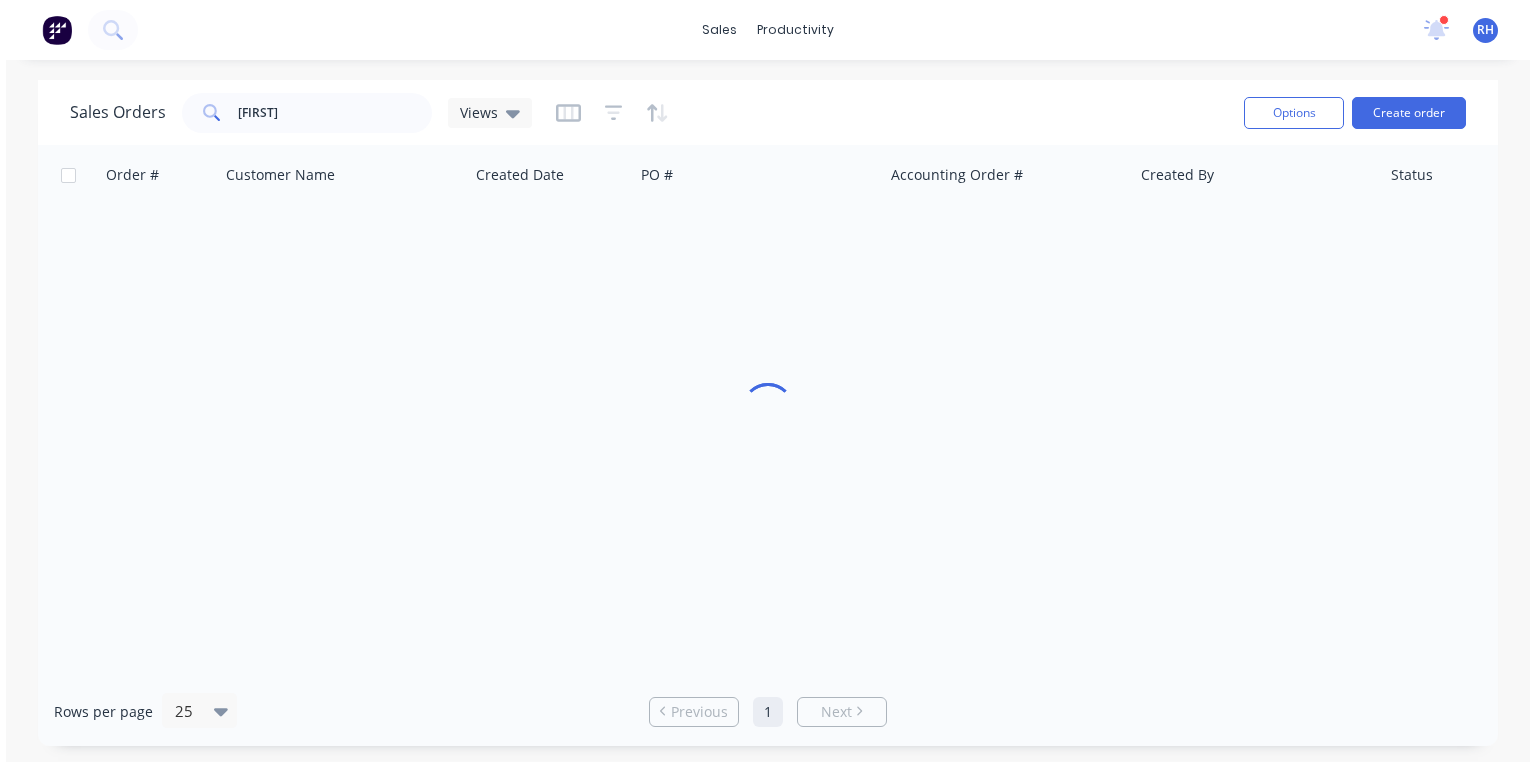 scroll, scrollTop: 0, scrollLeft: 0, axis: both 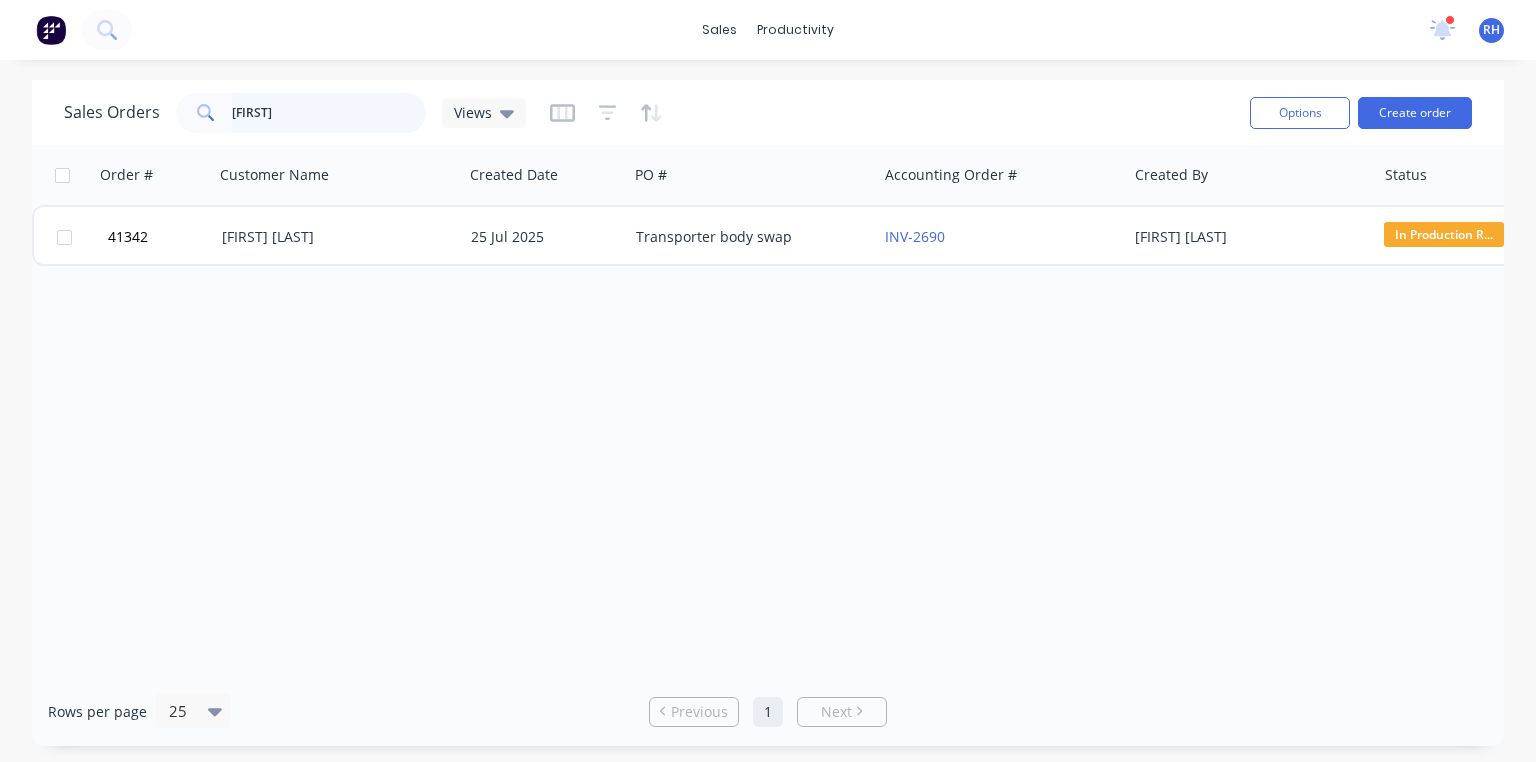 click on "[FIRST]" at bounding box center (329, 113) 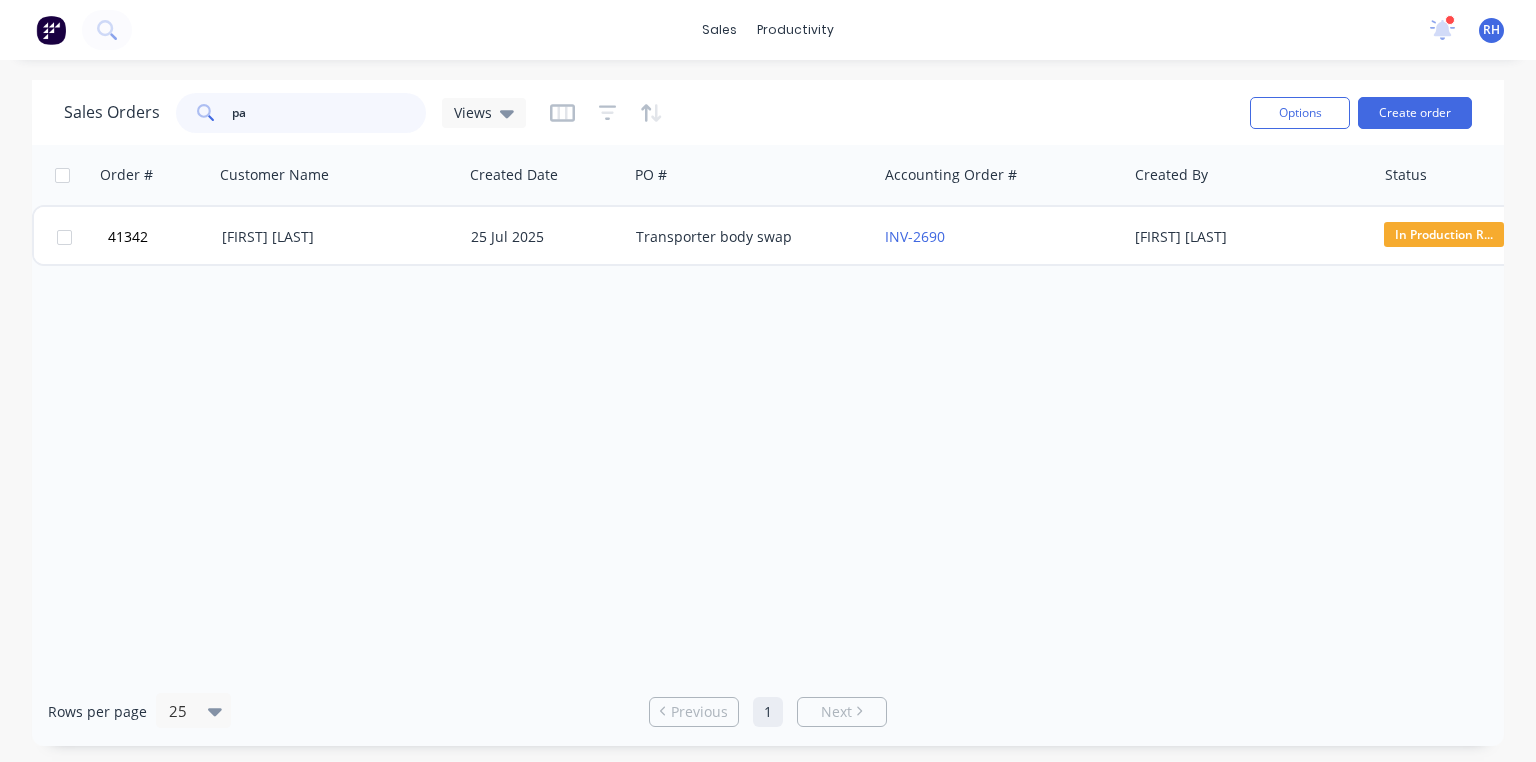 type on "p" 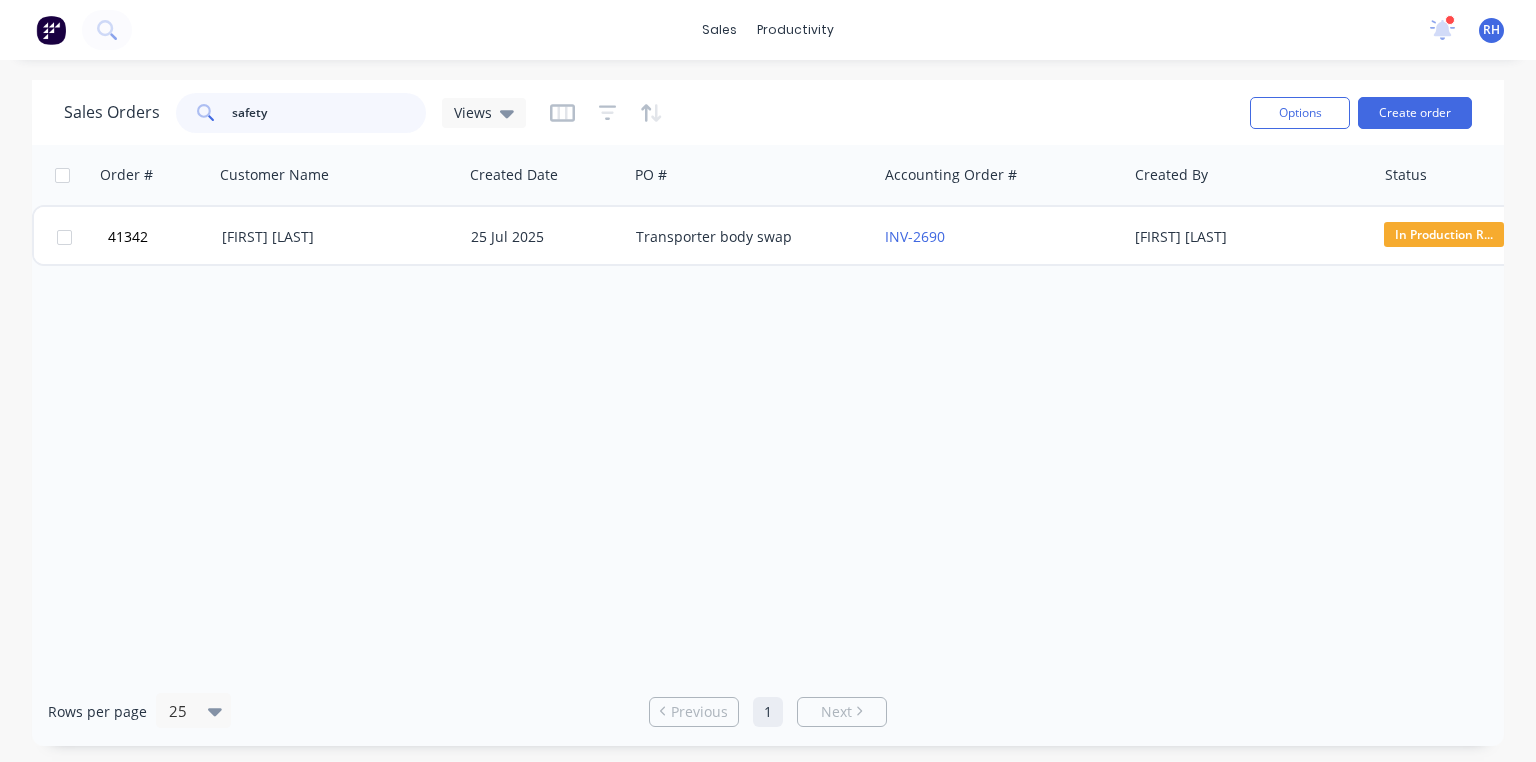 type on "safety" 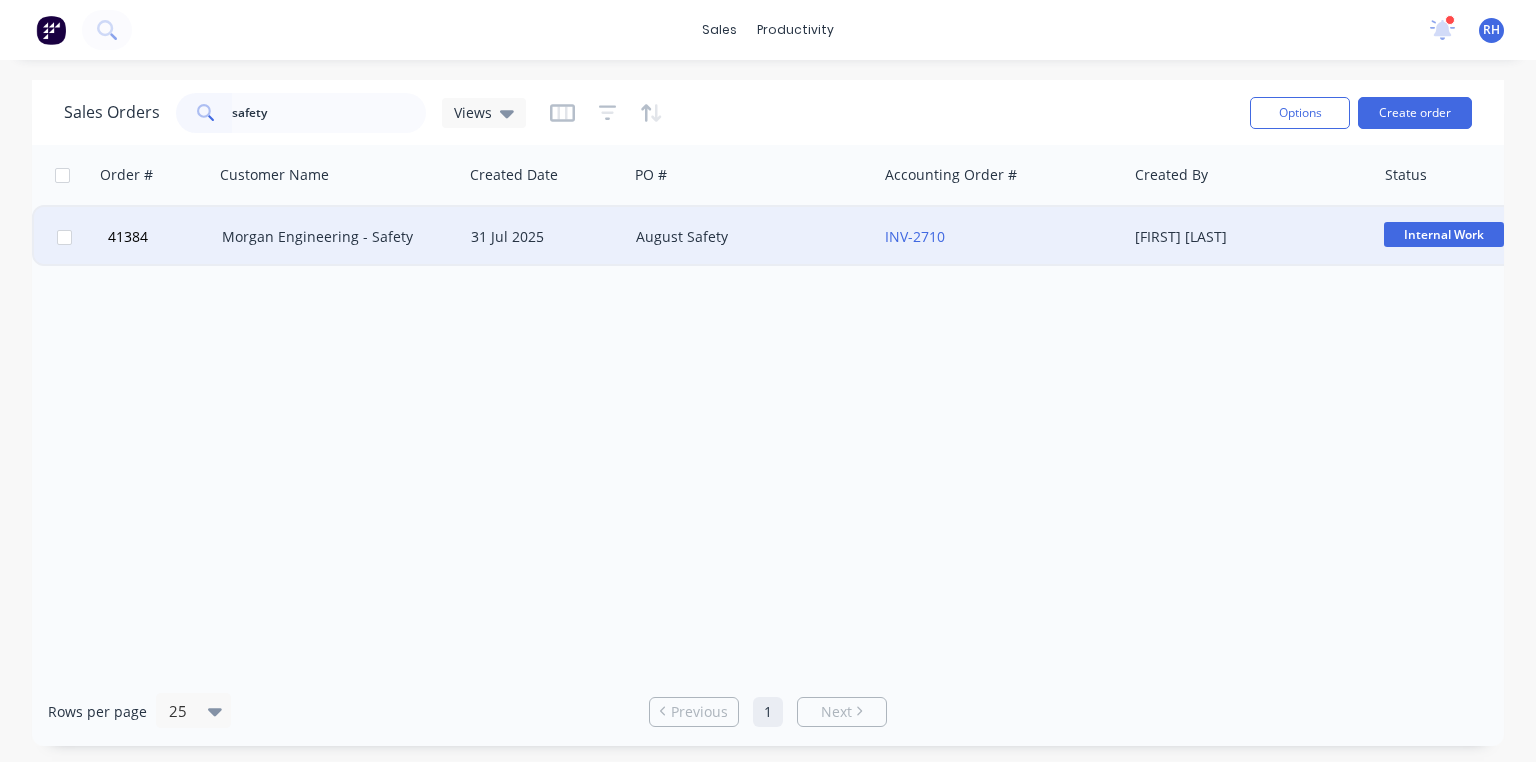 click on "Morgan Engineering - Safety" at bounding box center [333, 237] 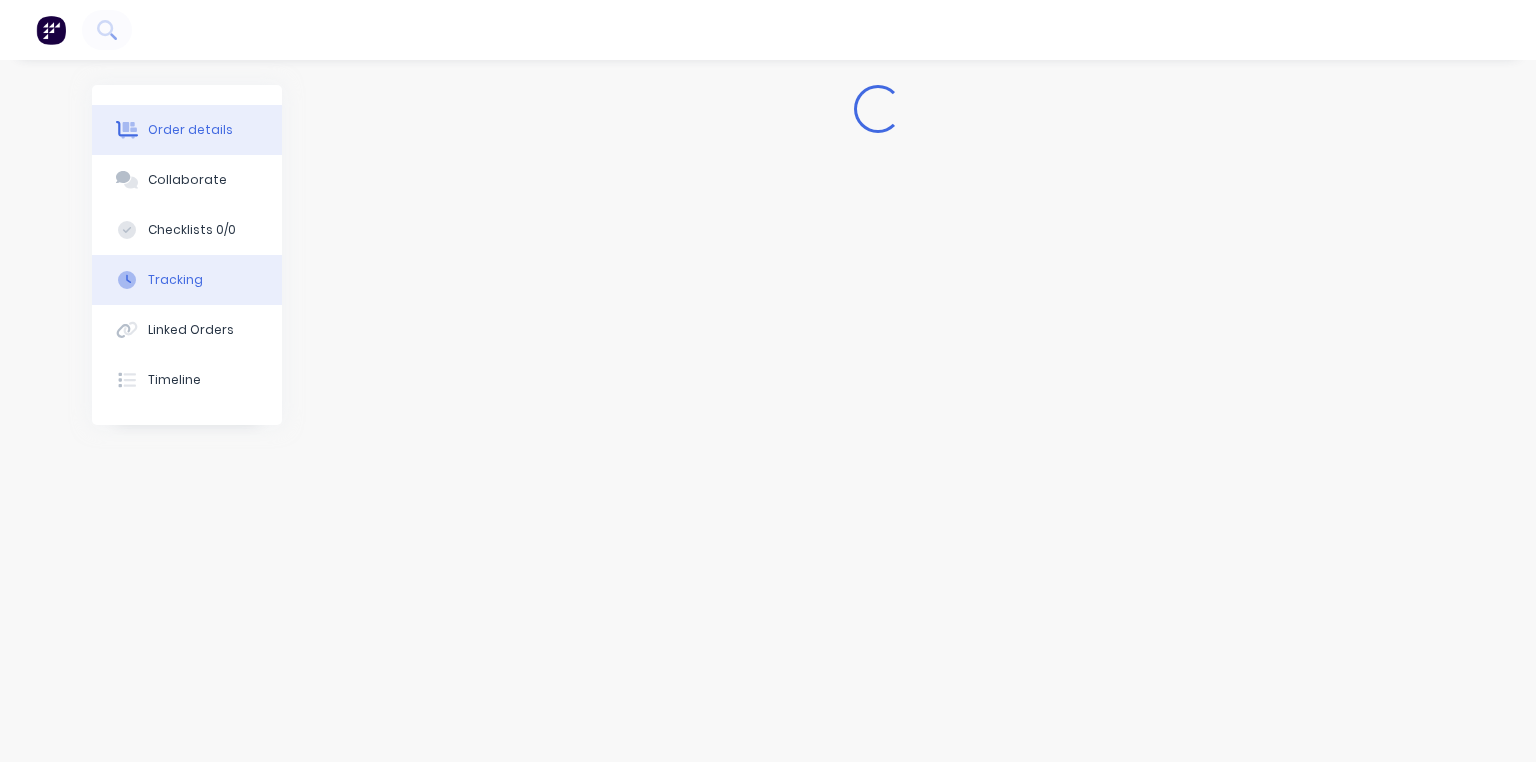 click on "Tracking" at bounding box center (187, 280) 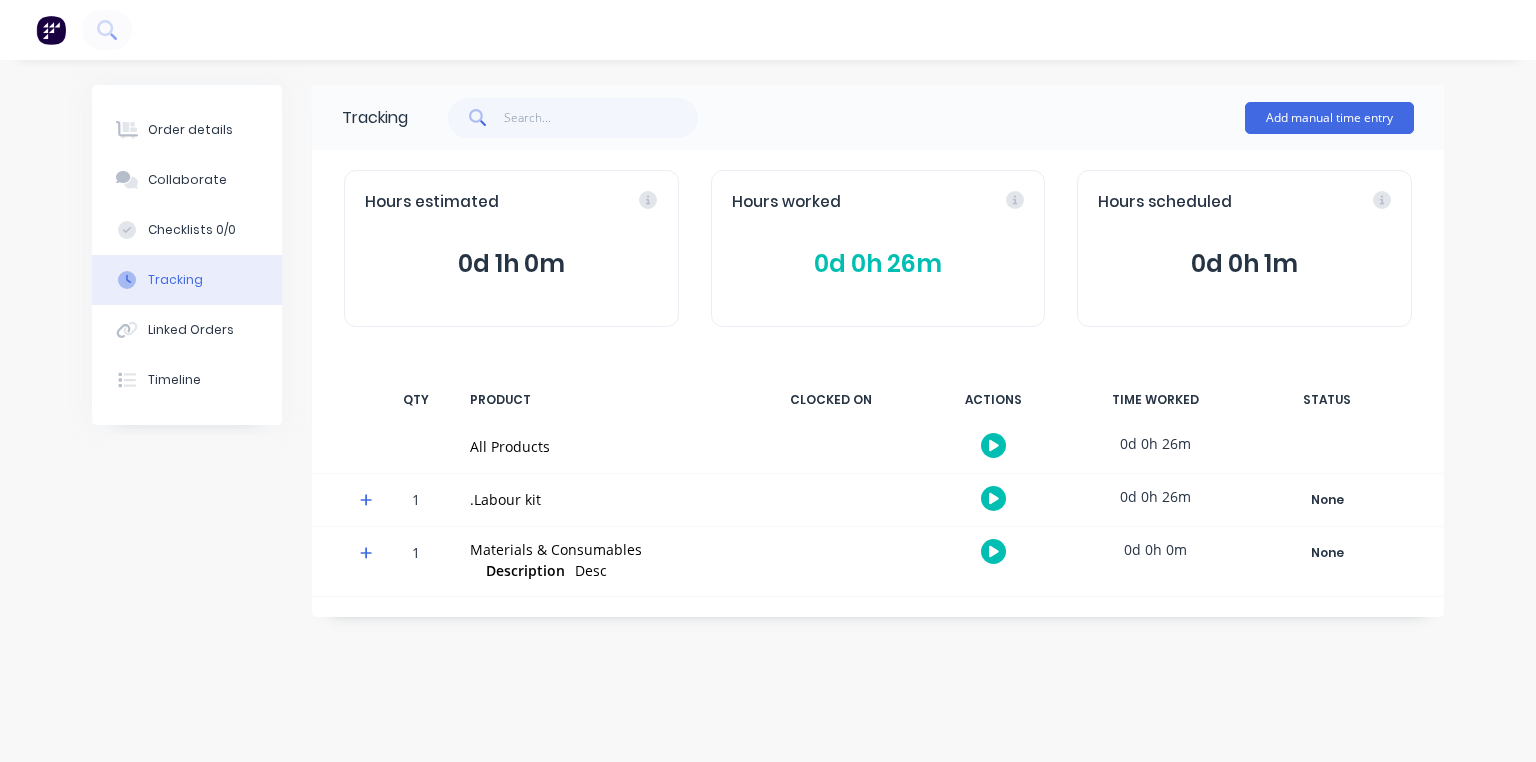 click 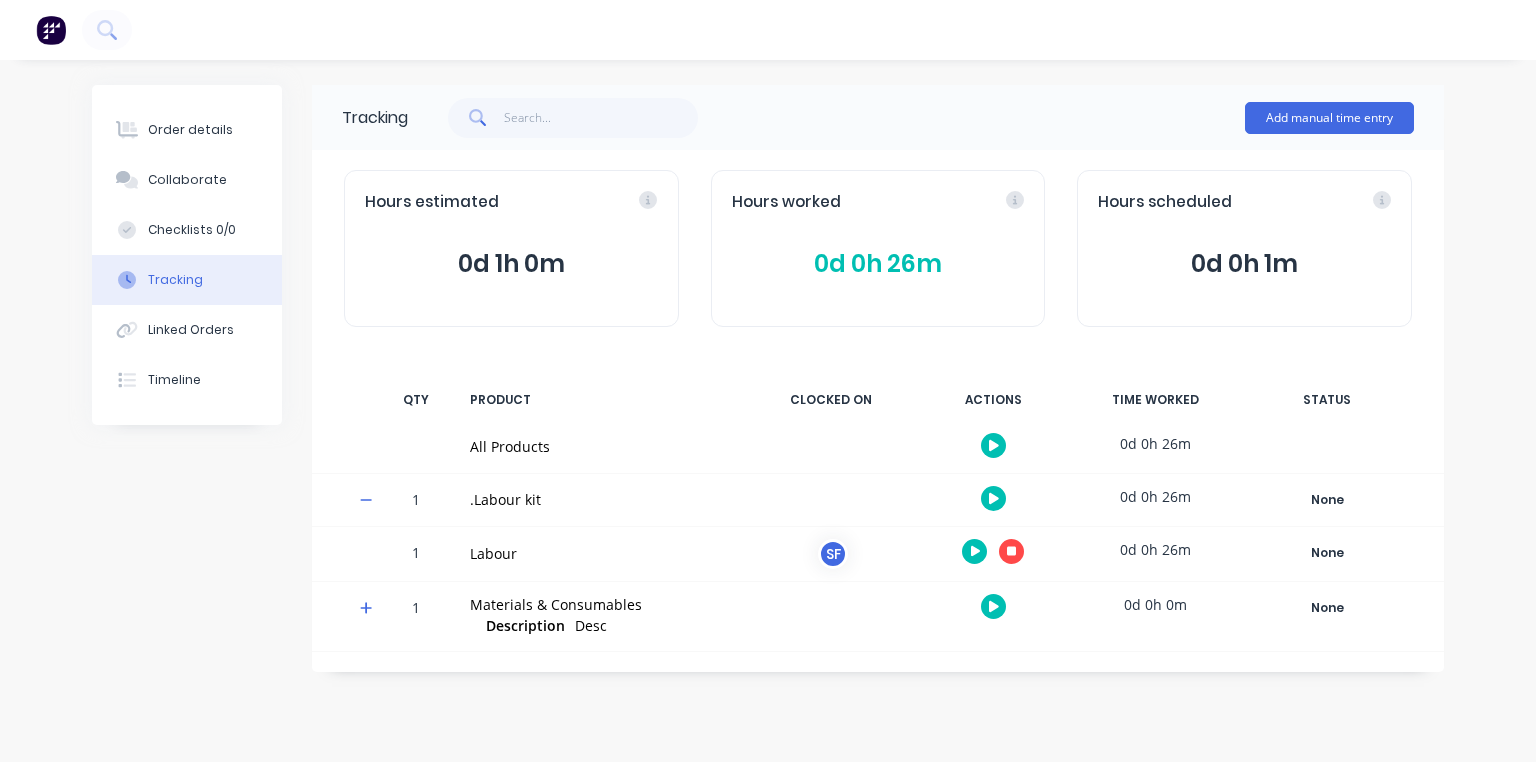click 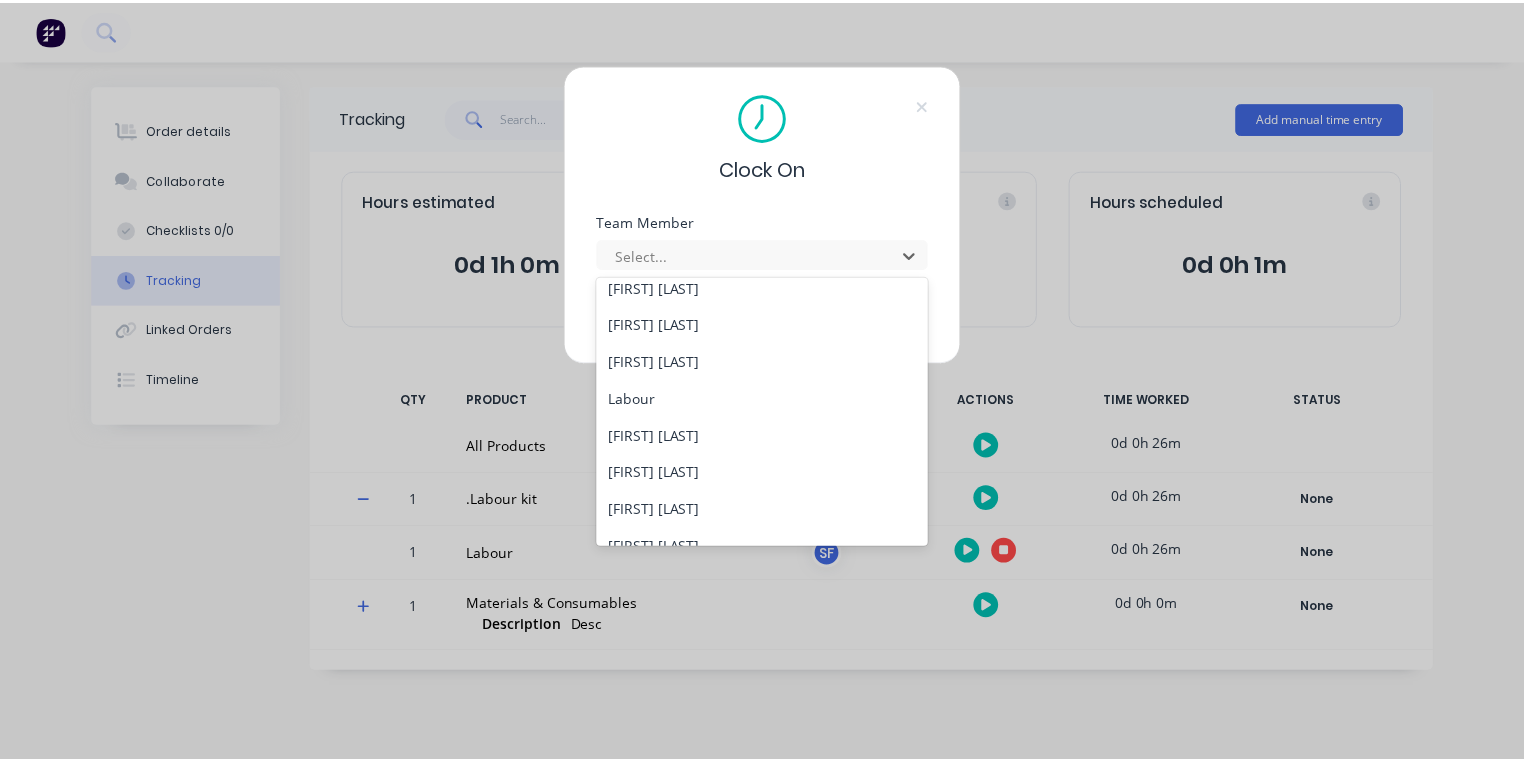 scroll, scrollTop: 256, scrollLeft: 0, axis: vertical 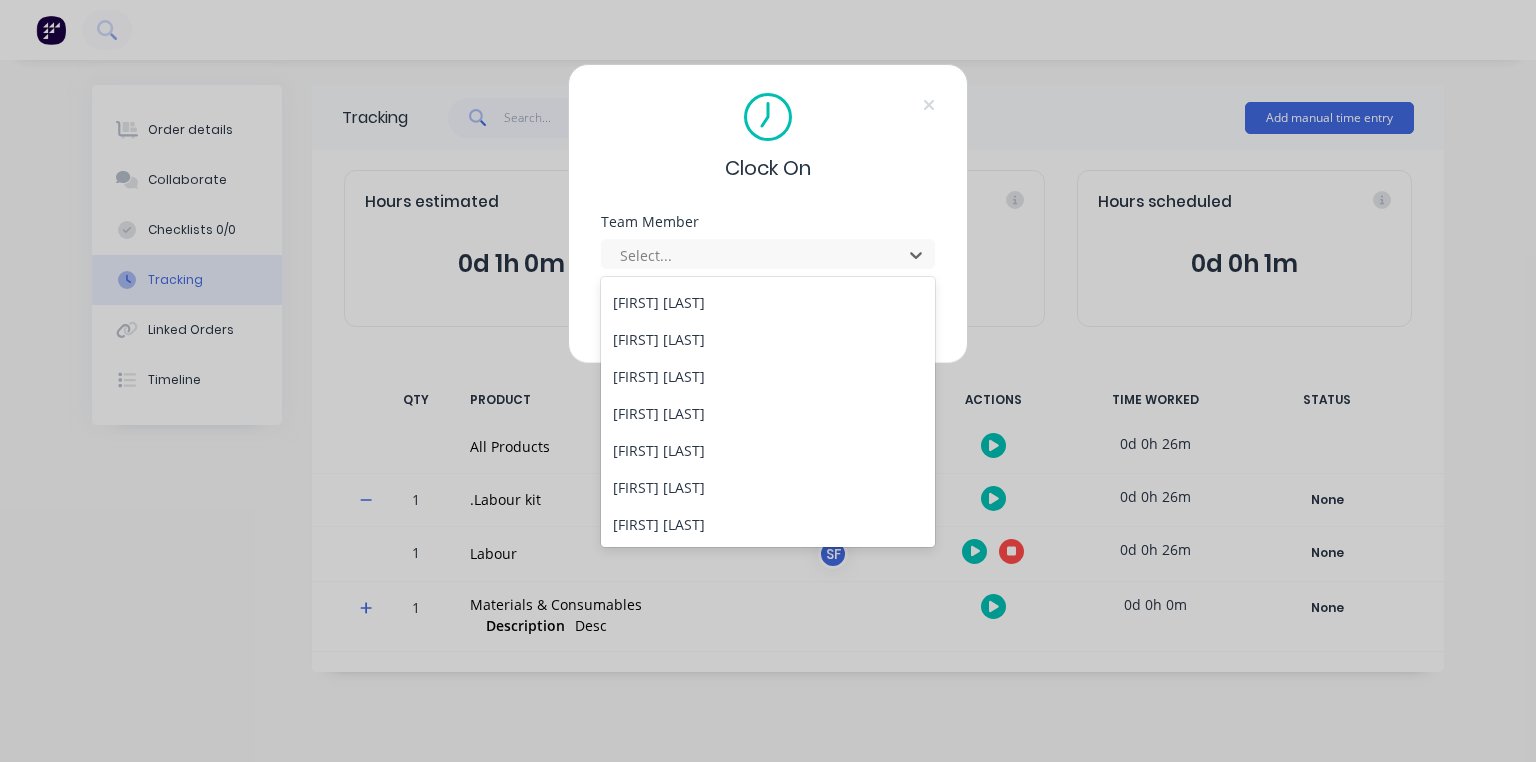 click on "[FIRST] [LAST]" at bounding box center [768, 413] 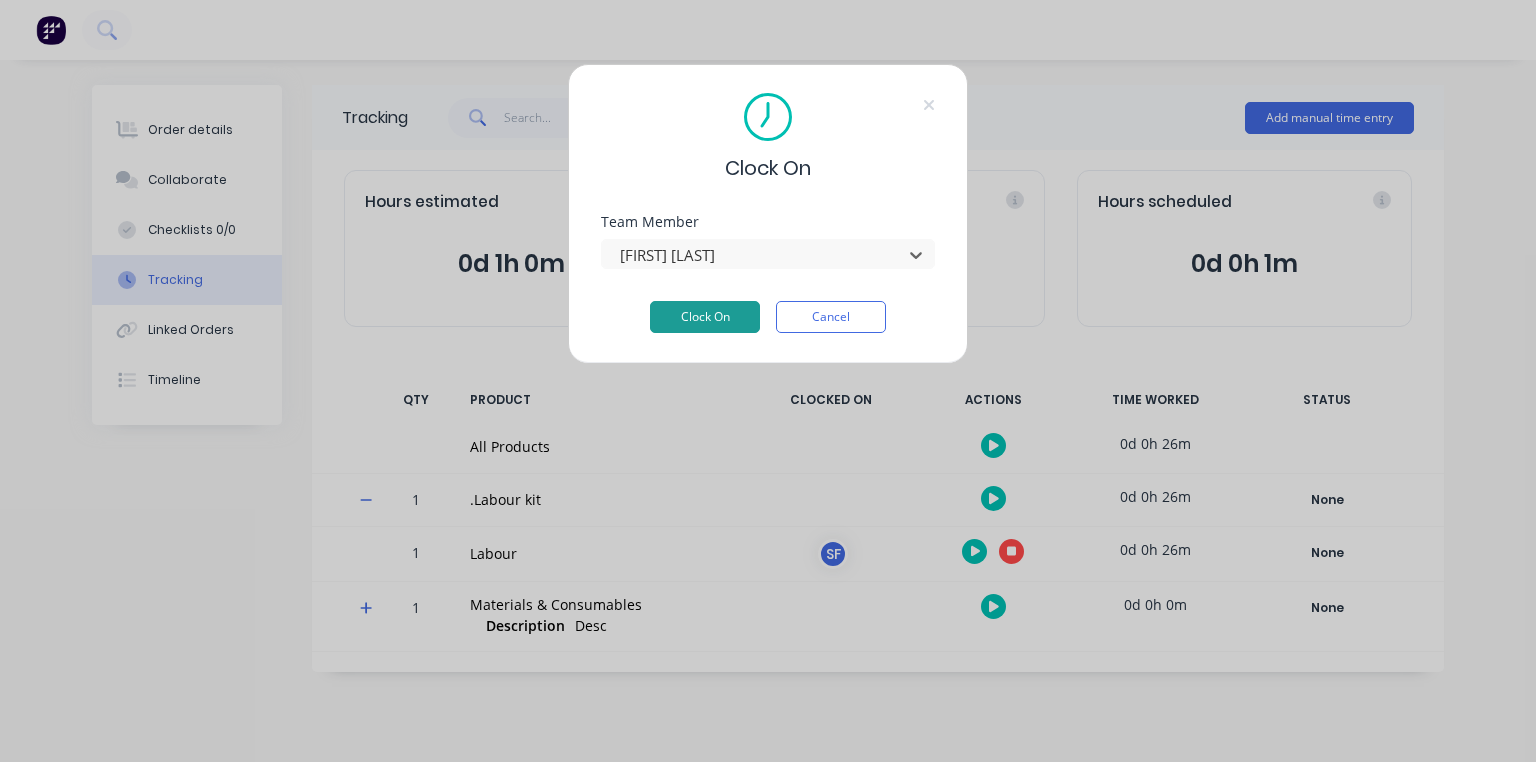 click on "Clock On" at bounding box center (705, 317) 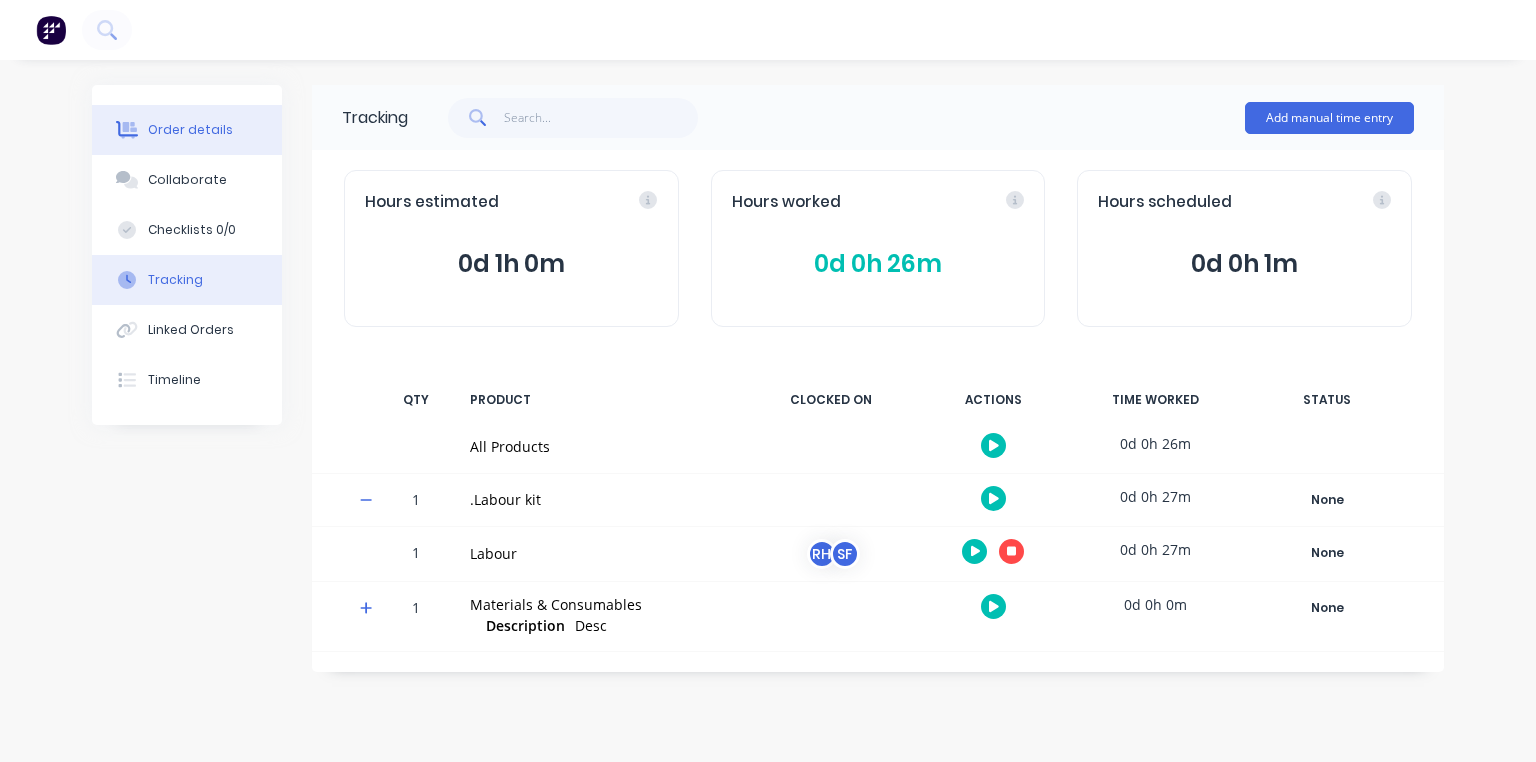 click on "Order details" at bounding box center (190, 130) 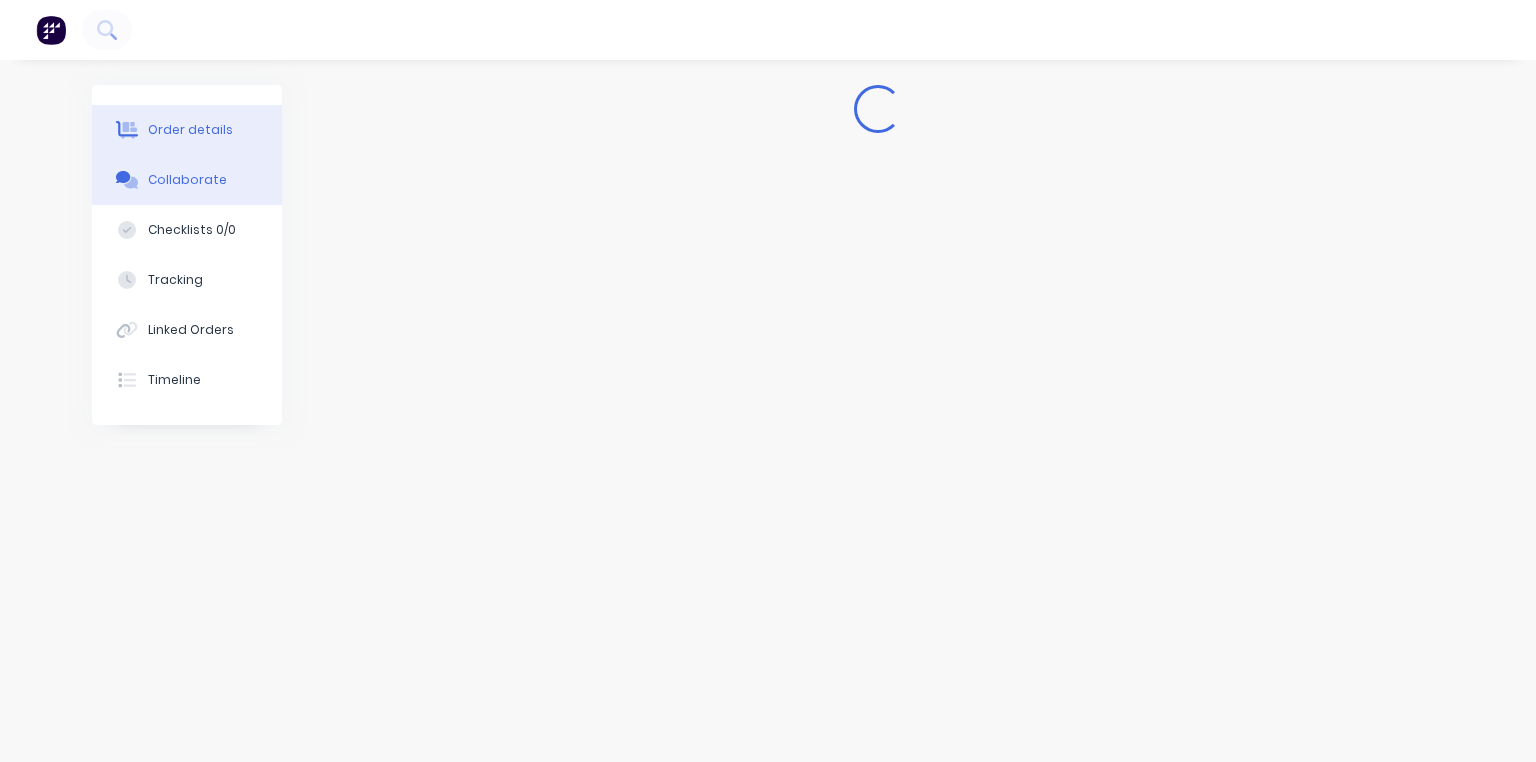 click on "Collaborate" at bounding box center [187, 180] 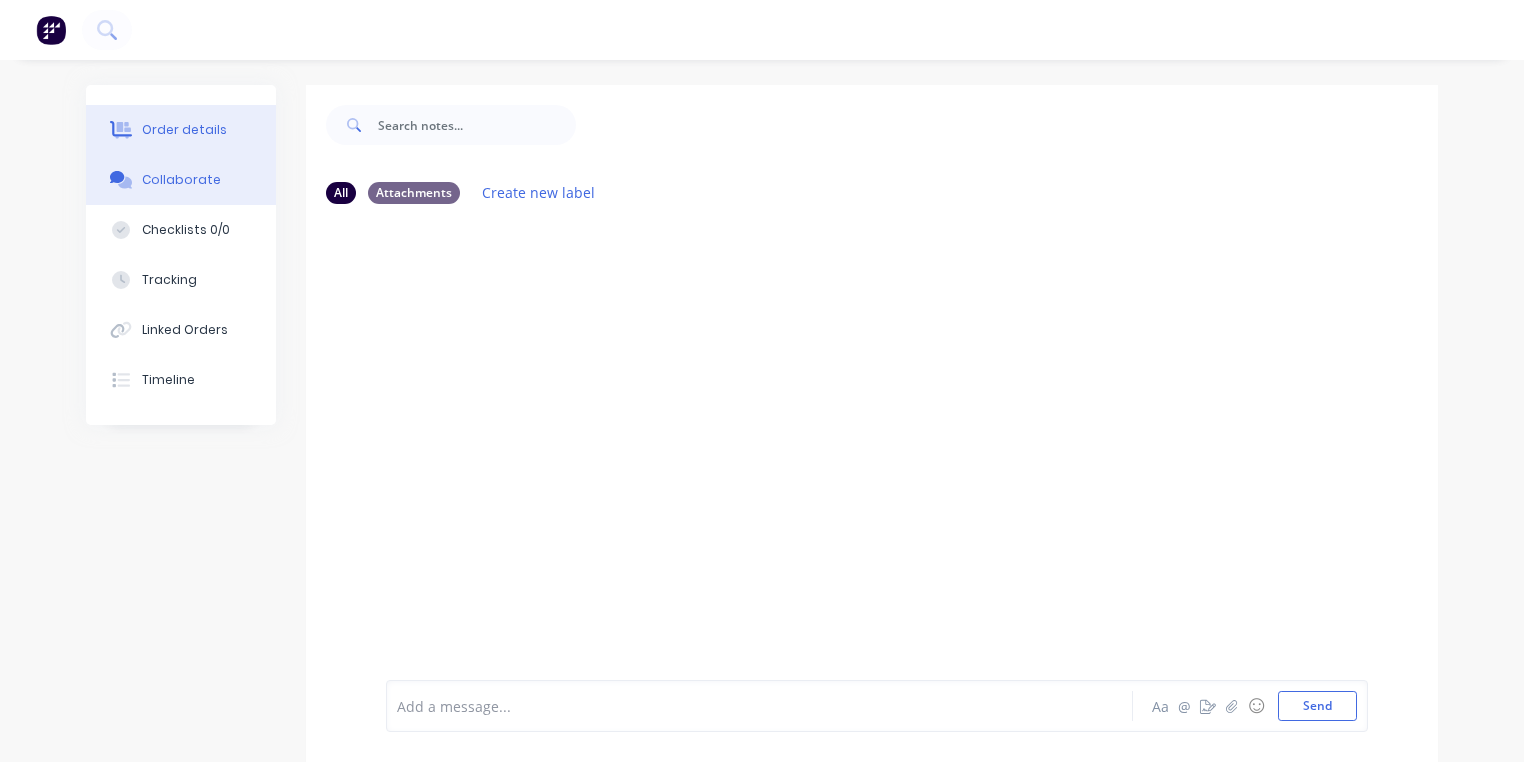 click on "Order details" at bounding box center [181, 130] 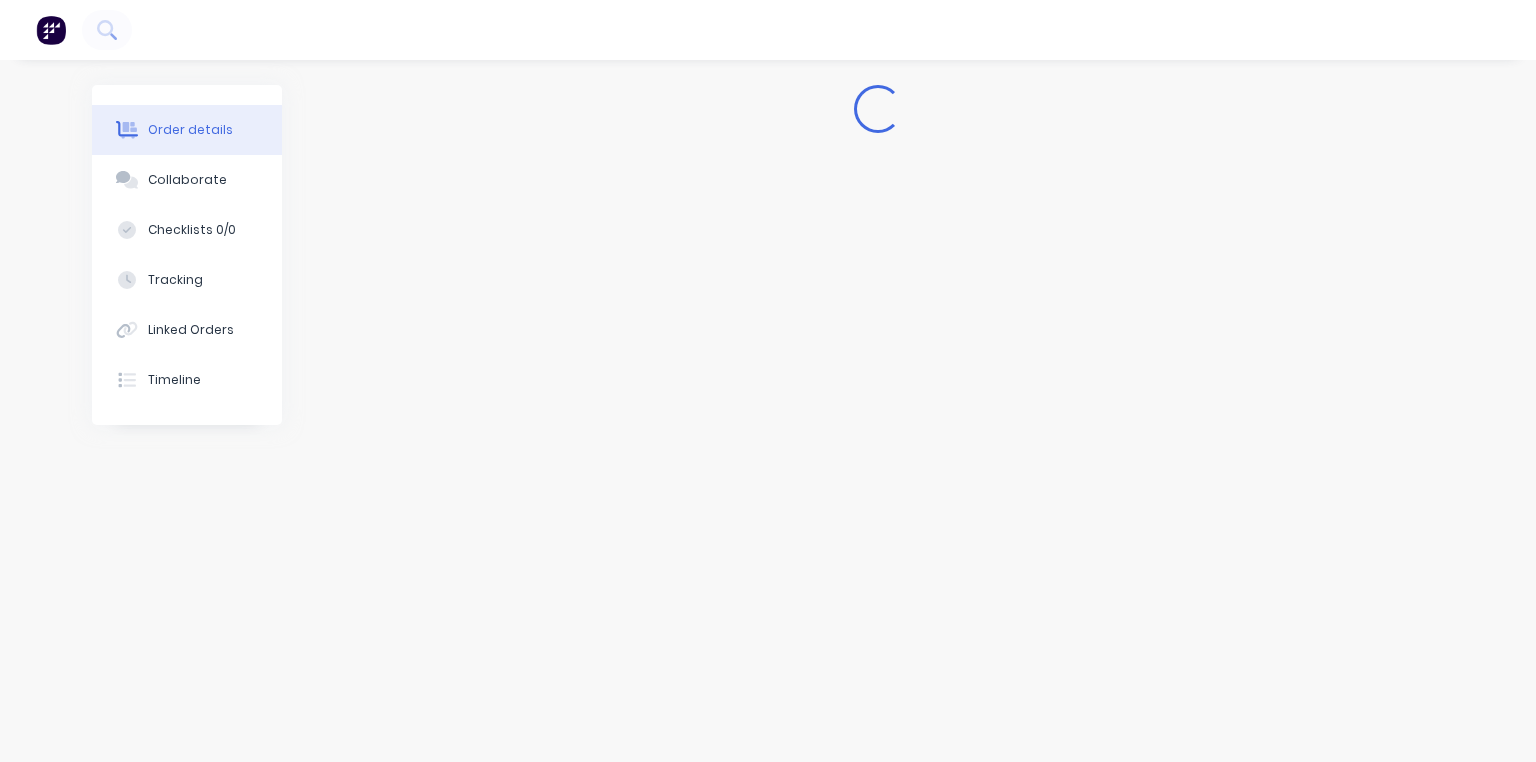 click on "Loading..." at bounding box center (768, 343) 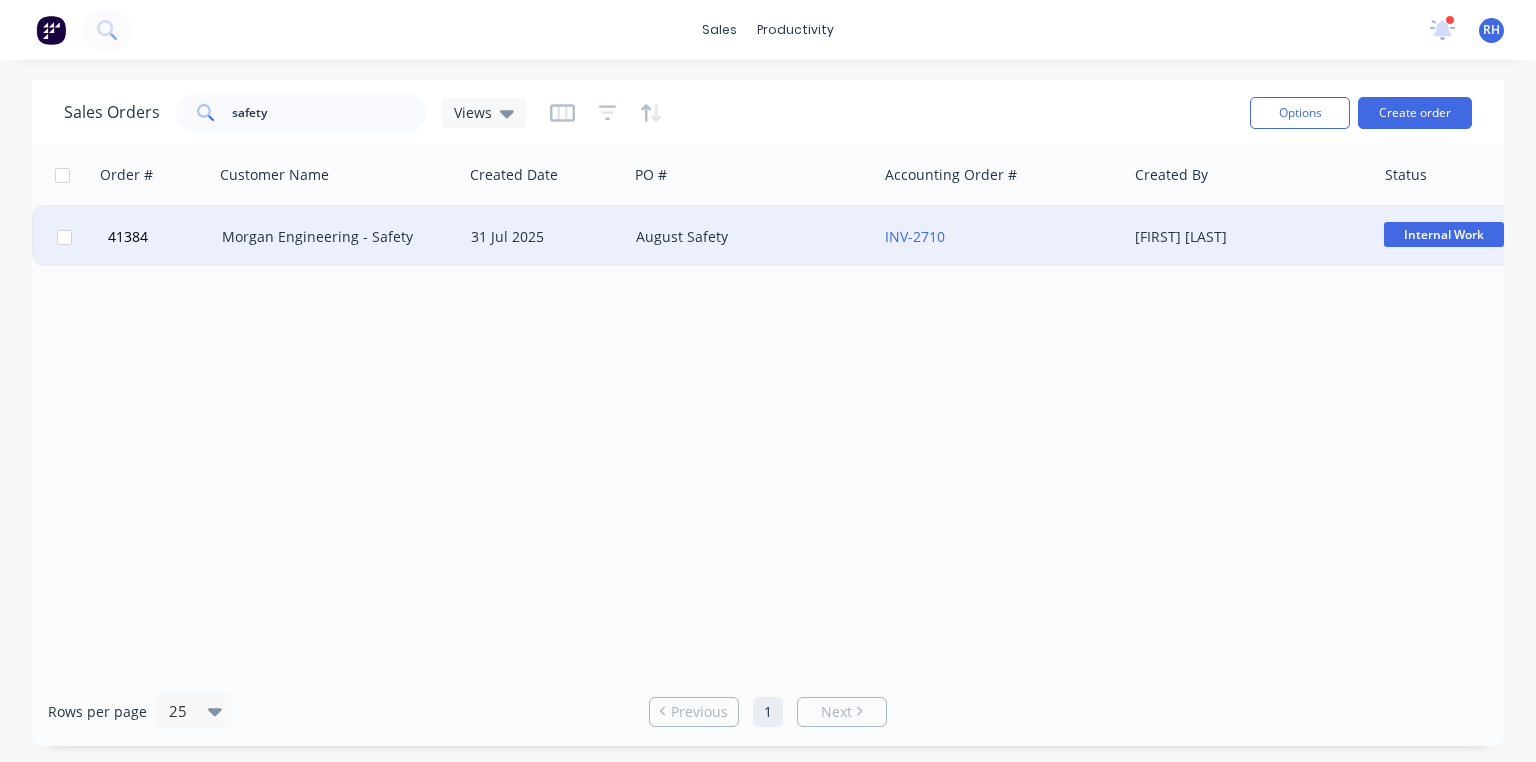 click on "Morgan Engineering - Safety" at bounding box center (338, 237) 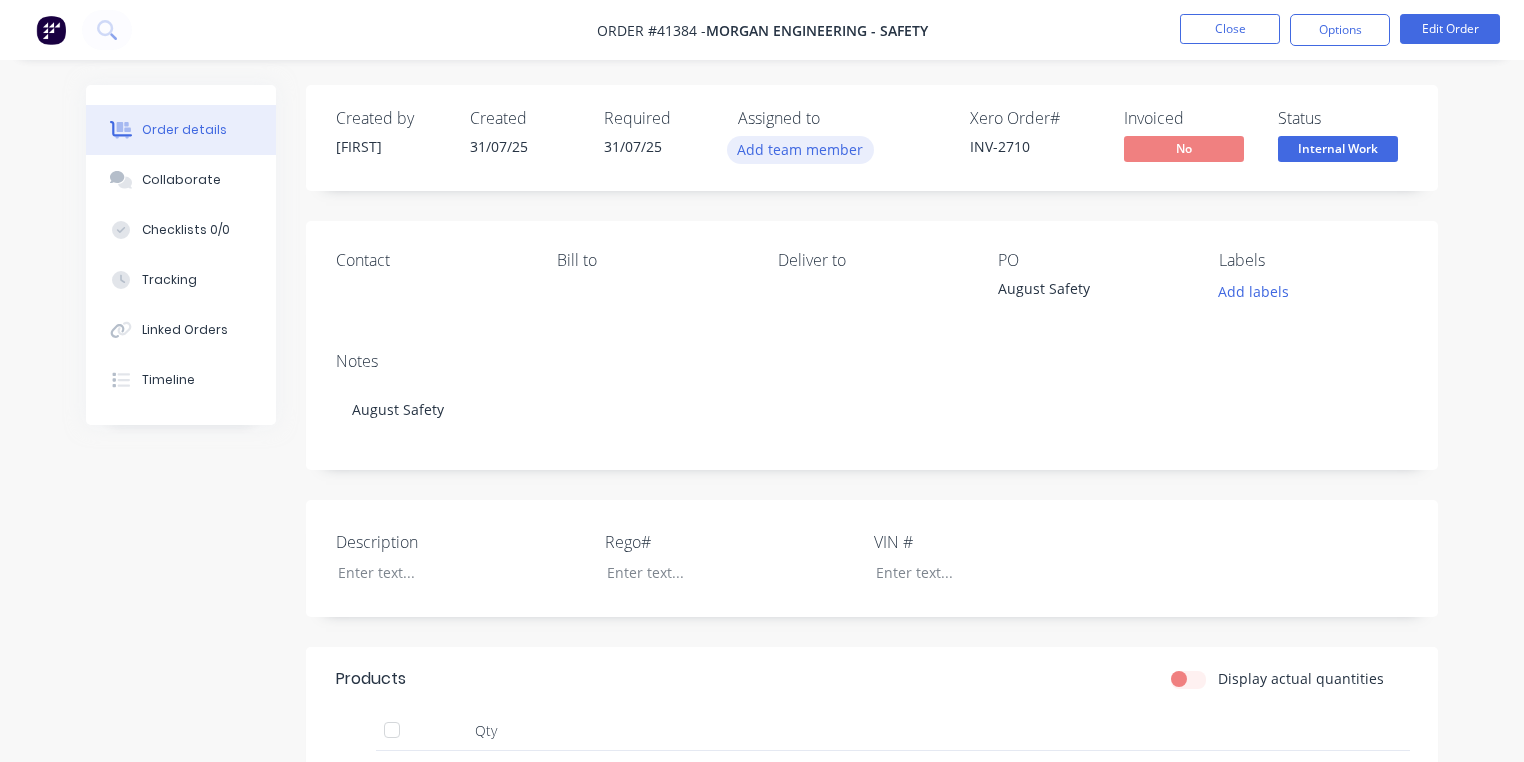 click on "Add team member" at bounding box center (800, 149) 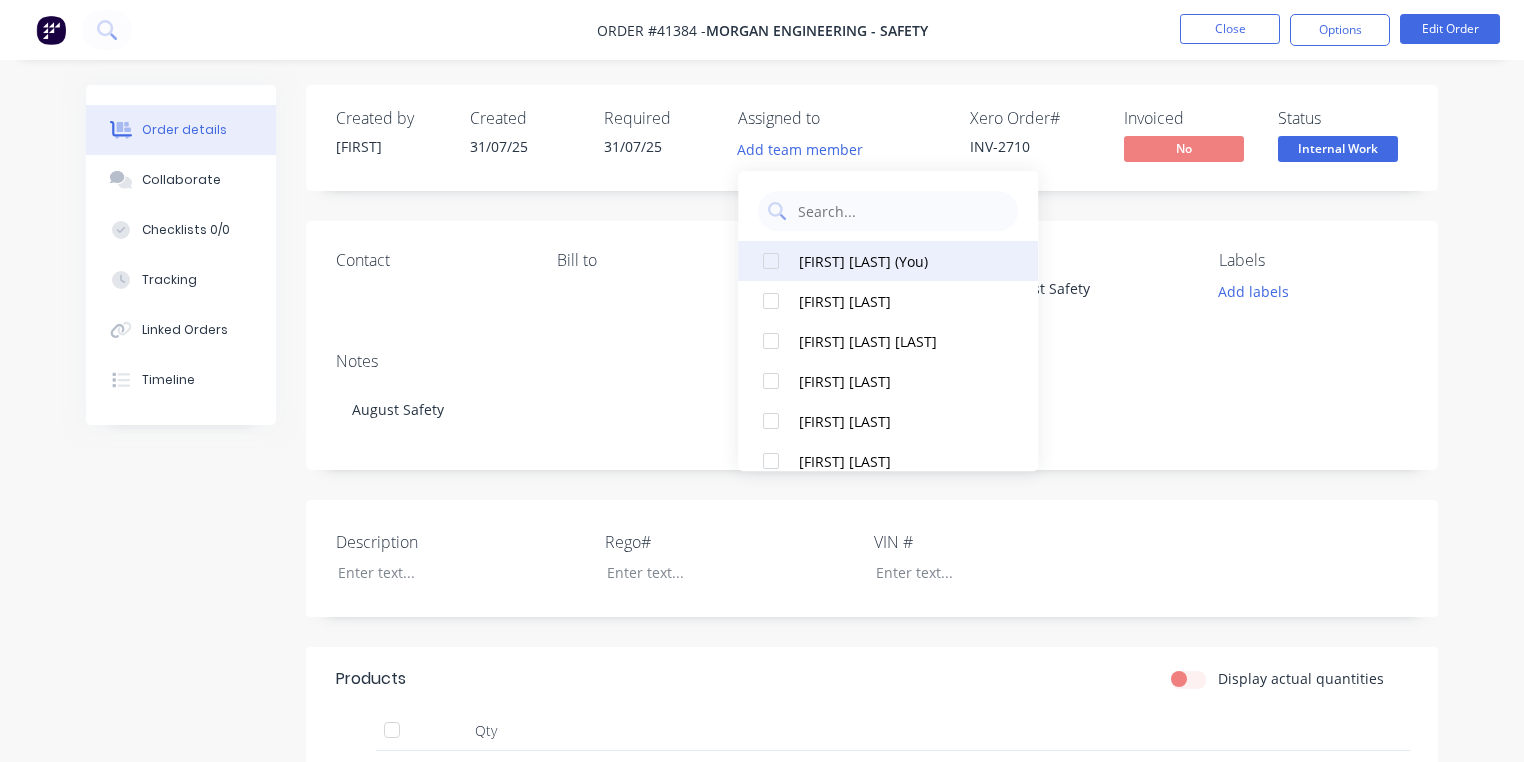 click at bounding box center (771, 261) 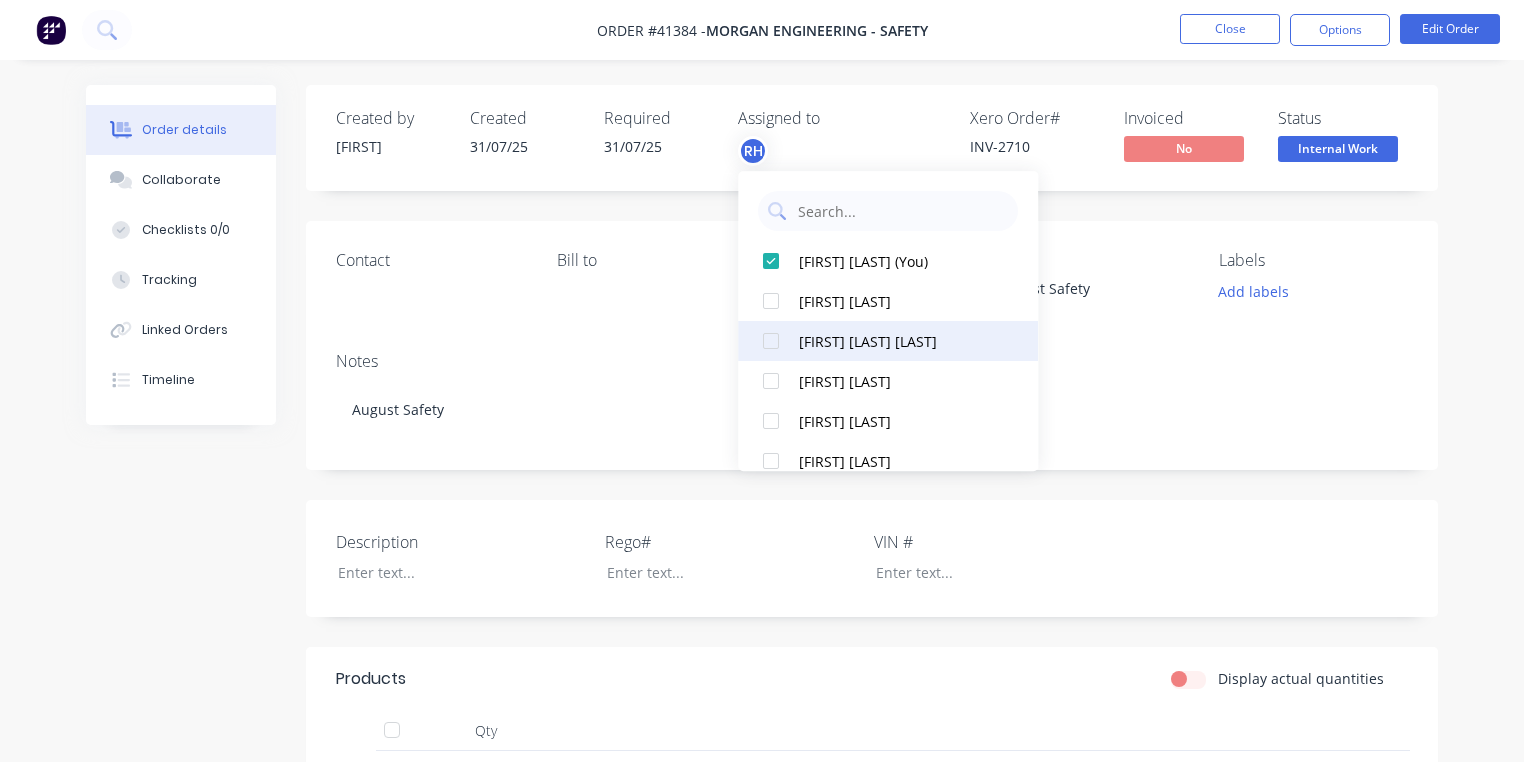 click at bounding box center (771, 341) 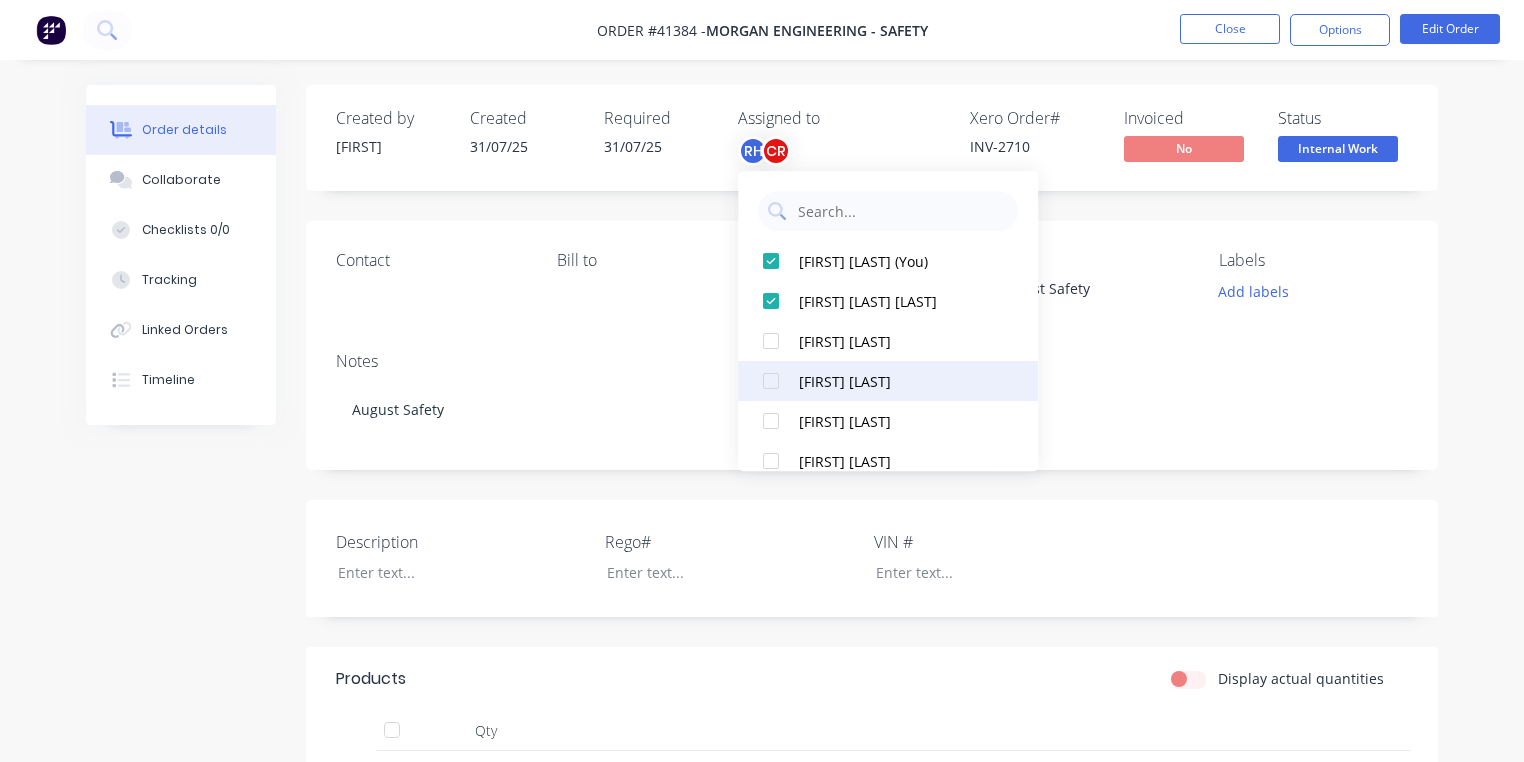 click at bounding box center (771, 381) 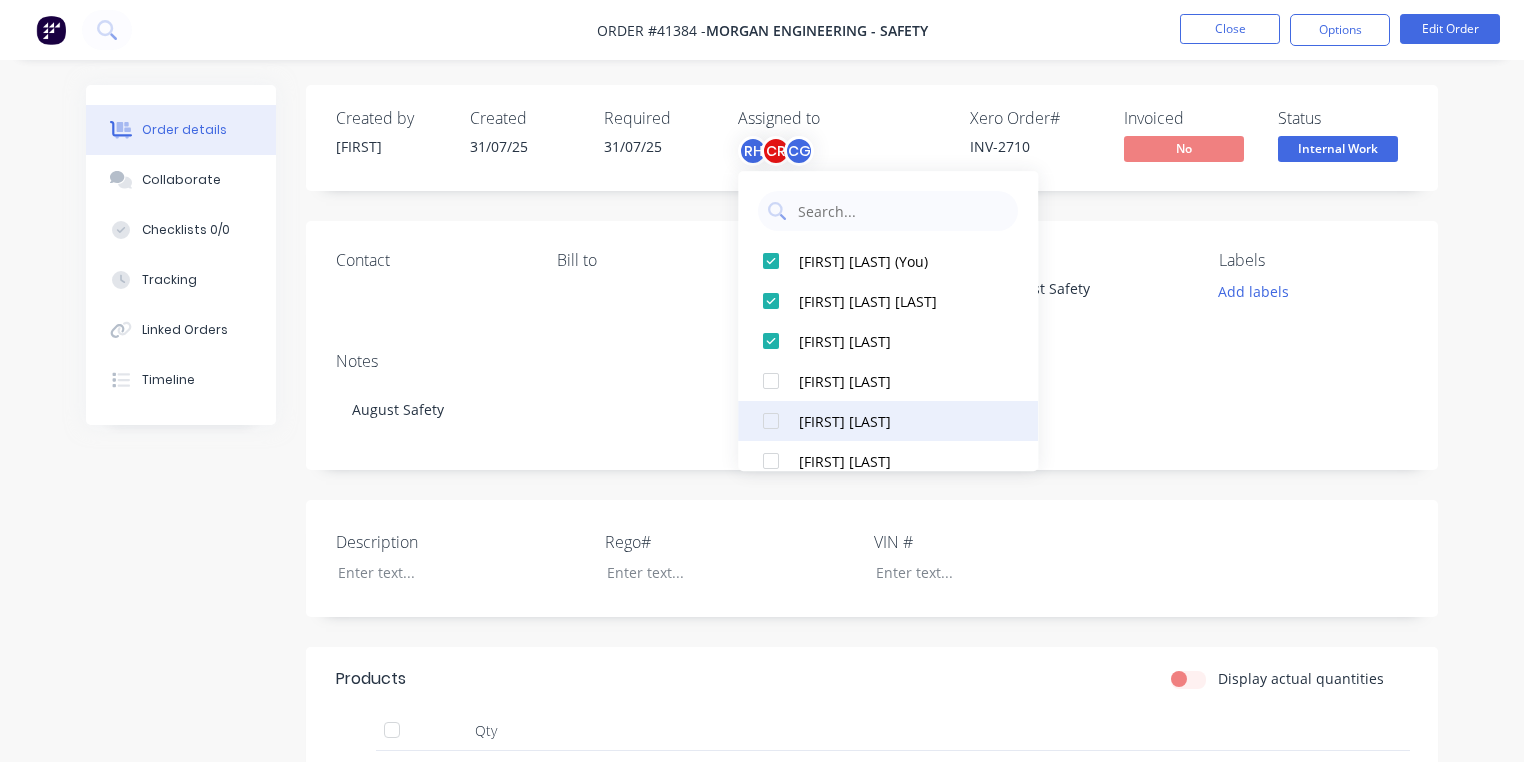 click at bounding box center [771, 421] 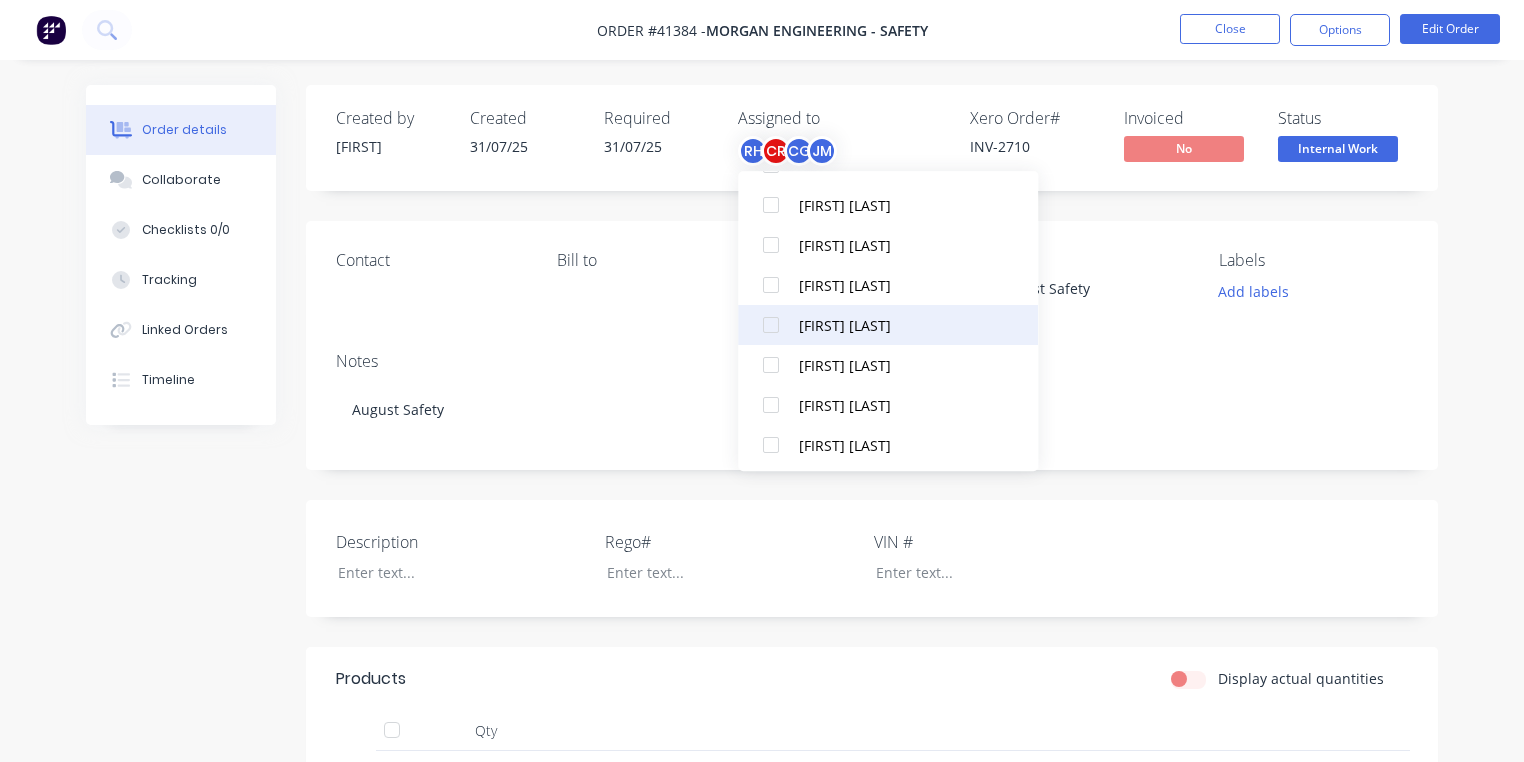 click at bounding box center (771, 325) 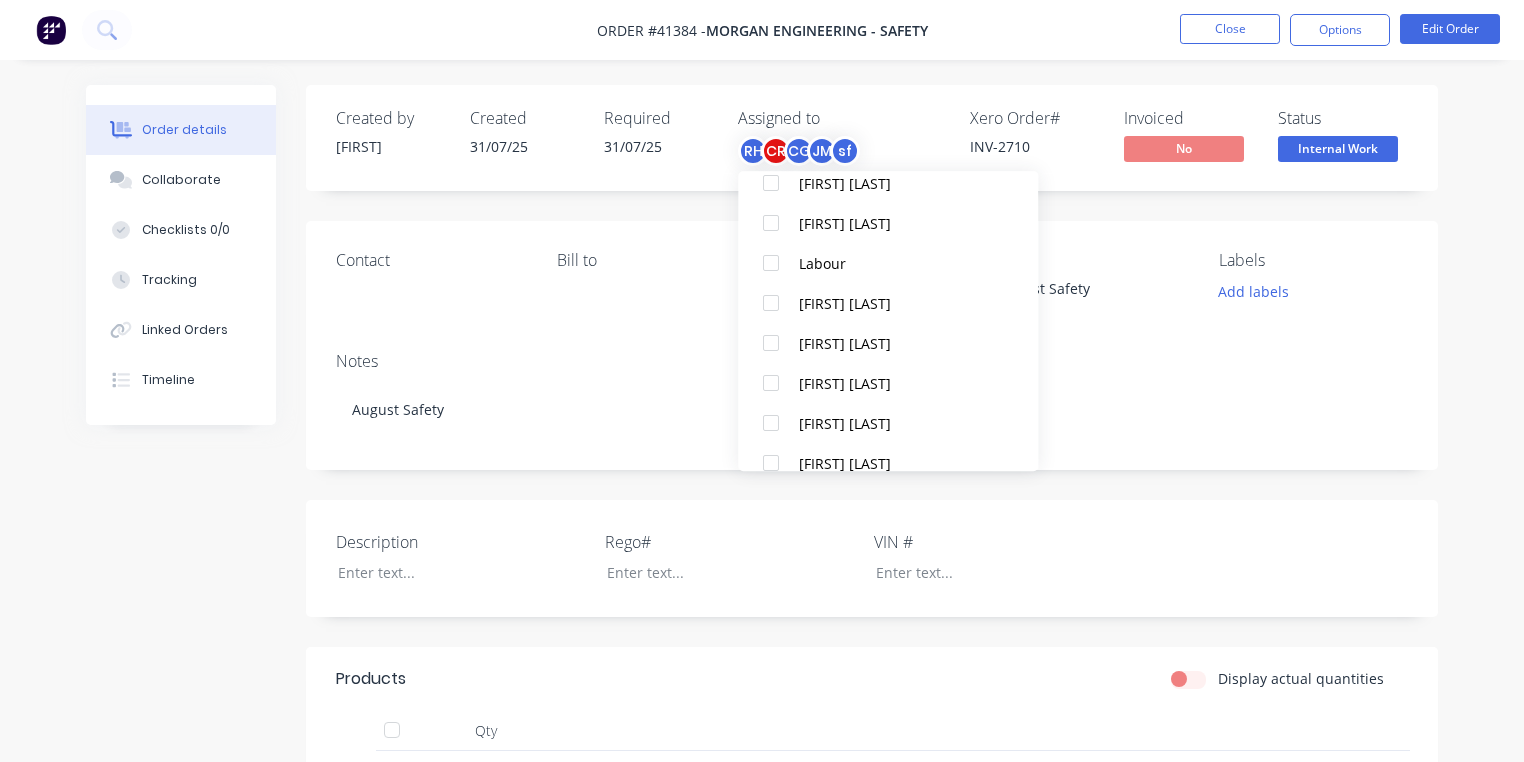 scroll, scrollTop: 345, scrollLeft: 0, axis: vertical 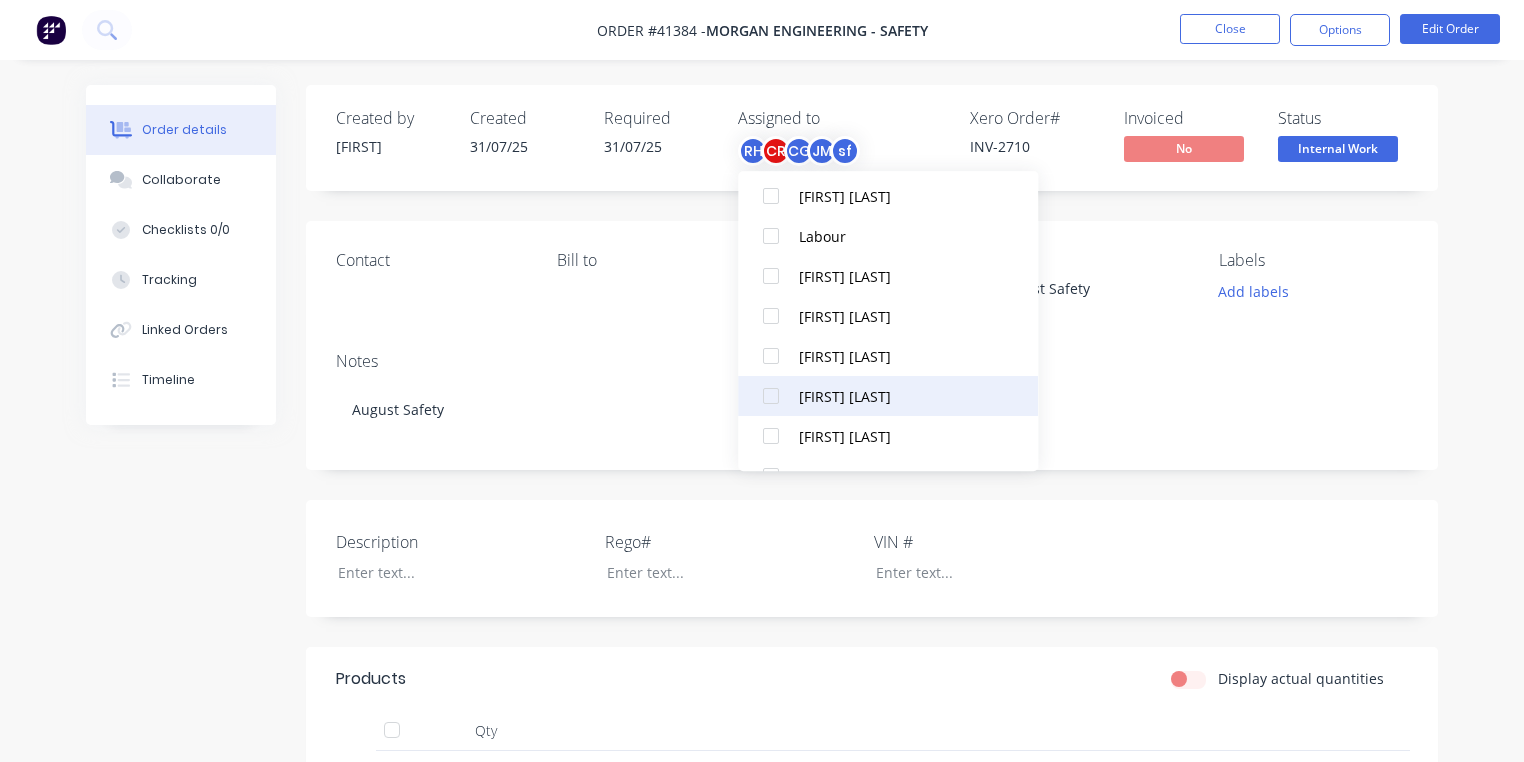 click at bounding box center (771, 396) 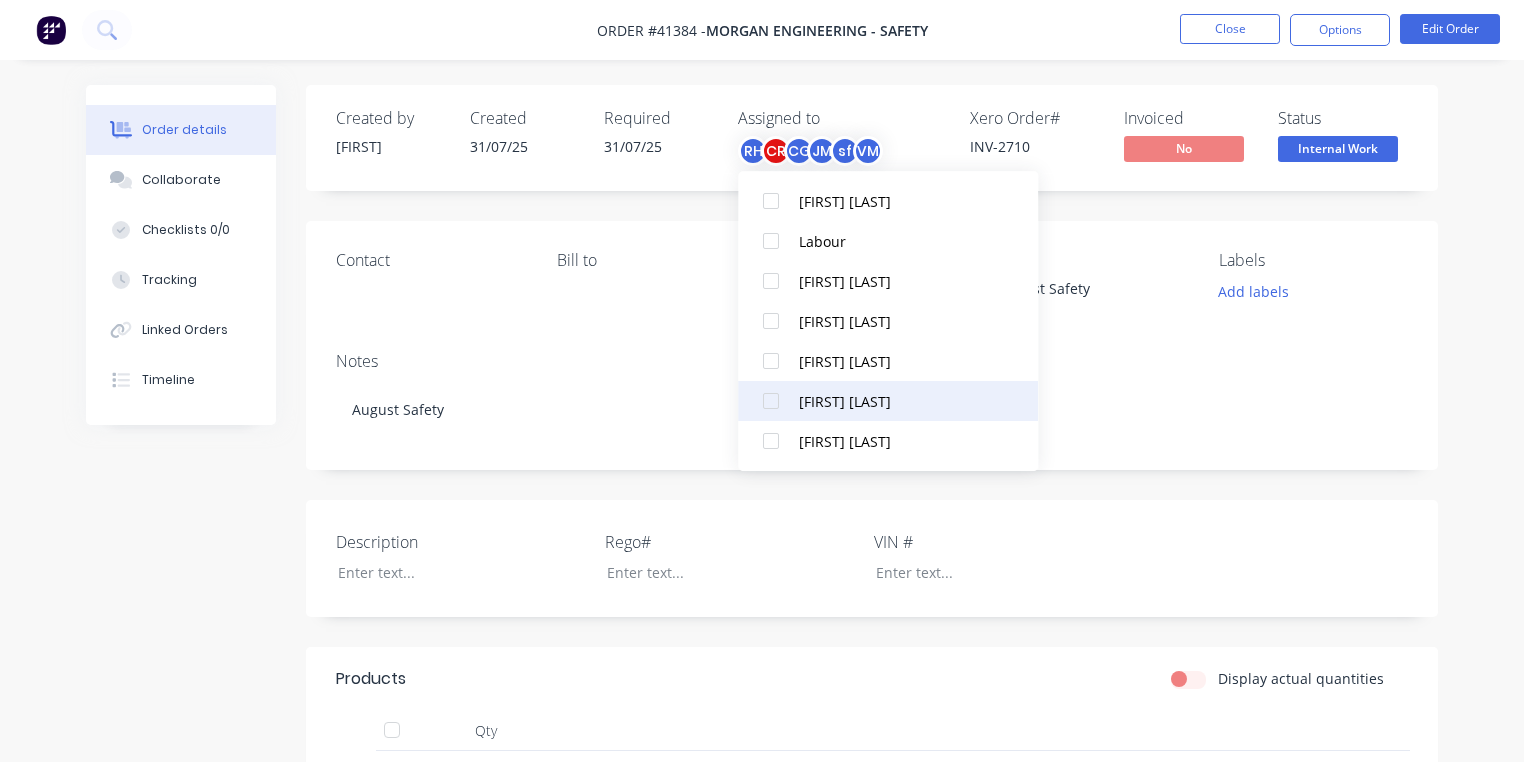 click at bounding box center [771, 401] 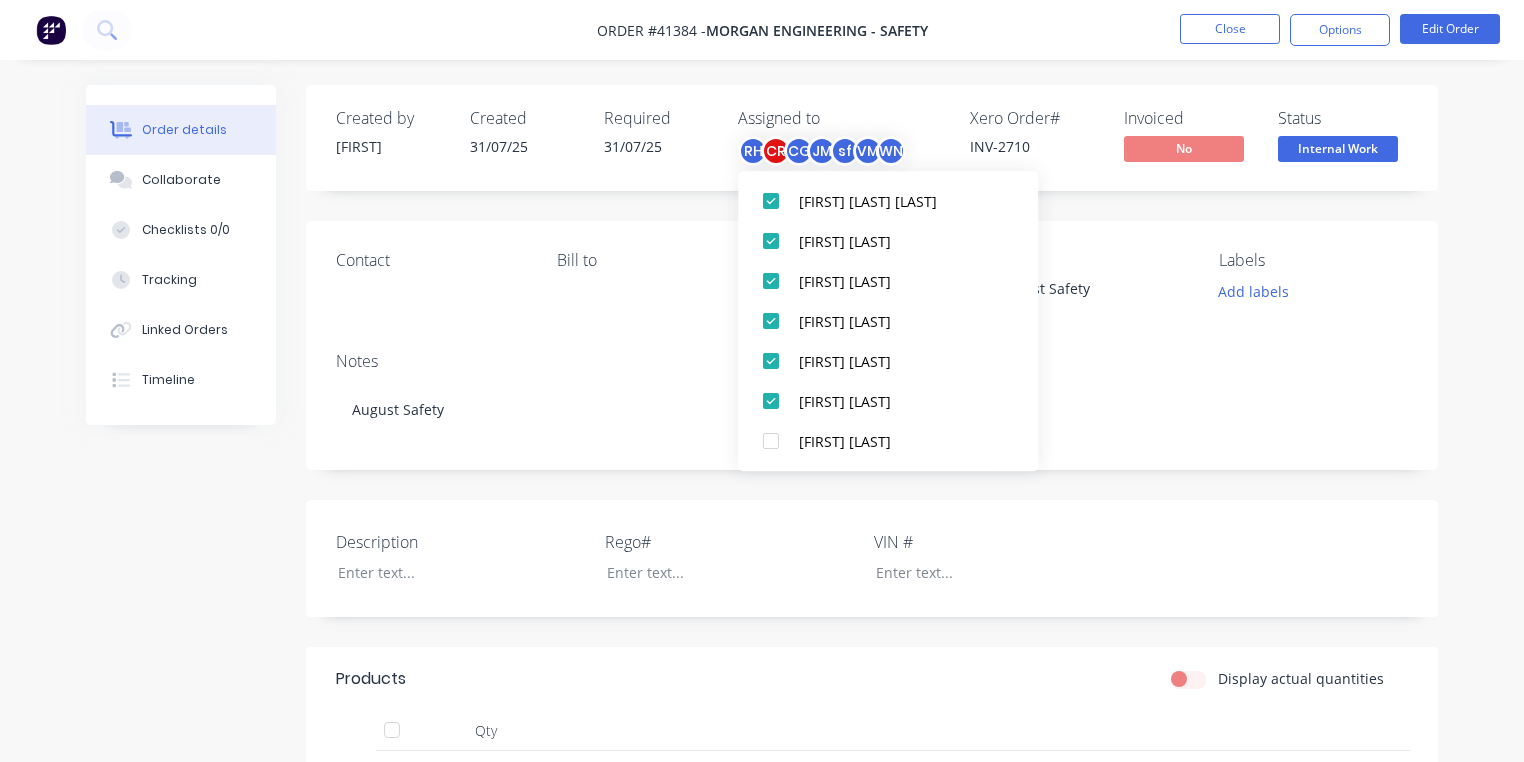 click on "Created by [FIRST] Created 31/07/25 Required 31/07/25 Assigned to RH CR CG JM sf VM WN Xero   Order  # INV-2710 Invoiced No Status Internal Work" at bounding box center (872, 138) 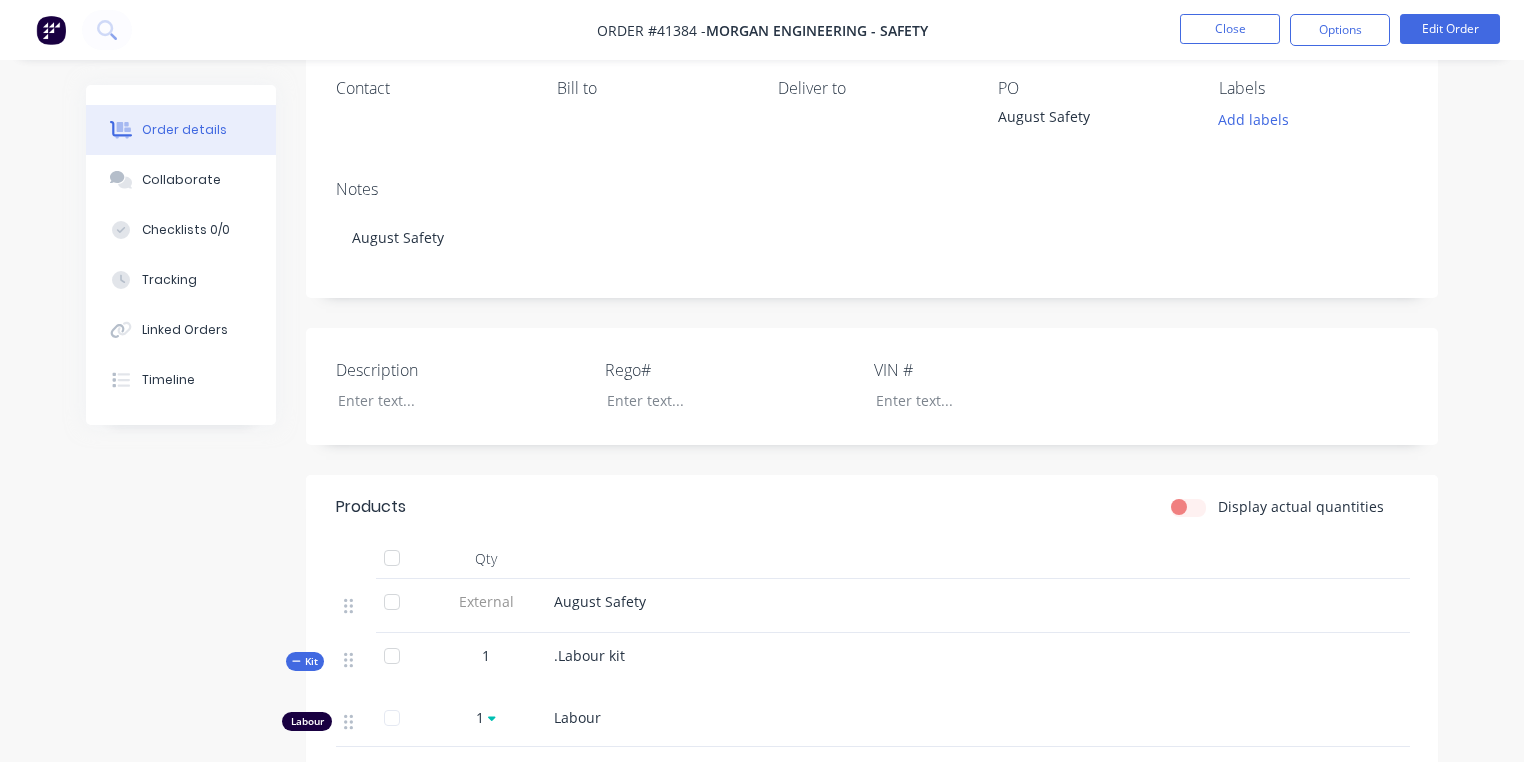 scroll, scrollTop: 192, scrollLeft: 0, axis: vertical 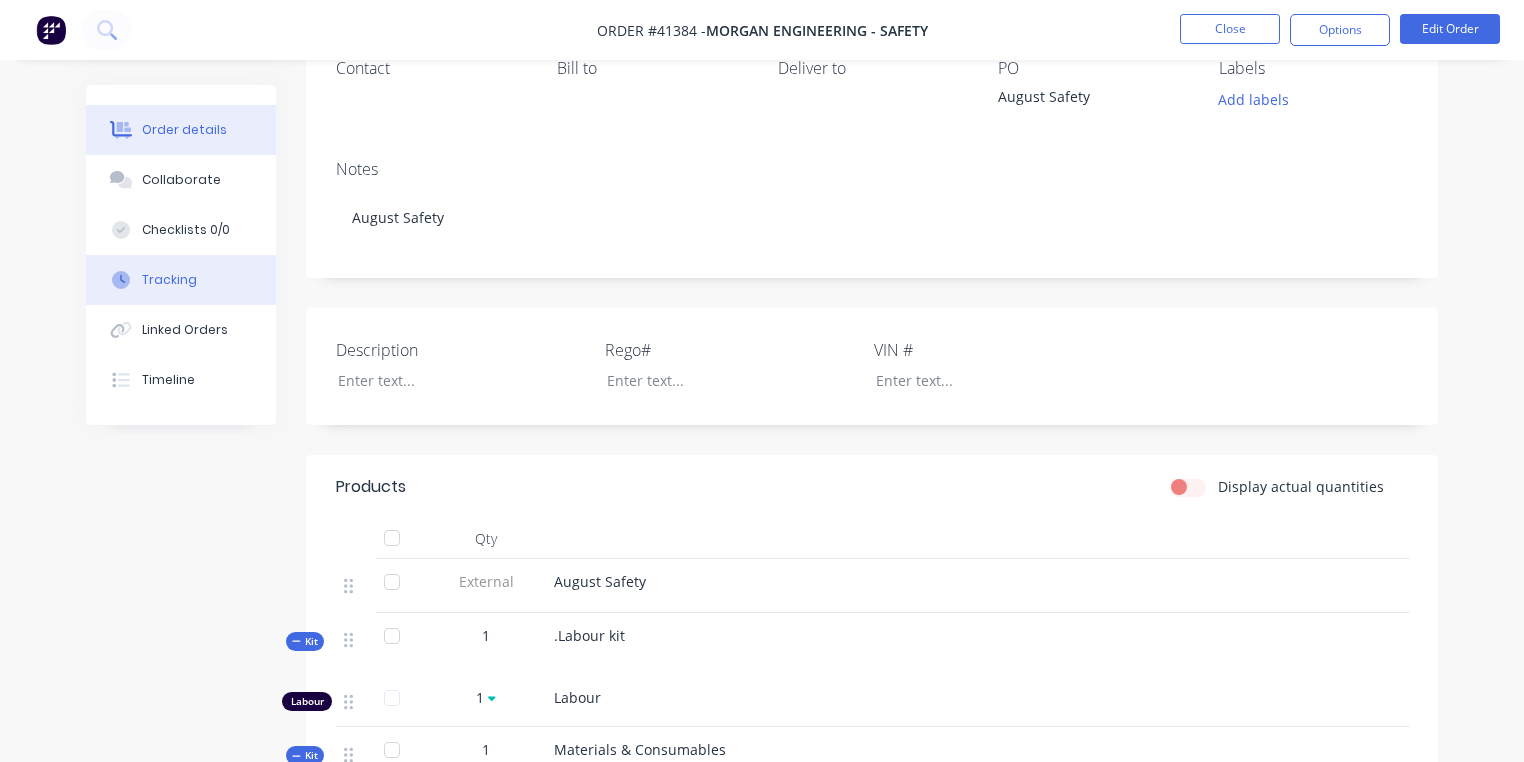 click on "Tracking" at bounding box center [169, 280] 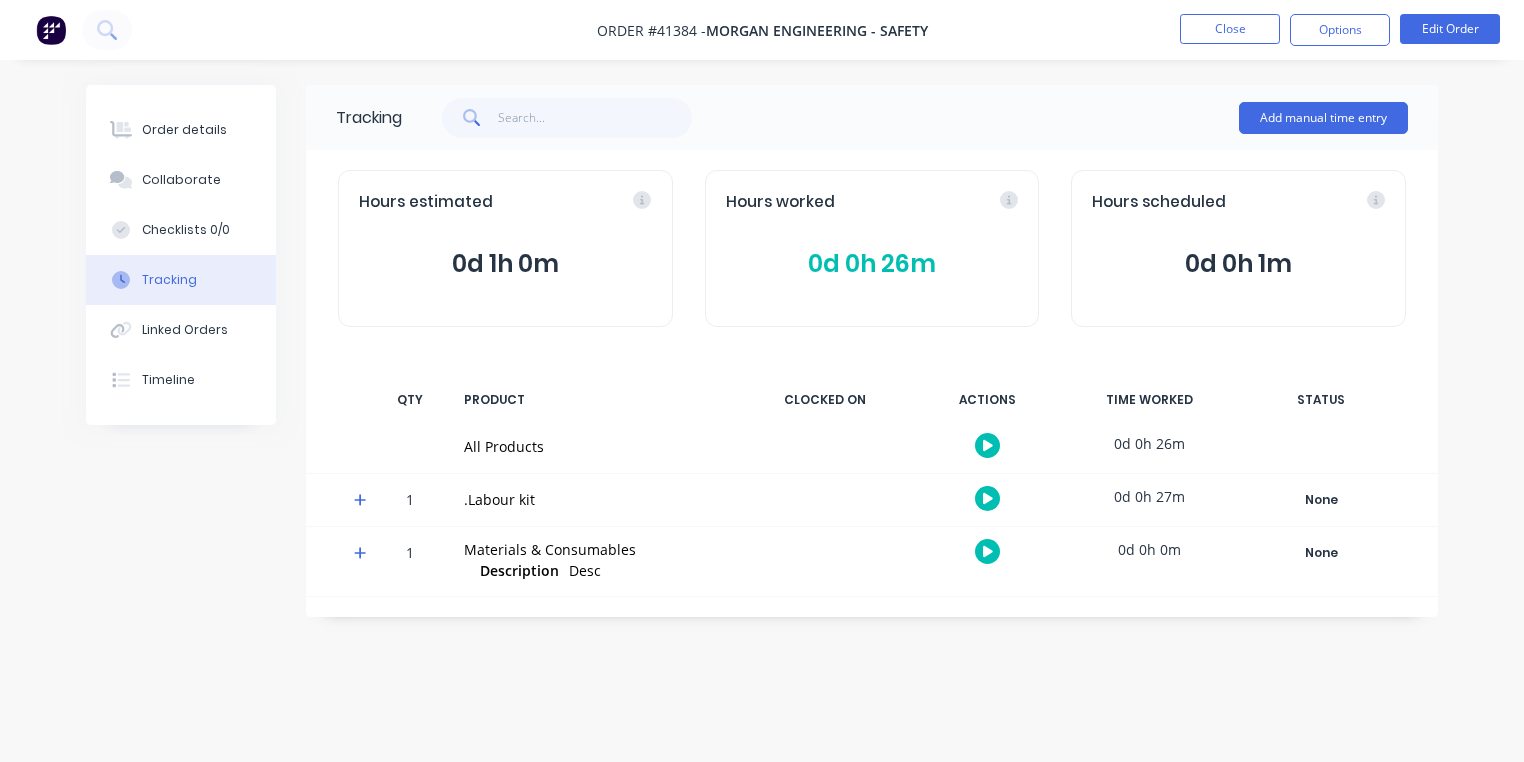 scroll, scrollTop: 0, scrollLeft: 0, axis: both 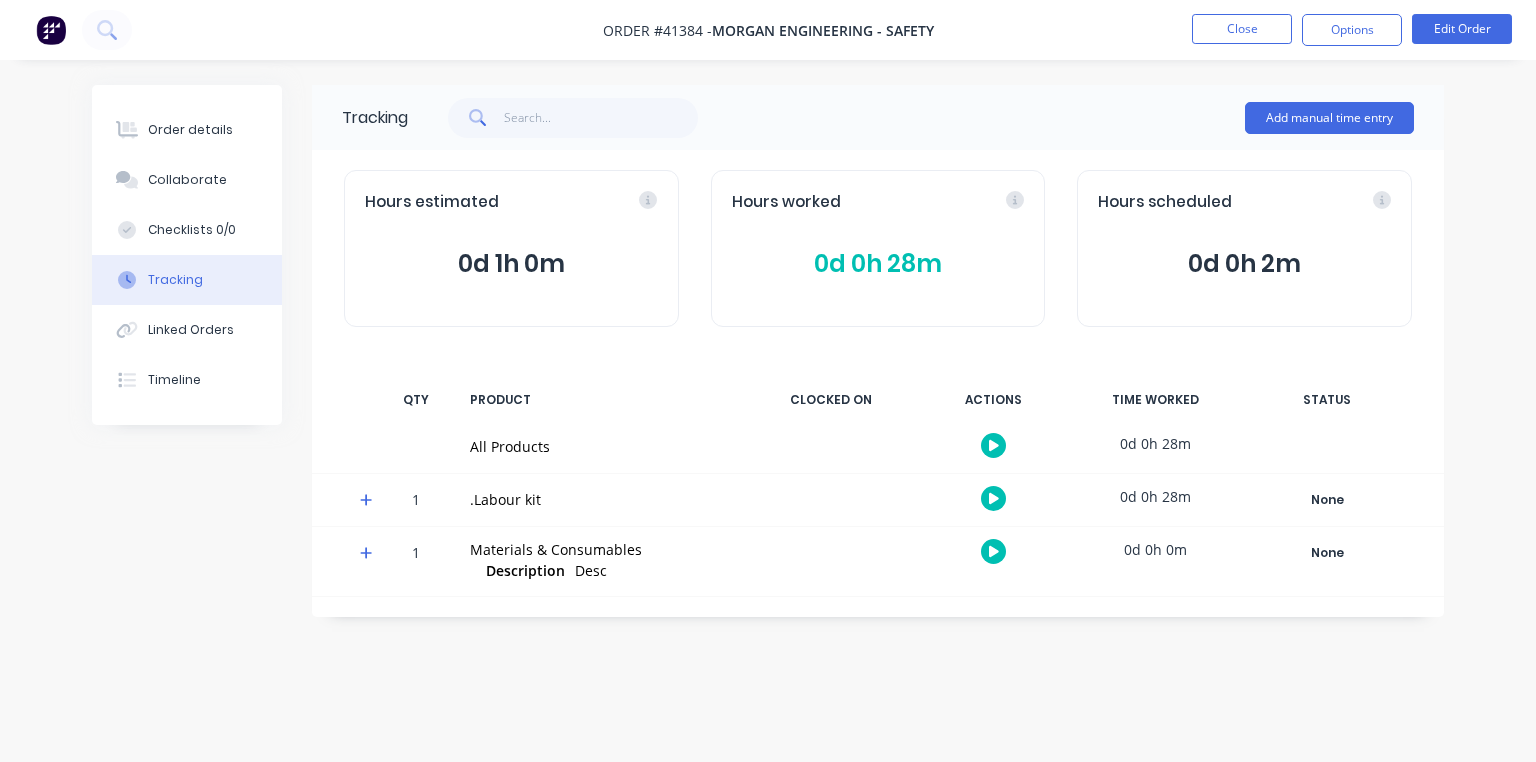 click at bounding box center (370, 503) 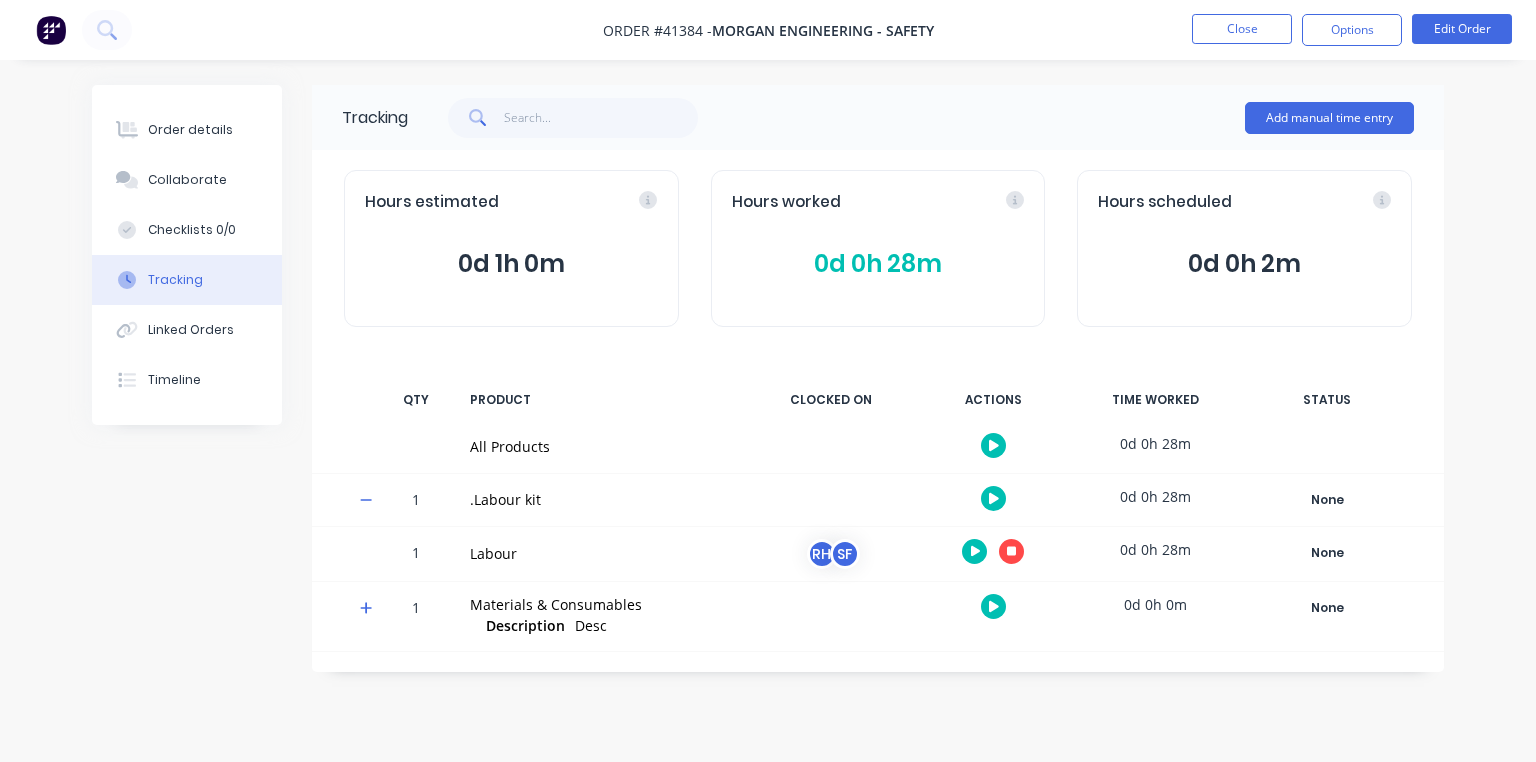 click at bounding box center (1011, 551) 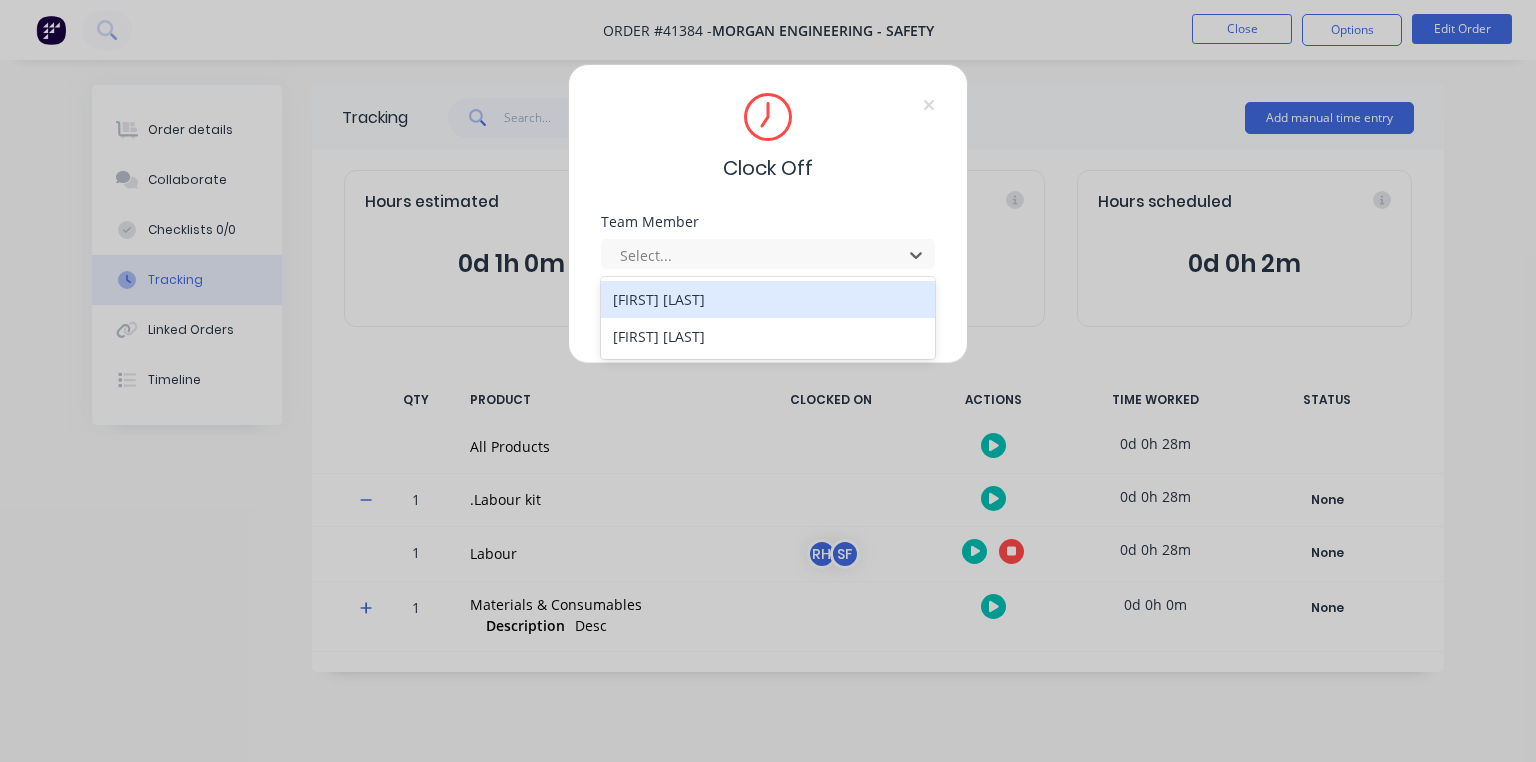 click on "[FIRST] [LAST]" at bounding box center (768, 299) 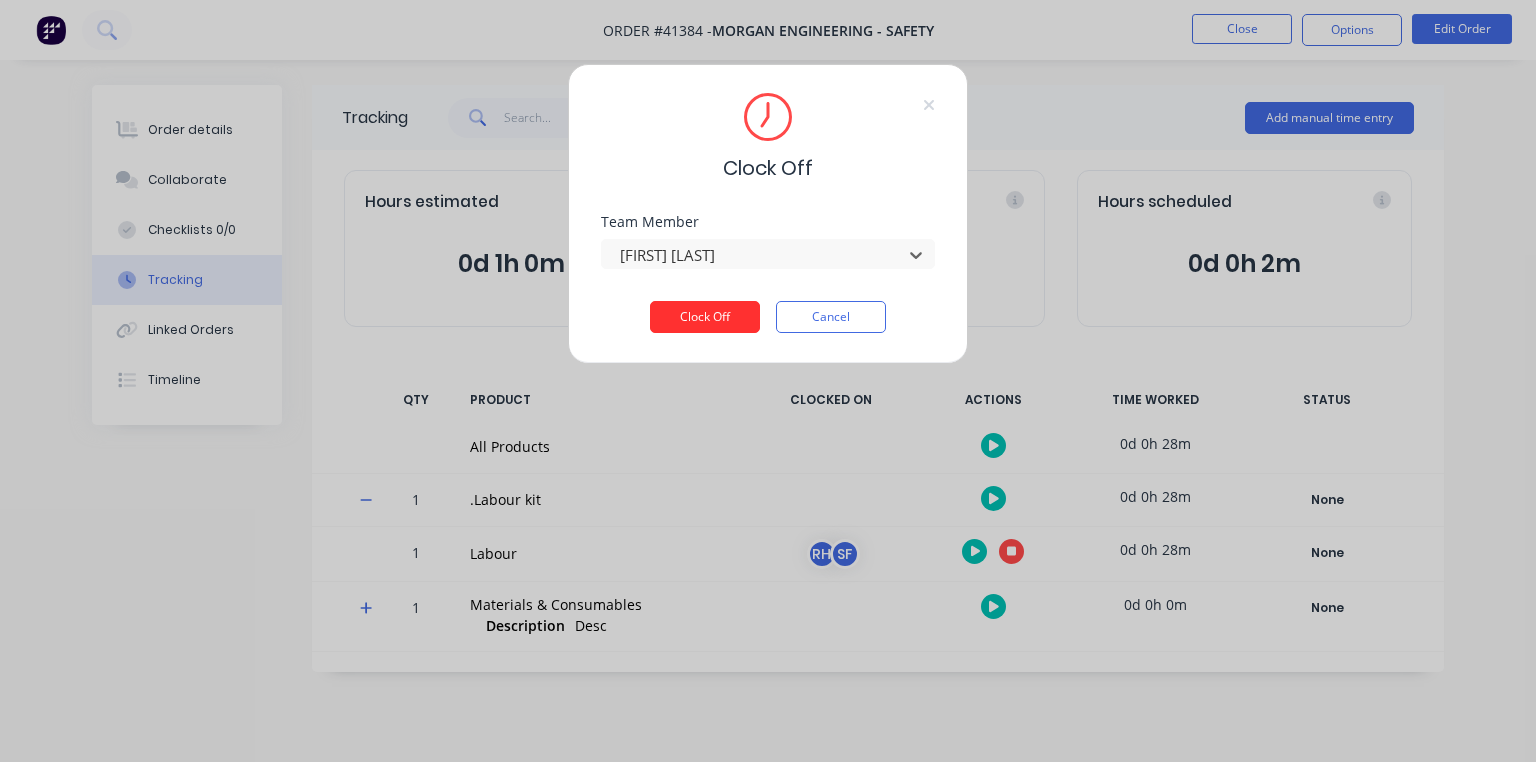 click on "Clock Off" at bounding box center [705, 317] 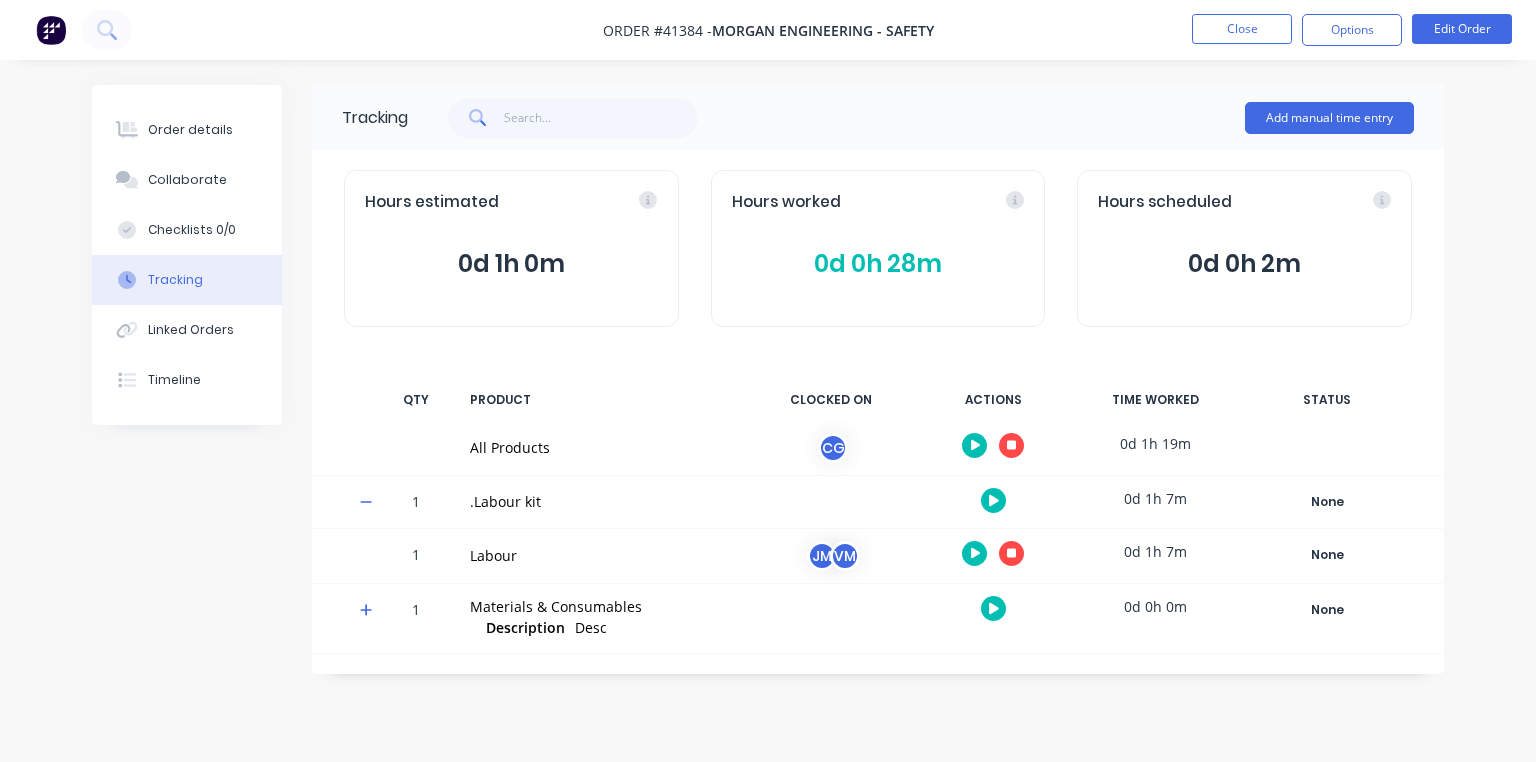 click at bounding box center (51, 30) 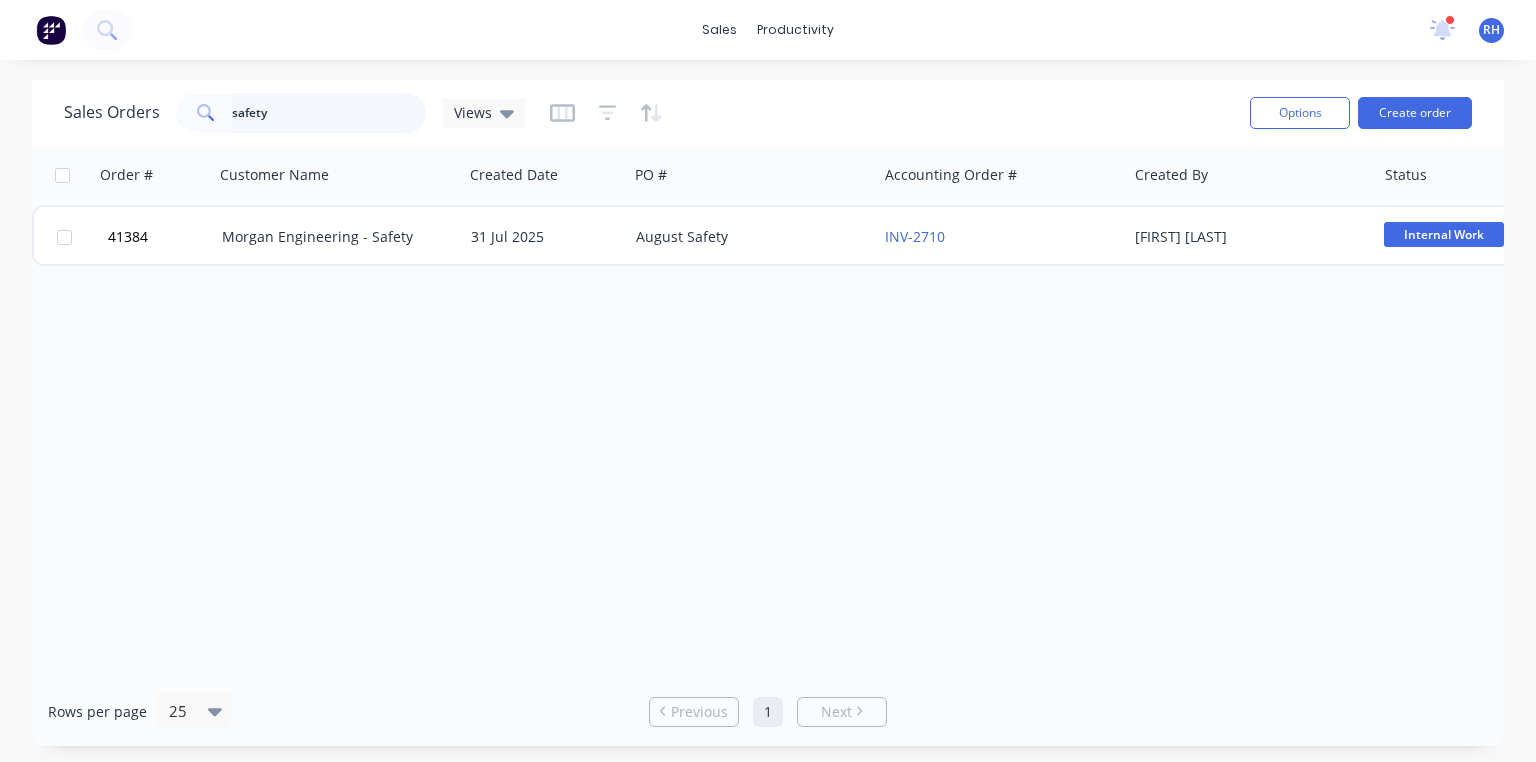 click on "safety" at bounding box center (329, 113) 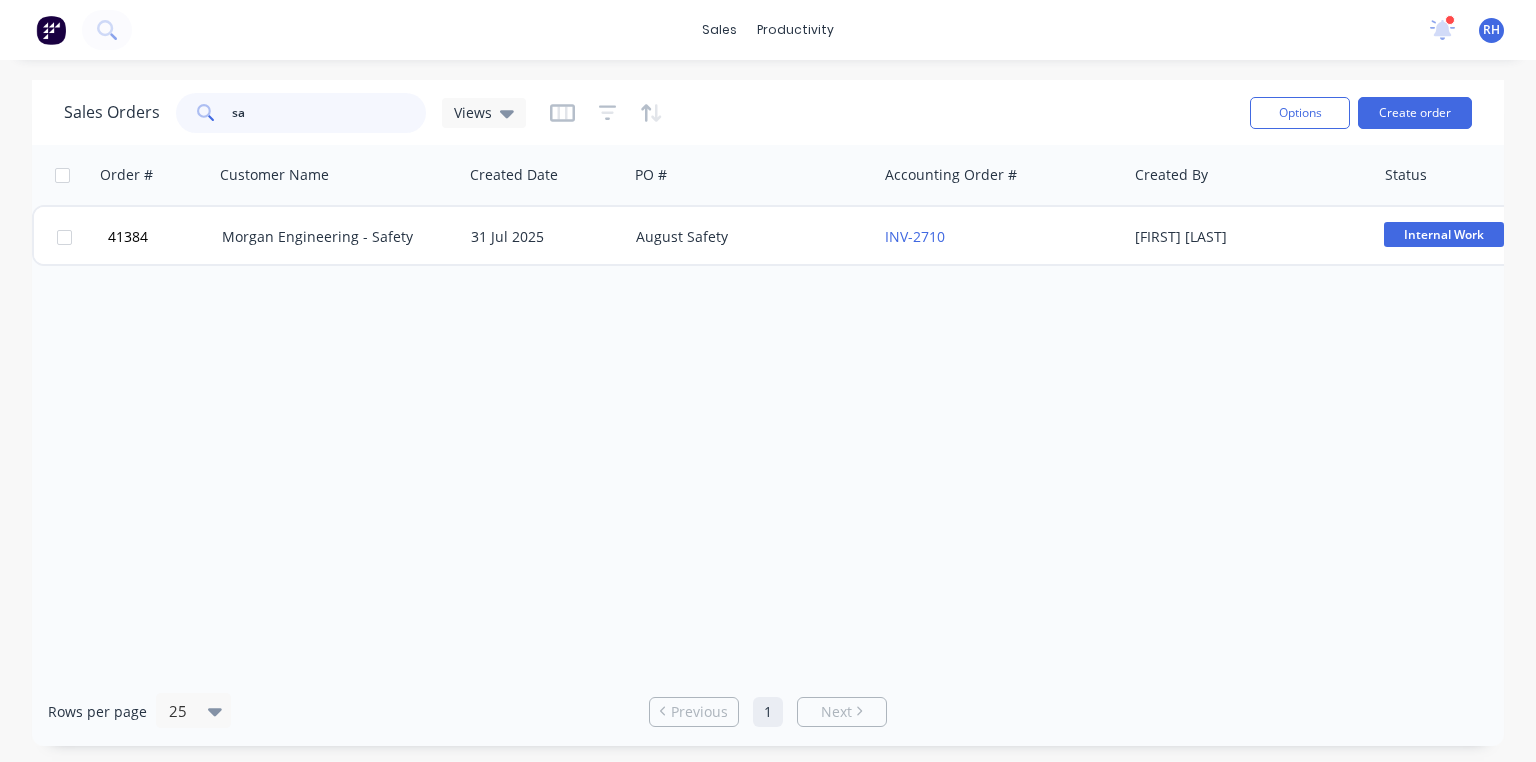 type on "s" 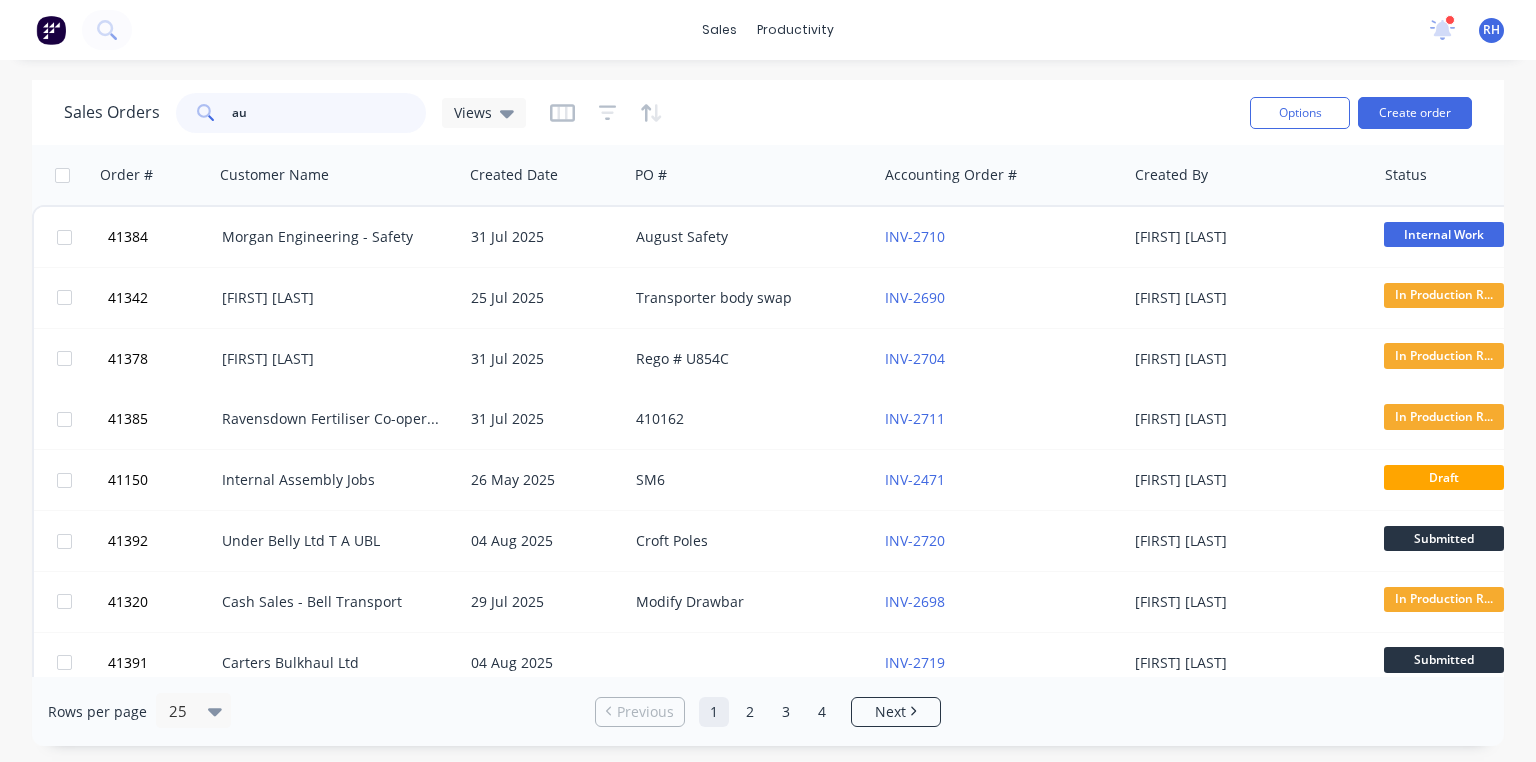 type on "aul" 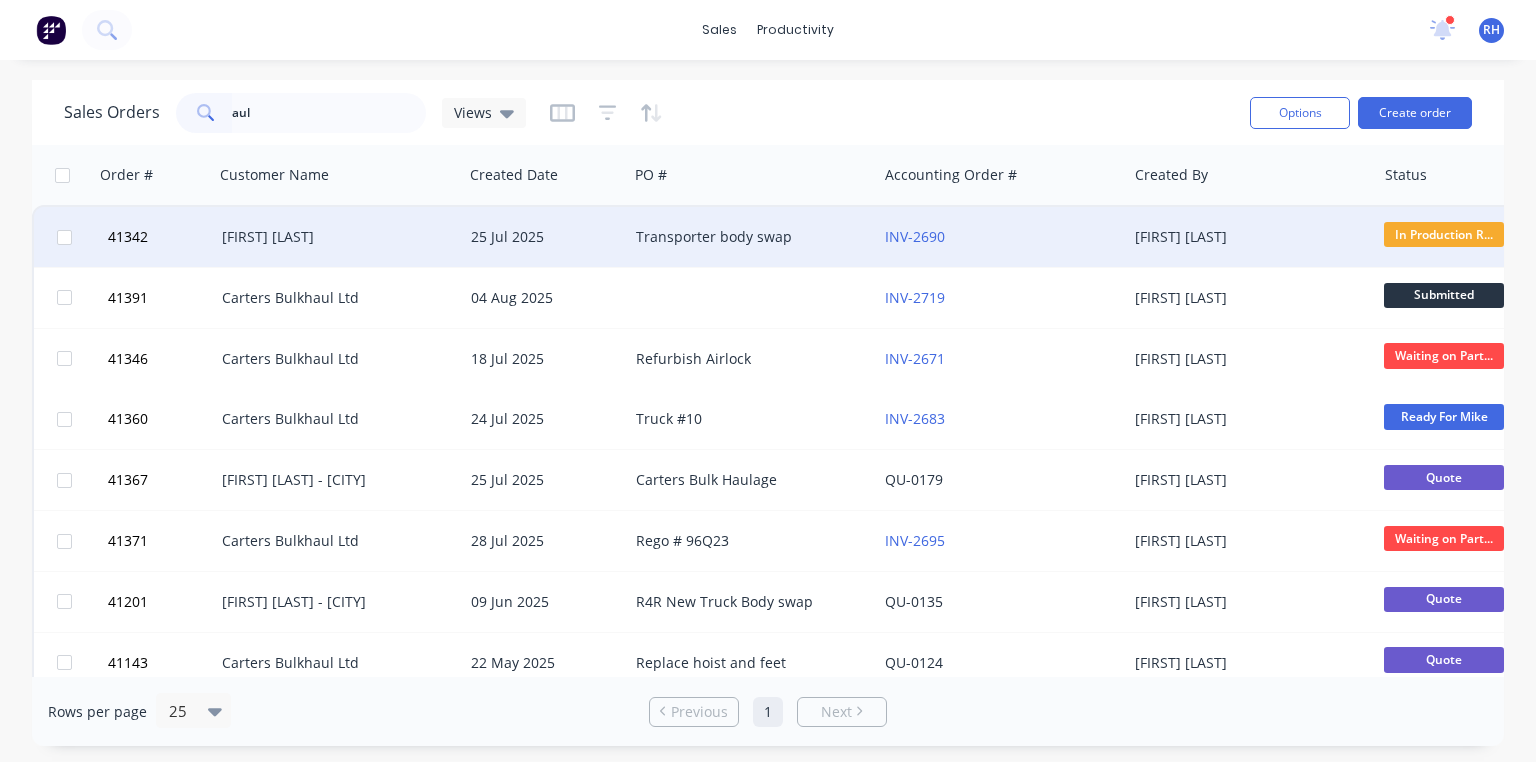click on "[FIRST] [LAST]" at bounding box center (333, 237) 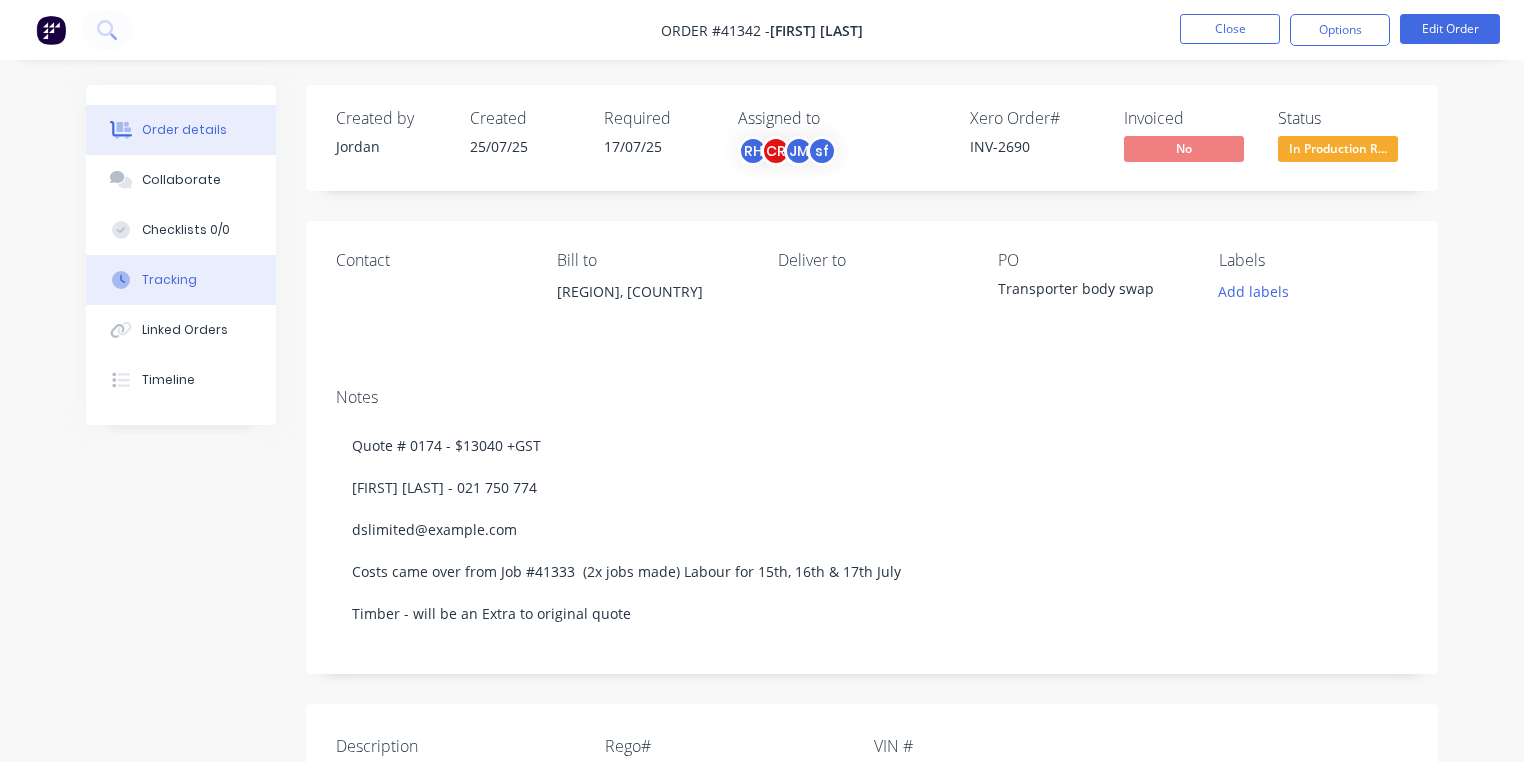 click on "Tracking" at bounding box center (169, 280) 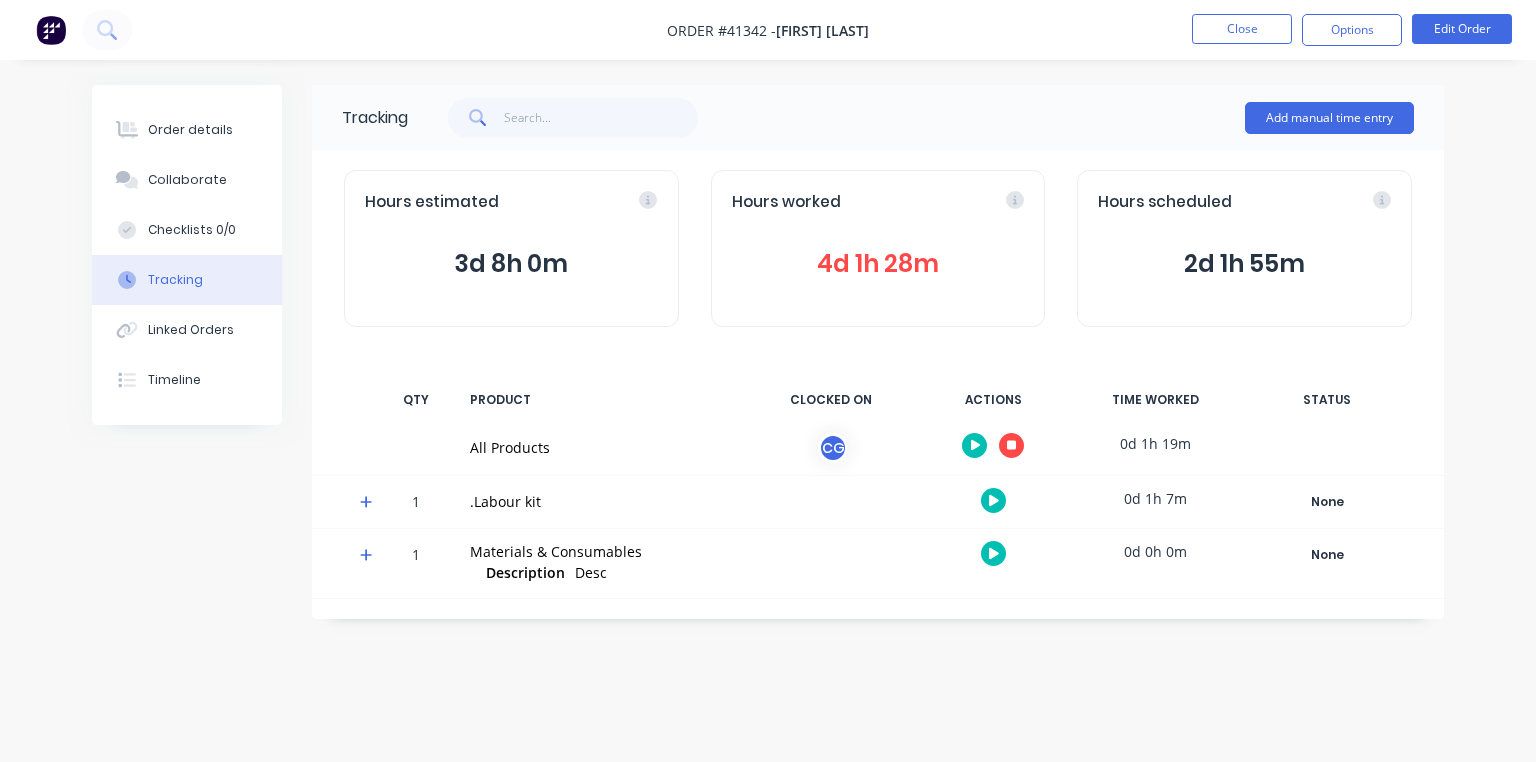 click 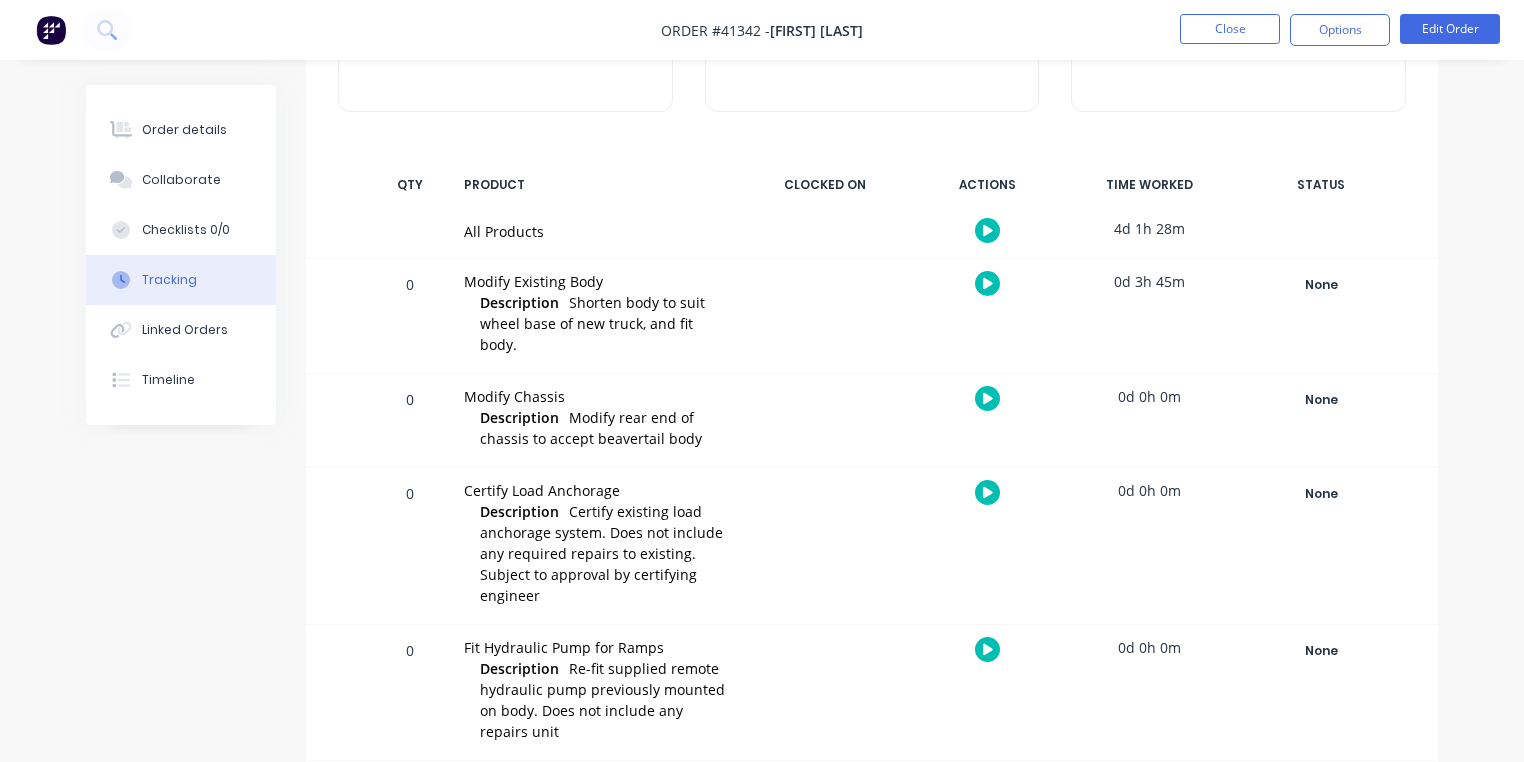 scroll, scrollTop: 471, scrollLeft: 0, axis: vertical 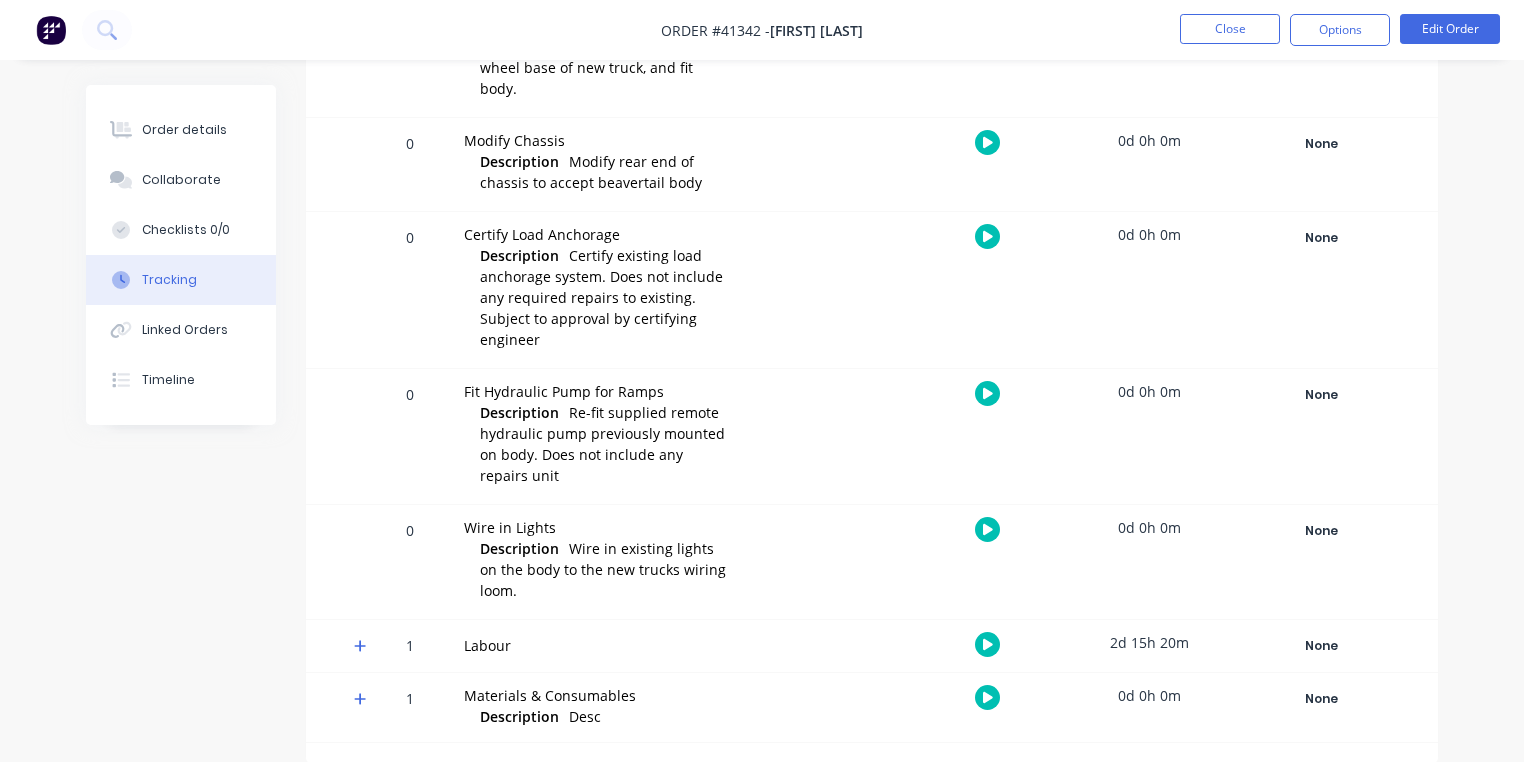 click 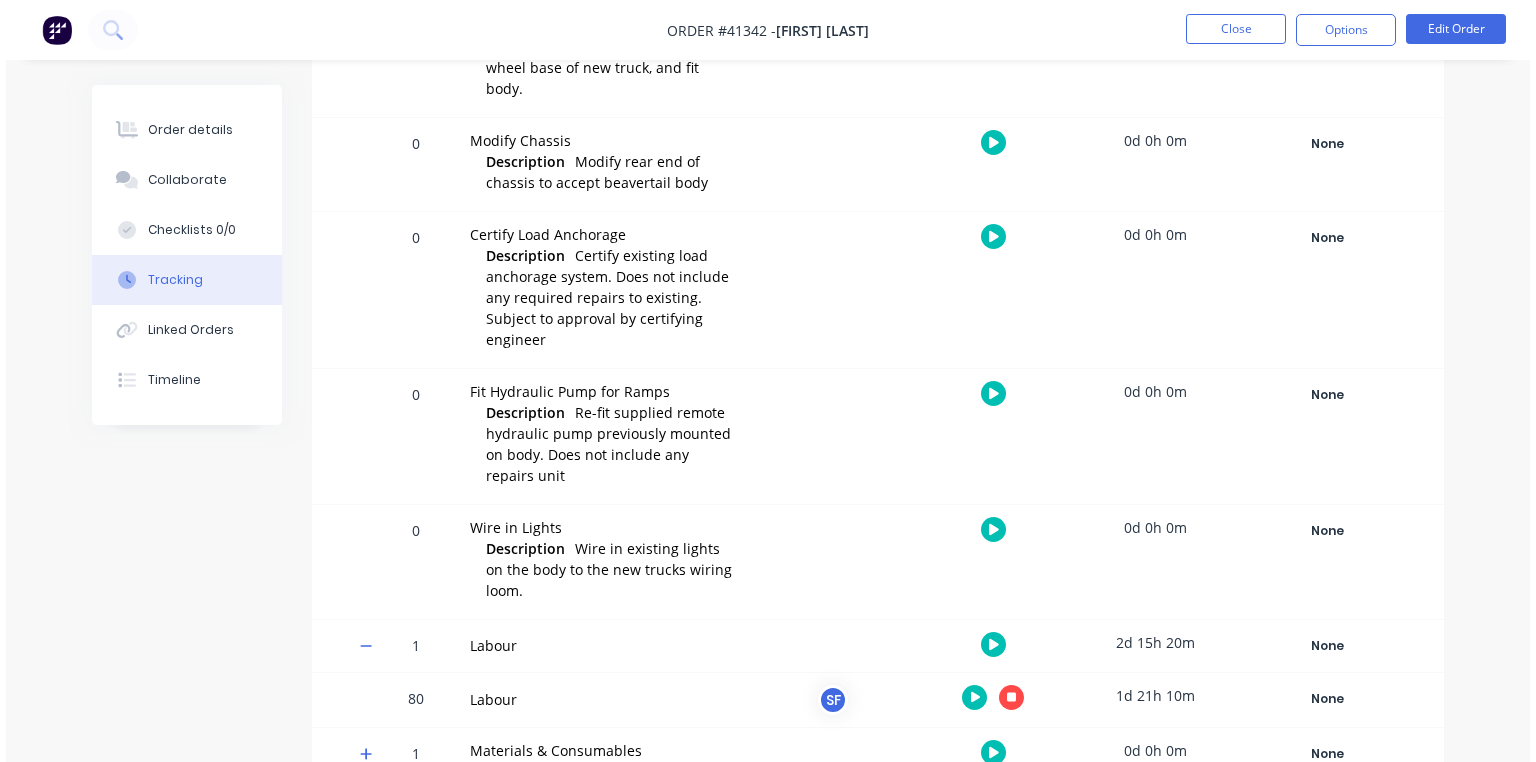 scroll, scrollTop: 526, scrollLeft: 0, axis: vertical 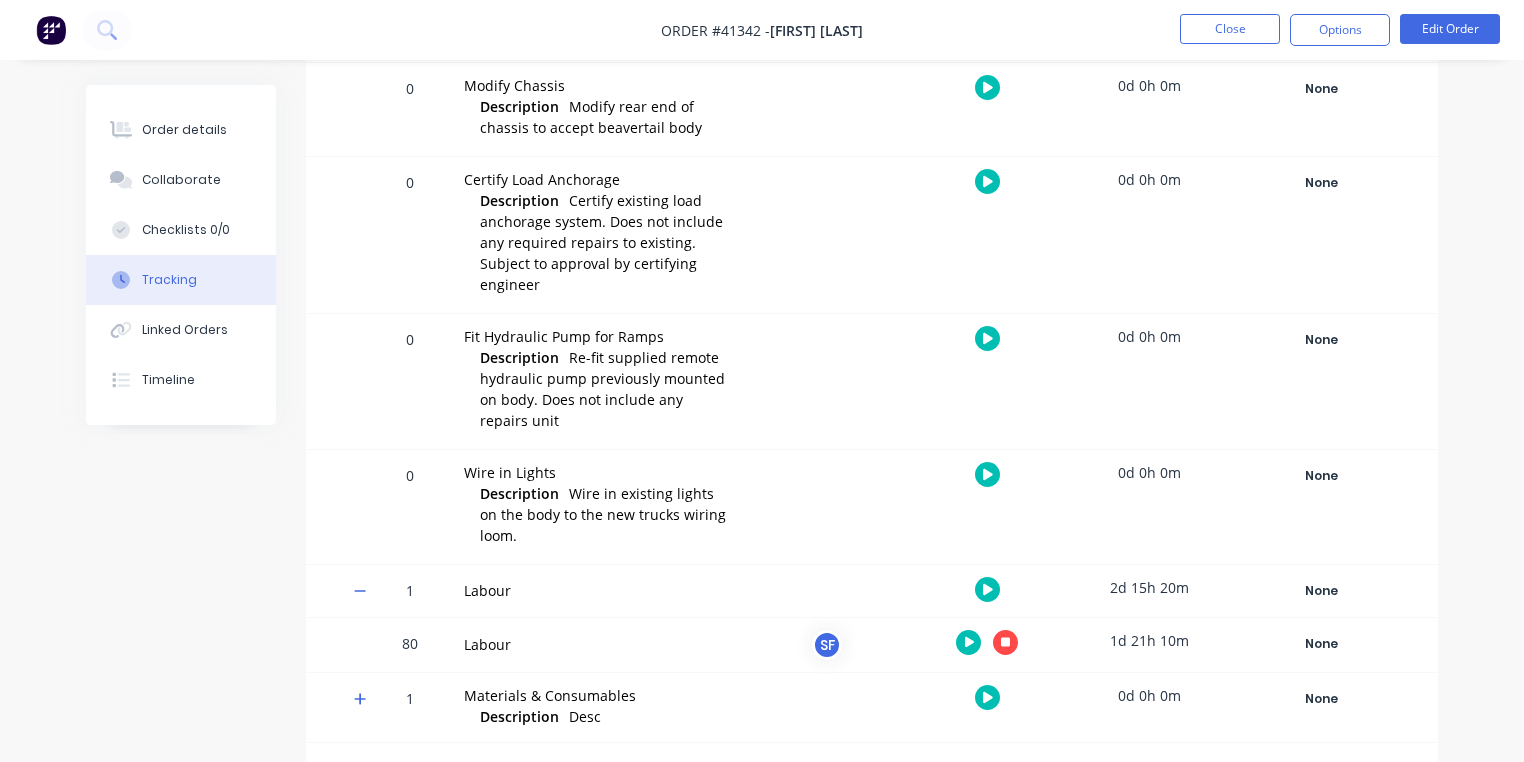 click 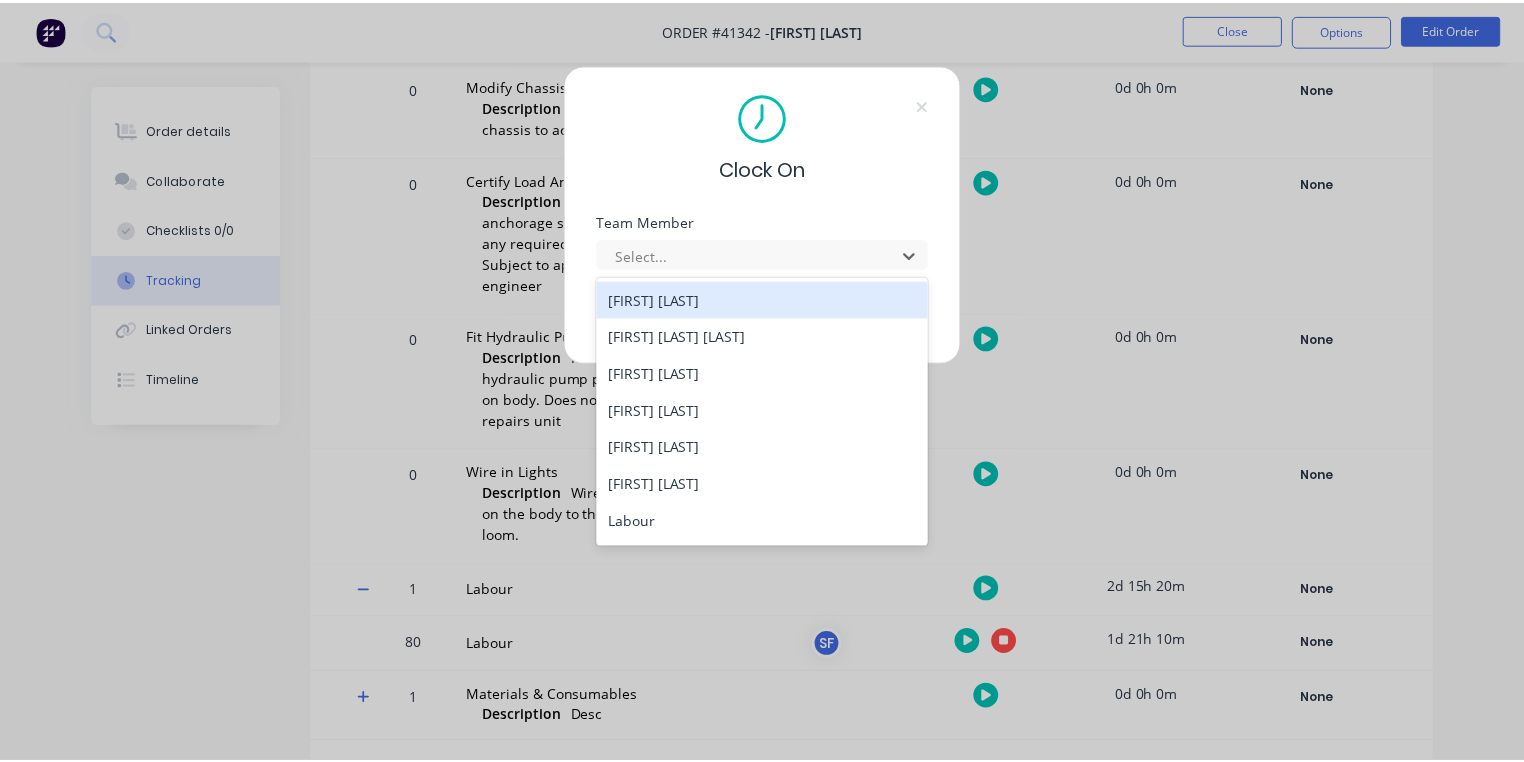 scroll, scrollTop: 256, scrollLeft: 0, axis: vertical 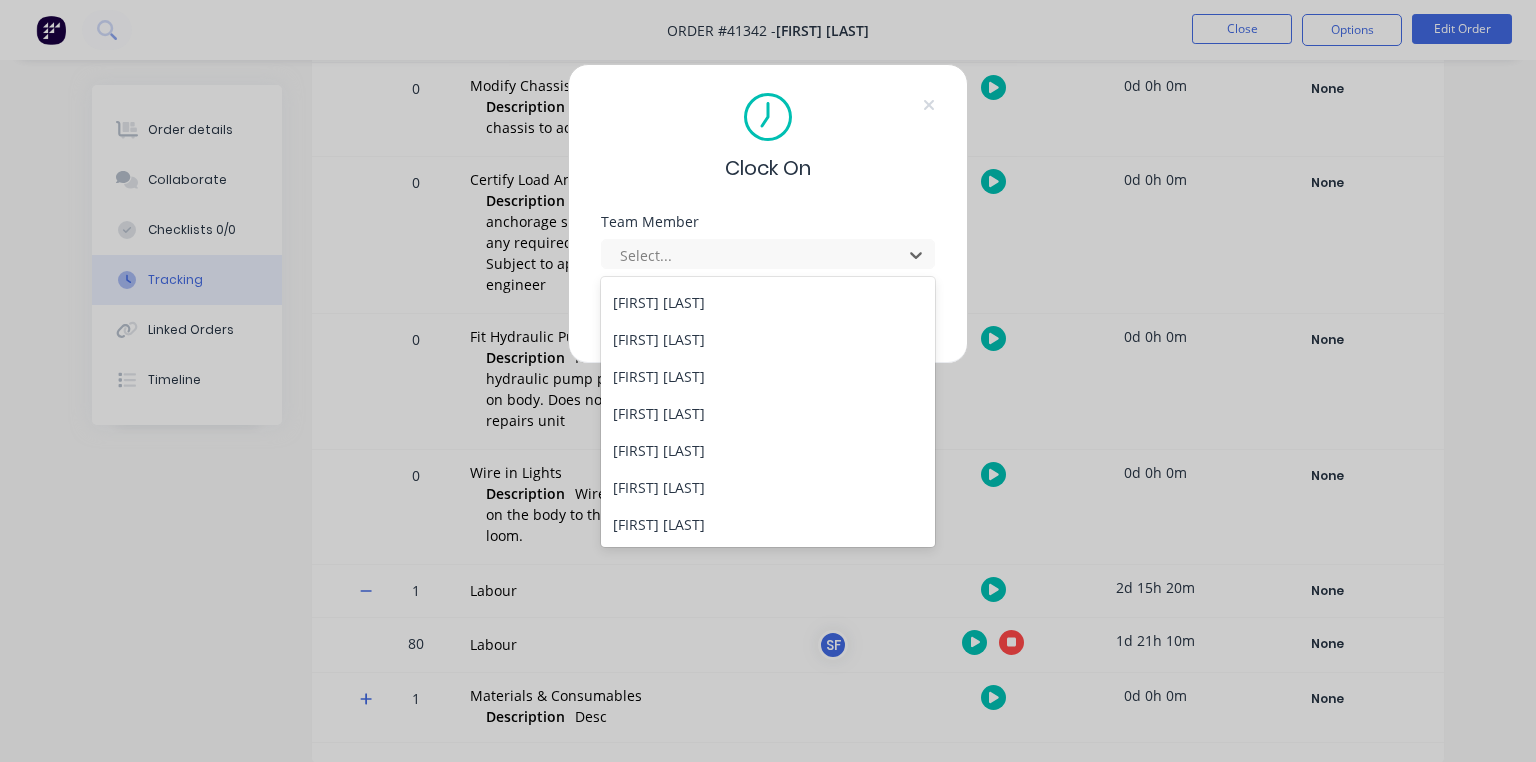click on "[FIRST] [LAST]" at bounding box center (768, 413) 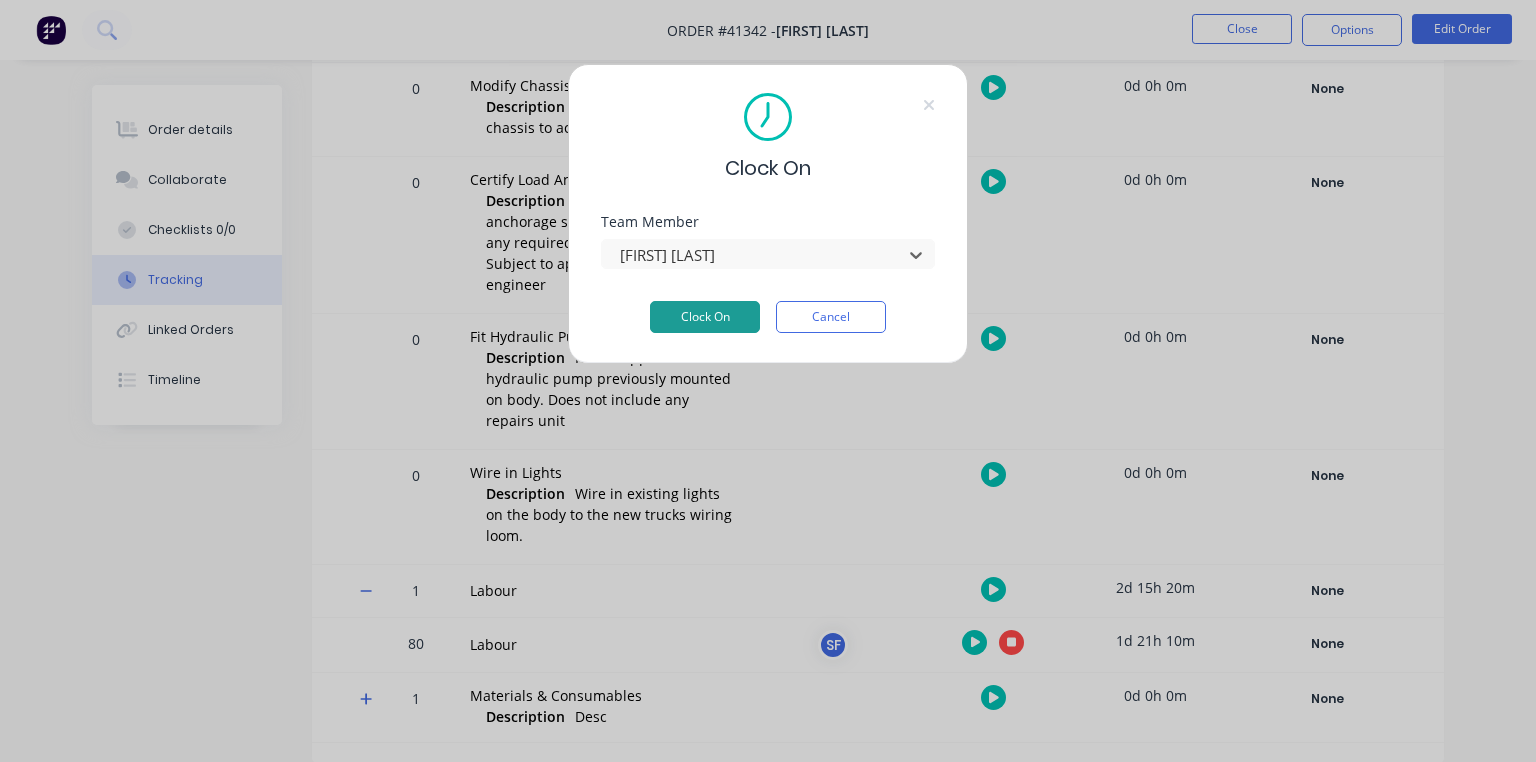 click on "Clock On" at bounding box center [705, 317] 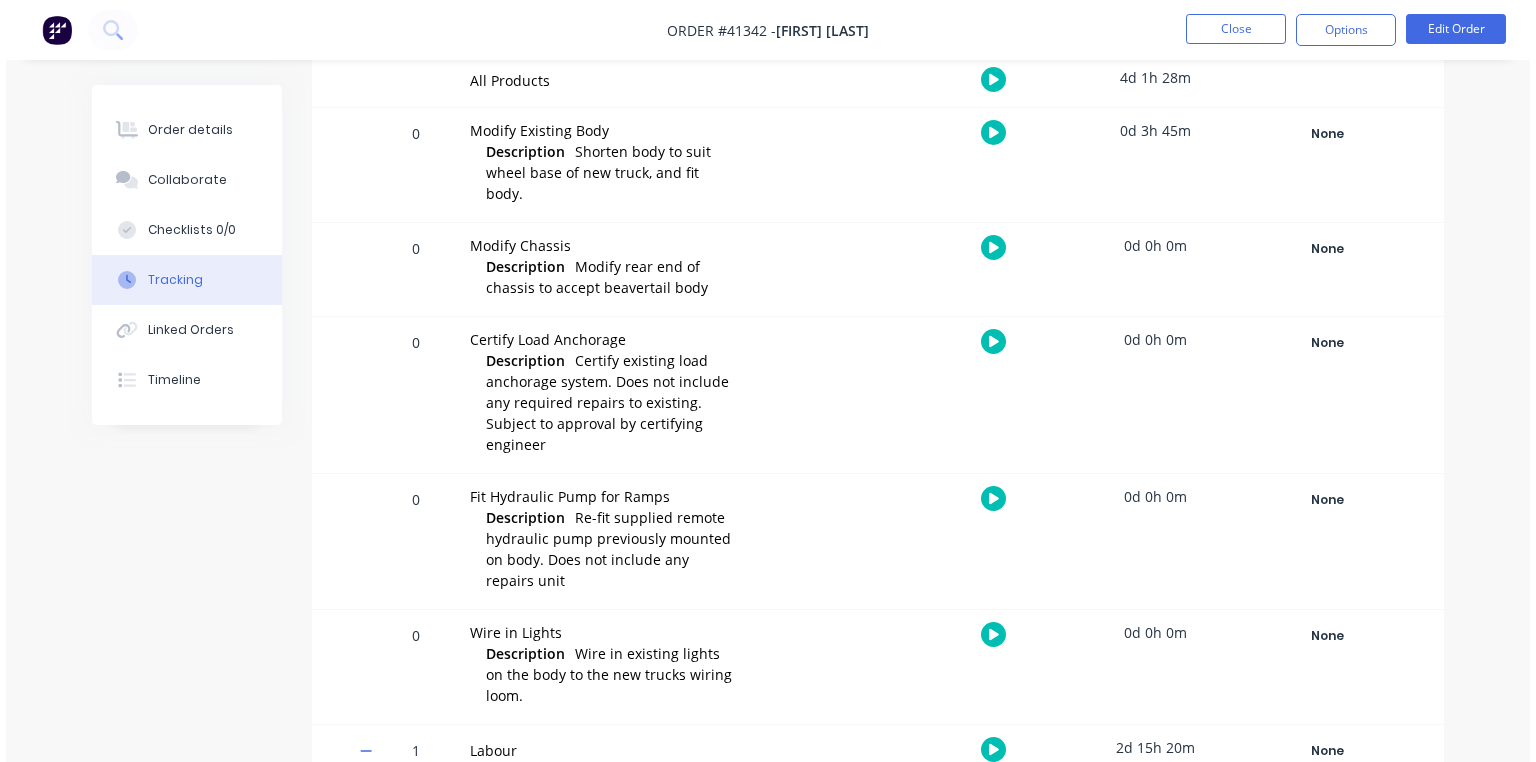scroll, scrollTop: 0, scrollLeft: 0, axis: both 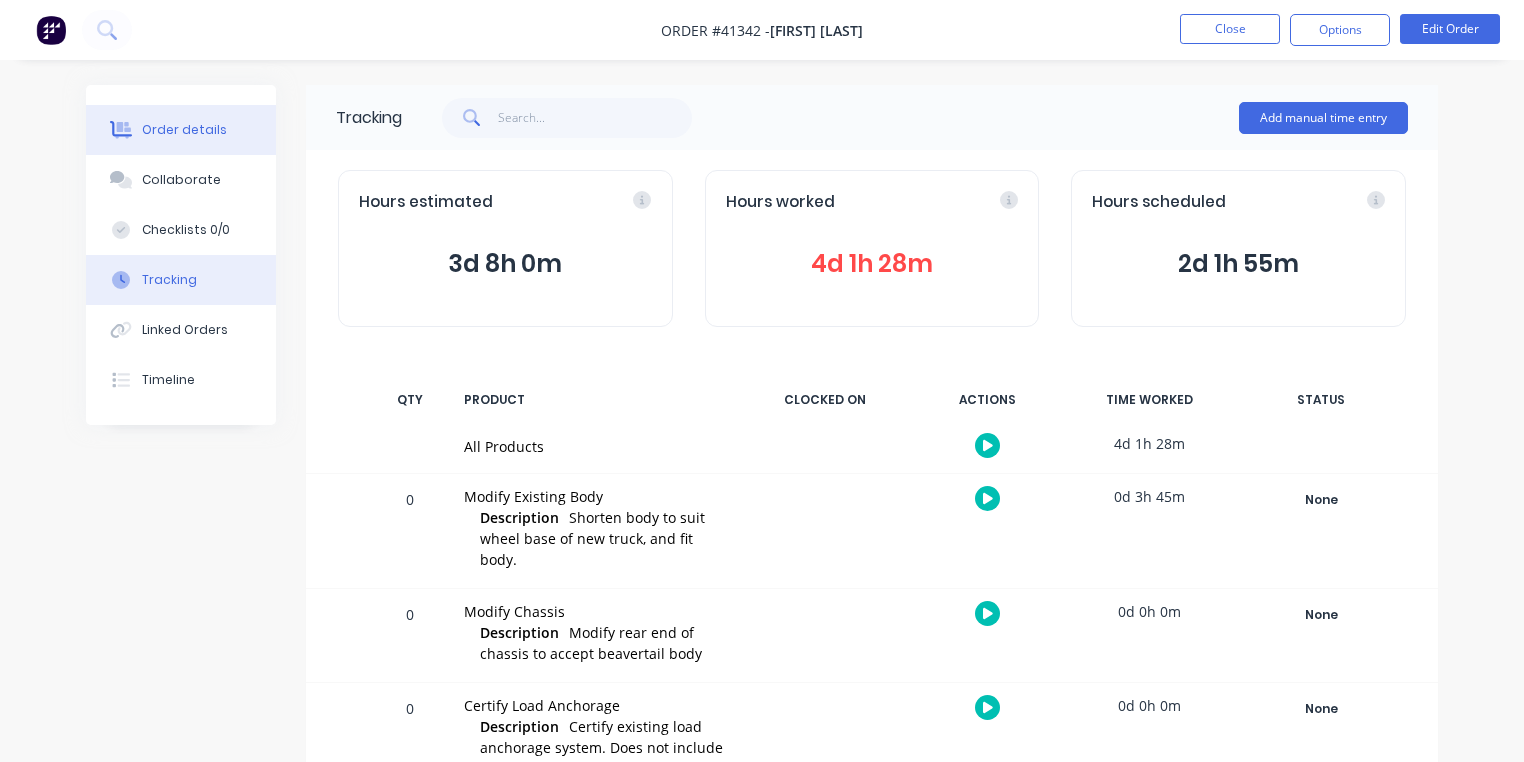 click on "Order details" at bounding box center (184, 130) 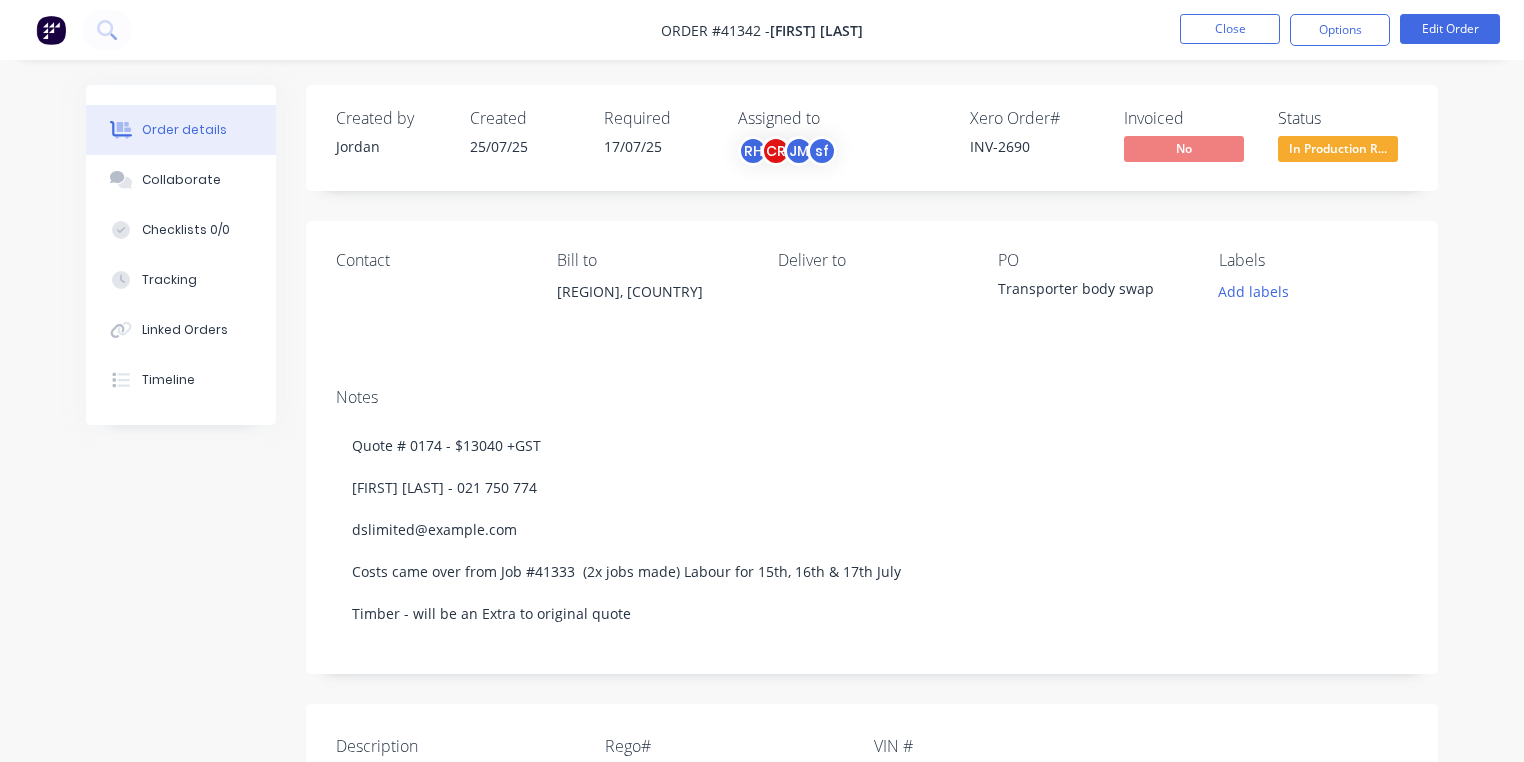 click at bounding box center [51, 30] 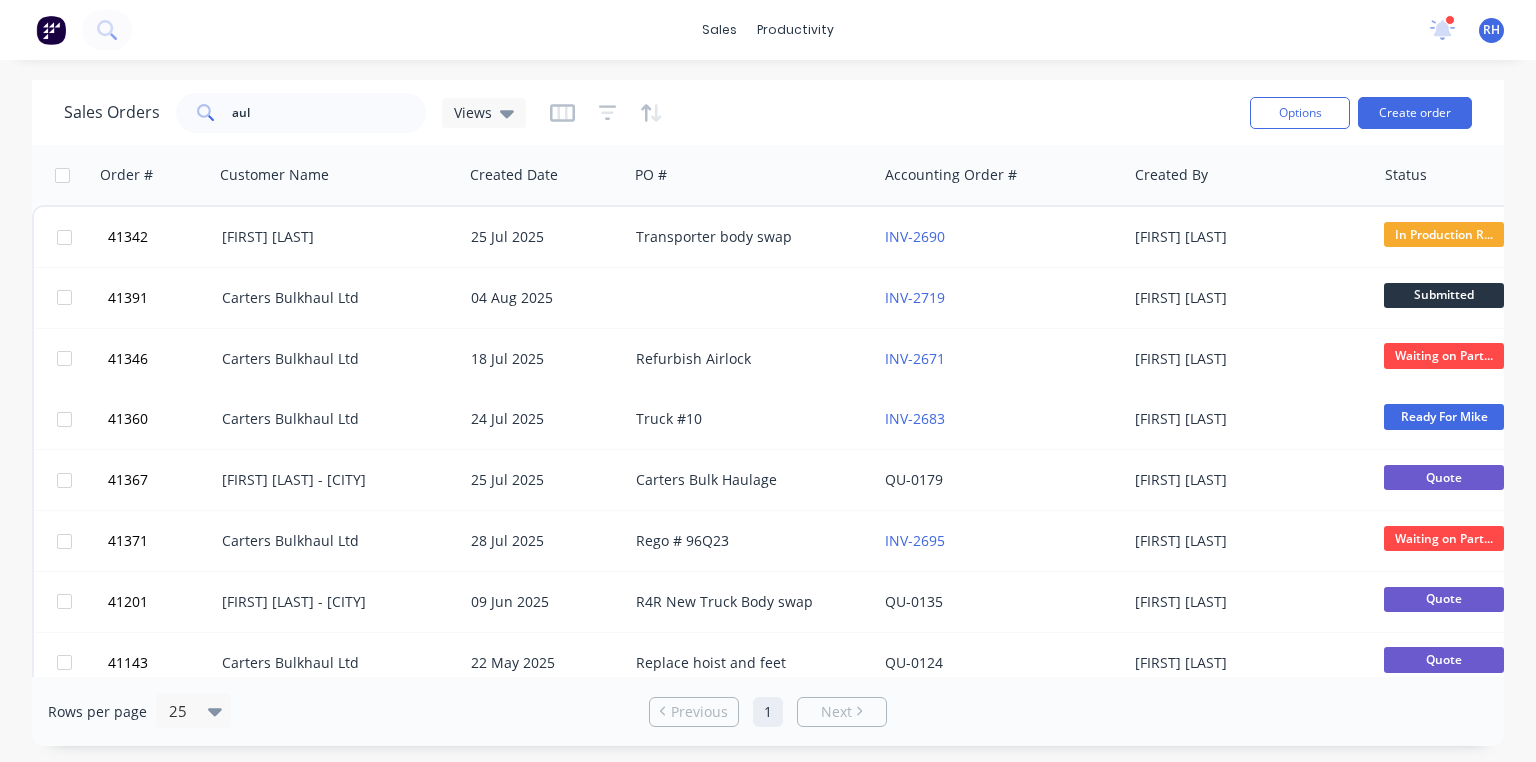 click on "Sales Orders aul Views" at bounding box center (649, 112) 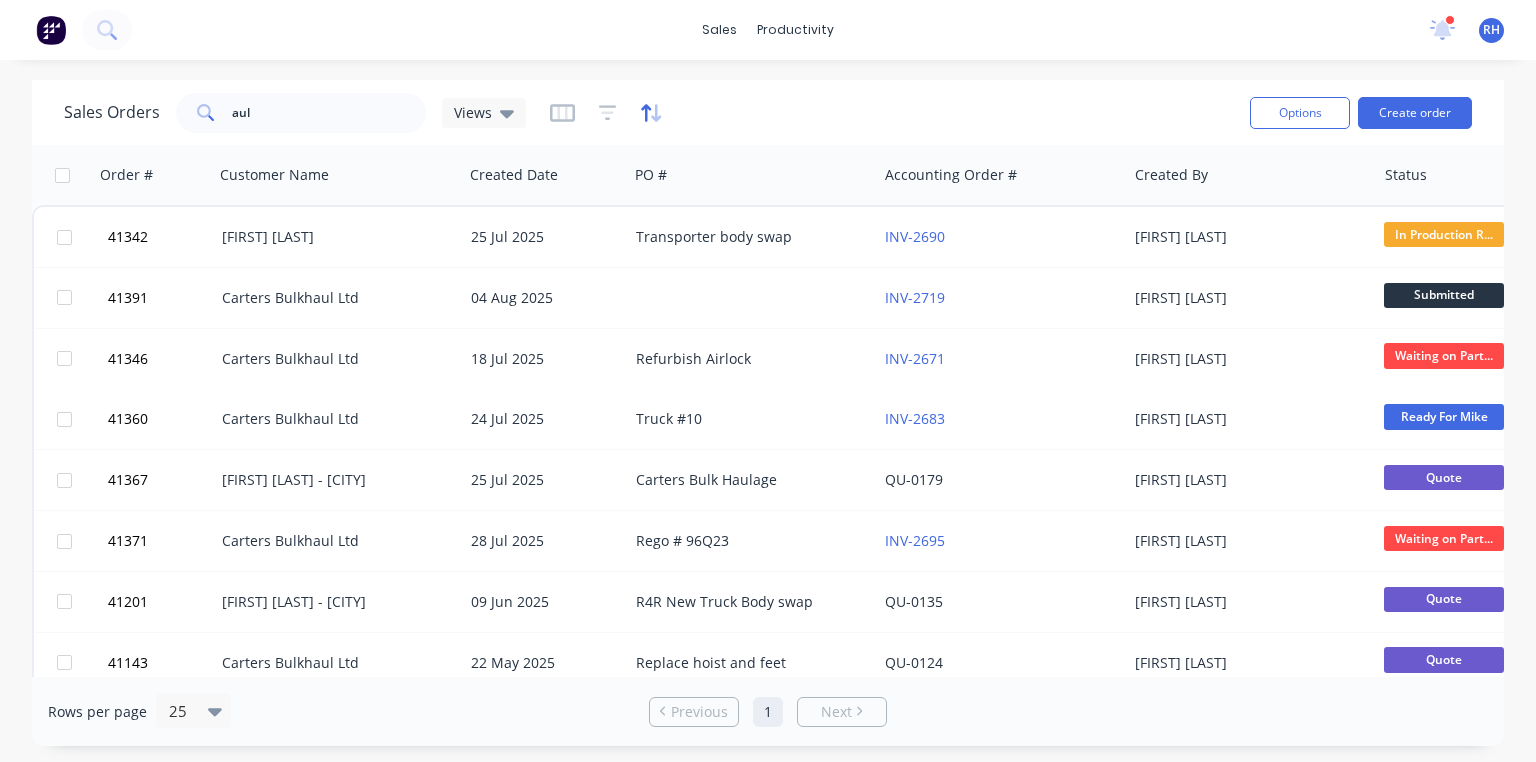 click 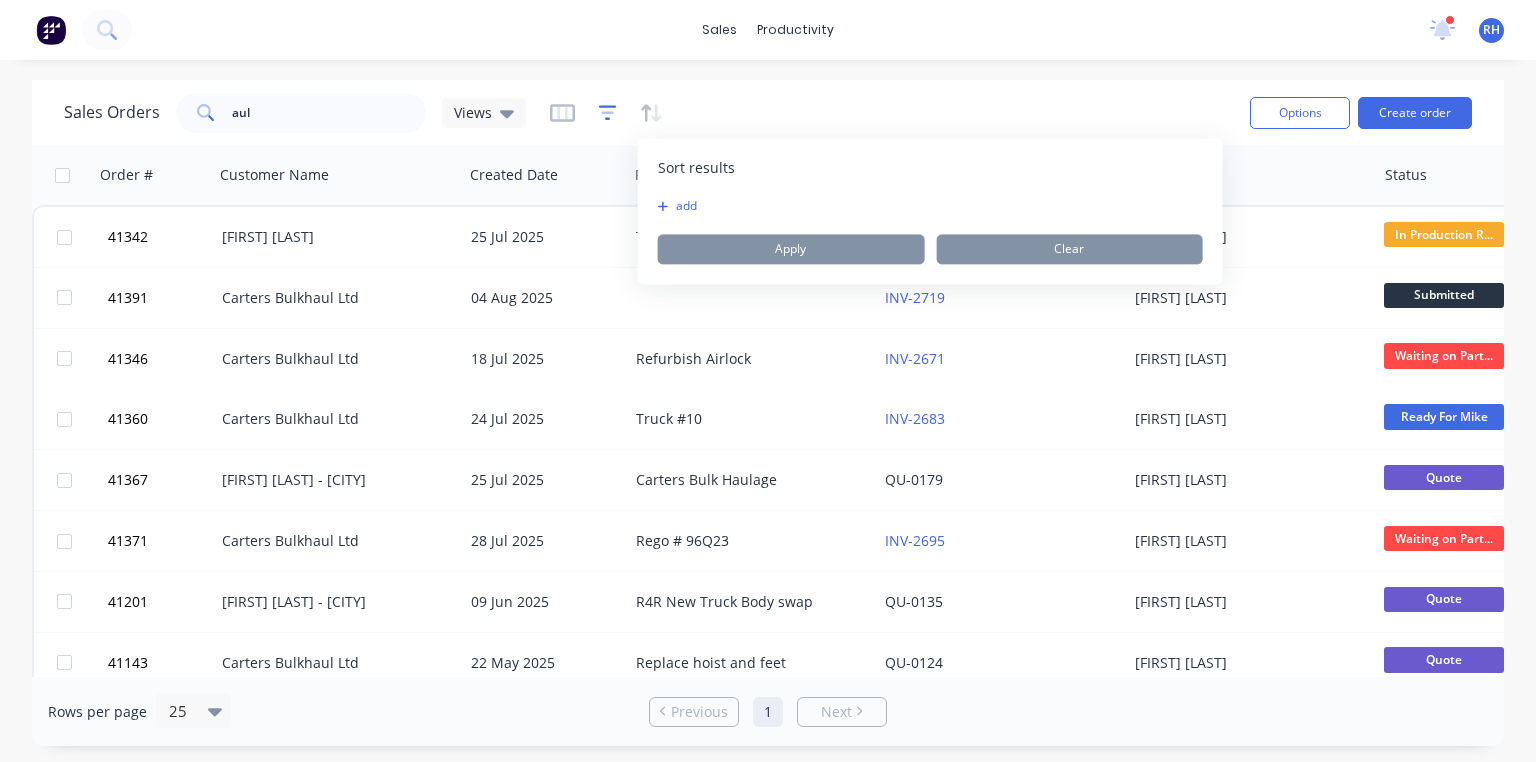 click 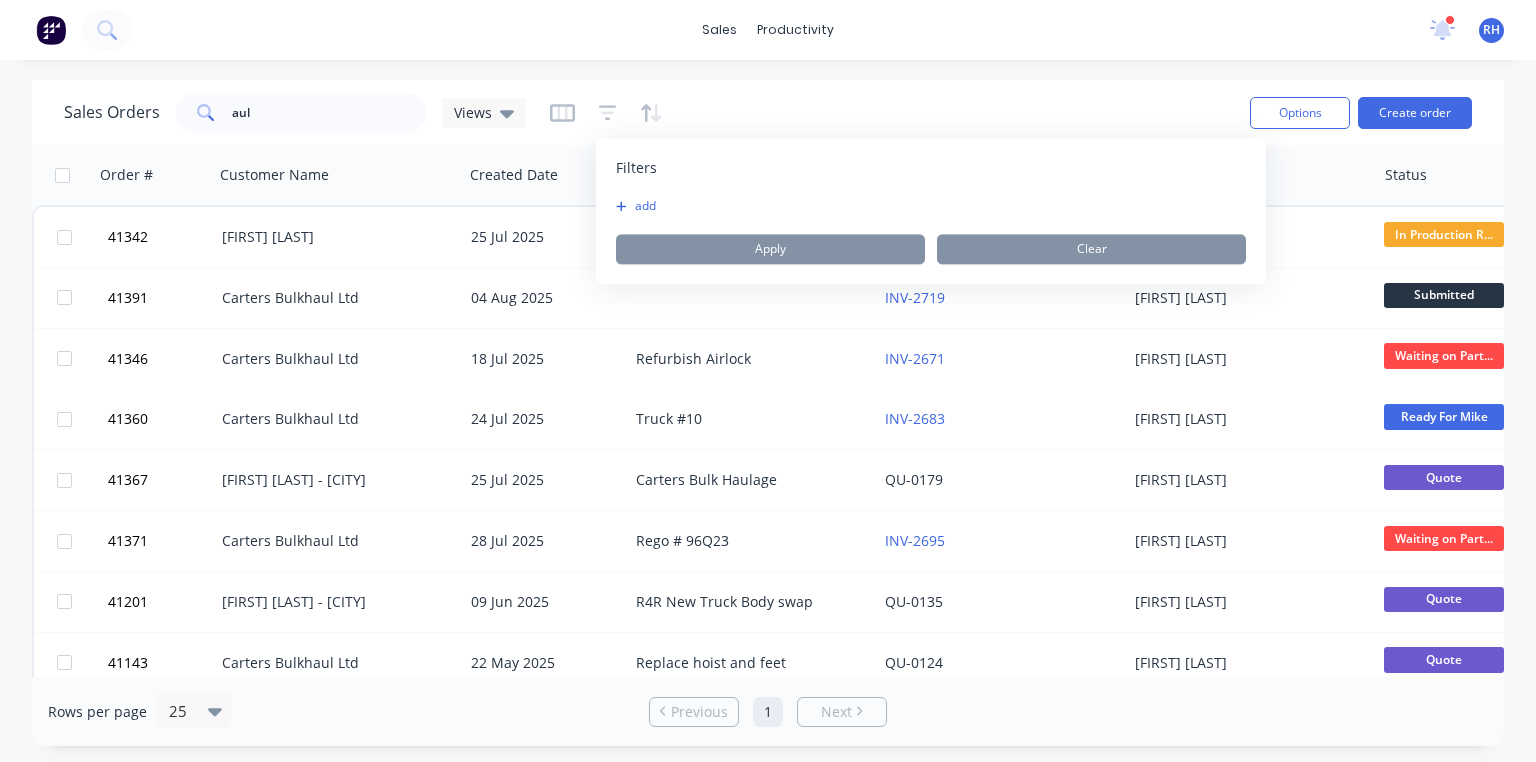 click 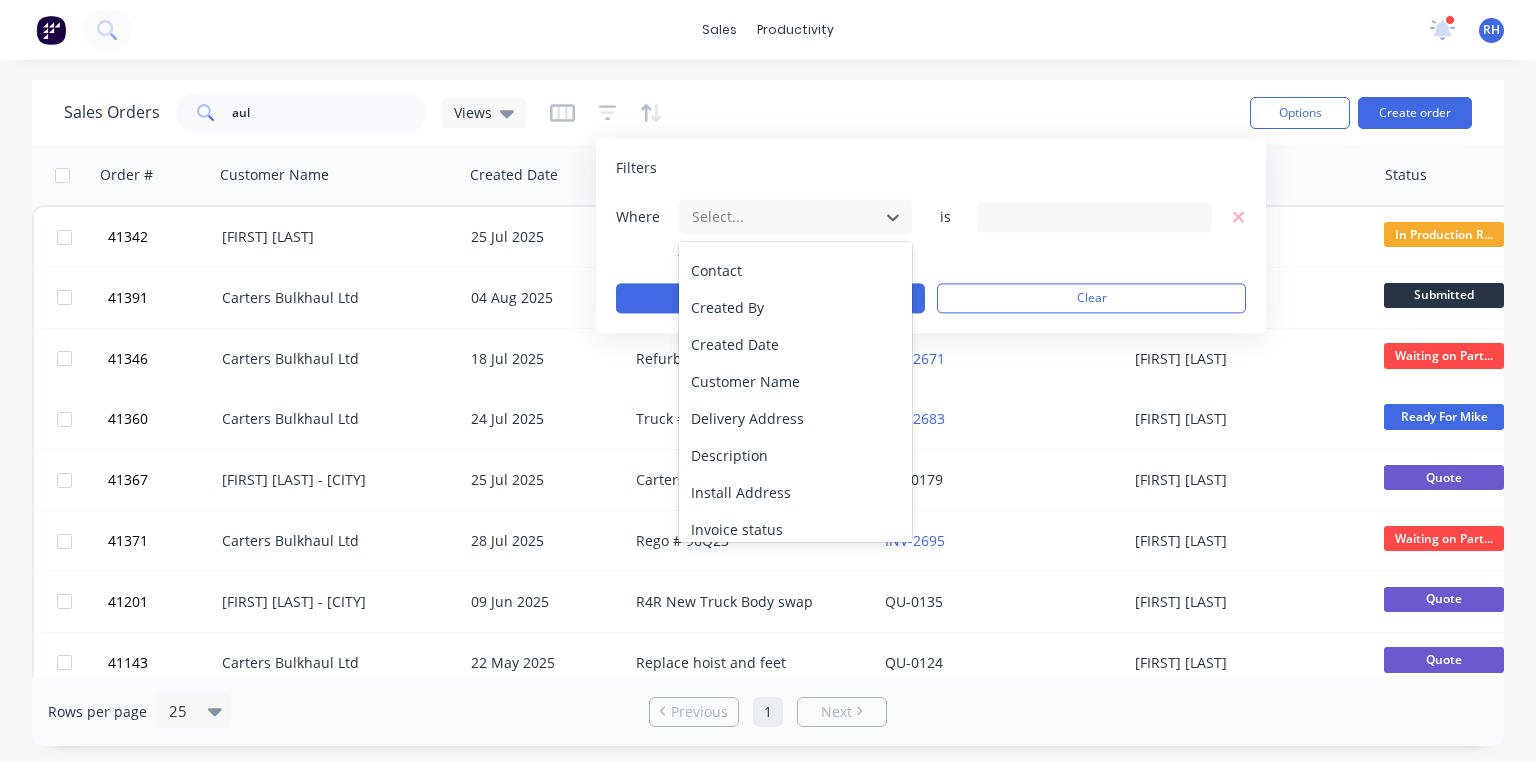 scroll, scrollTop: 0, scrollLeft: 0, axis: both 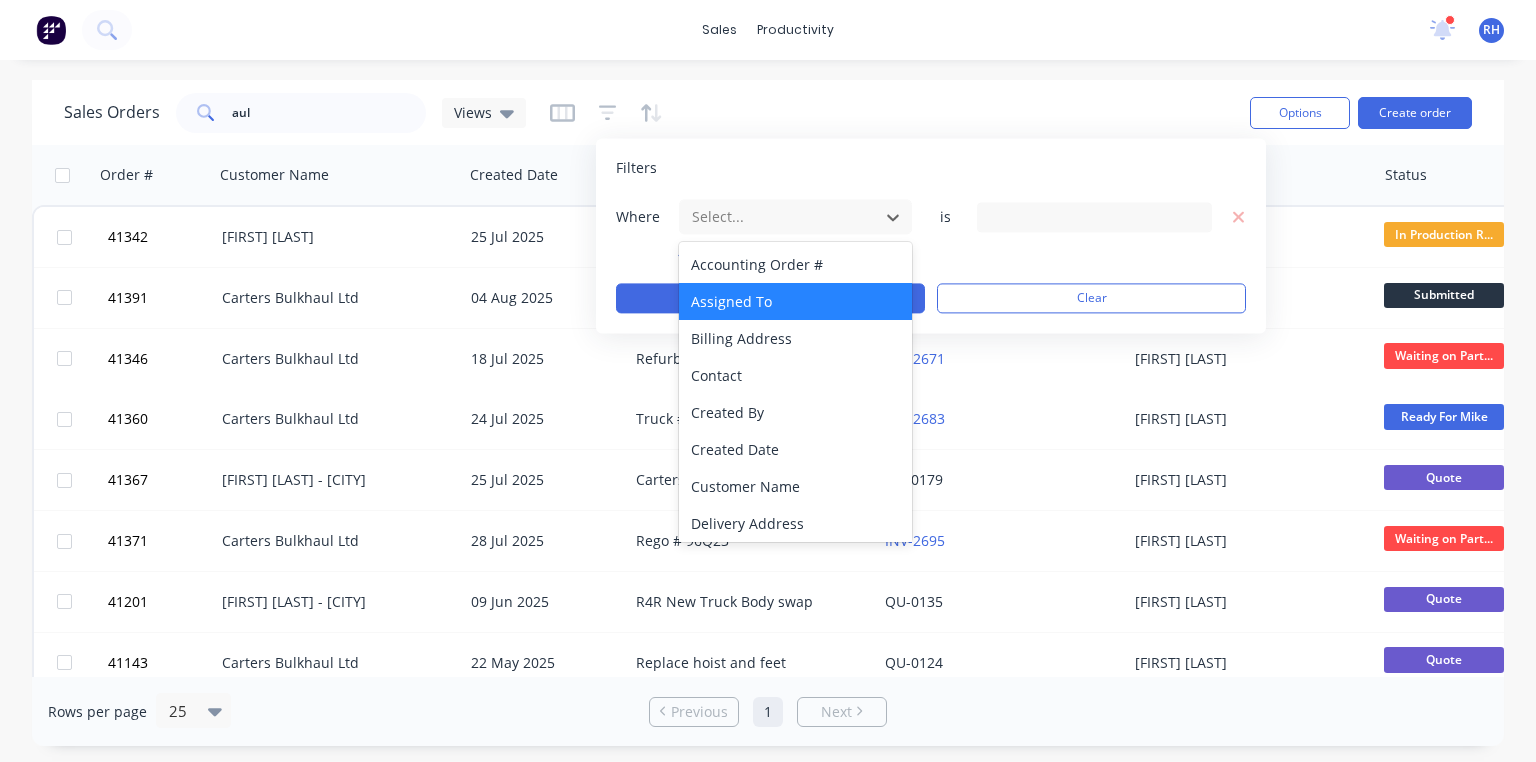 click on "Assigned To" at bounding box center [795, 301] 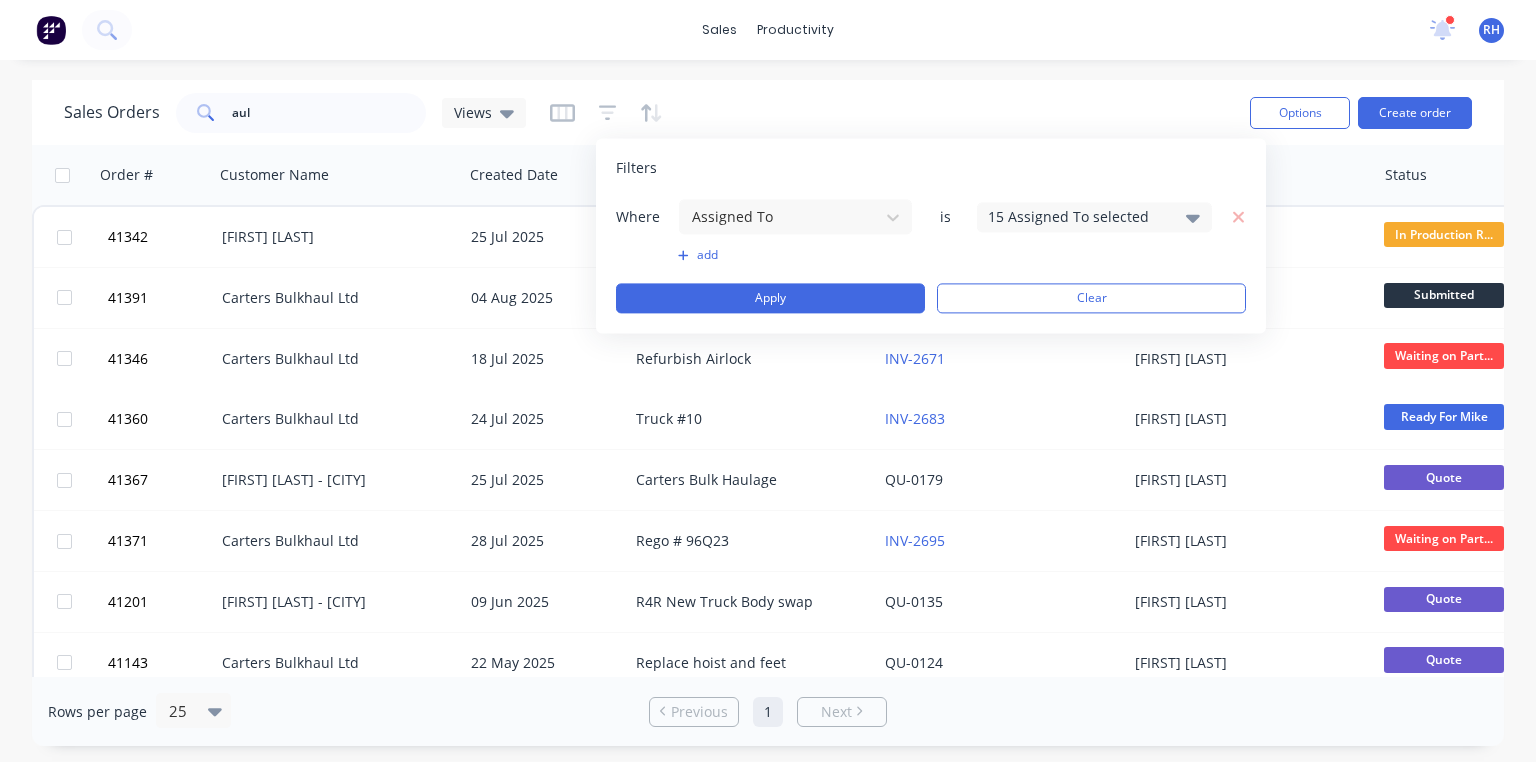 click 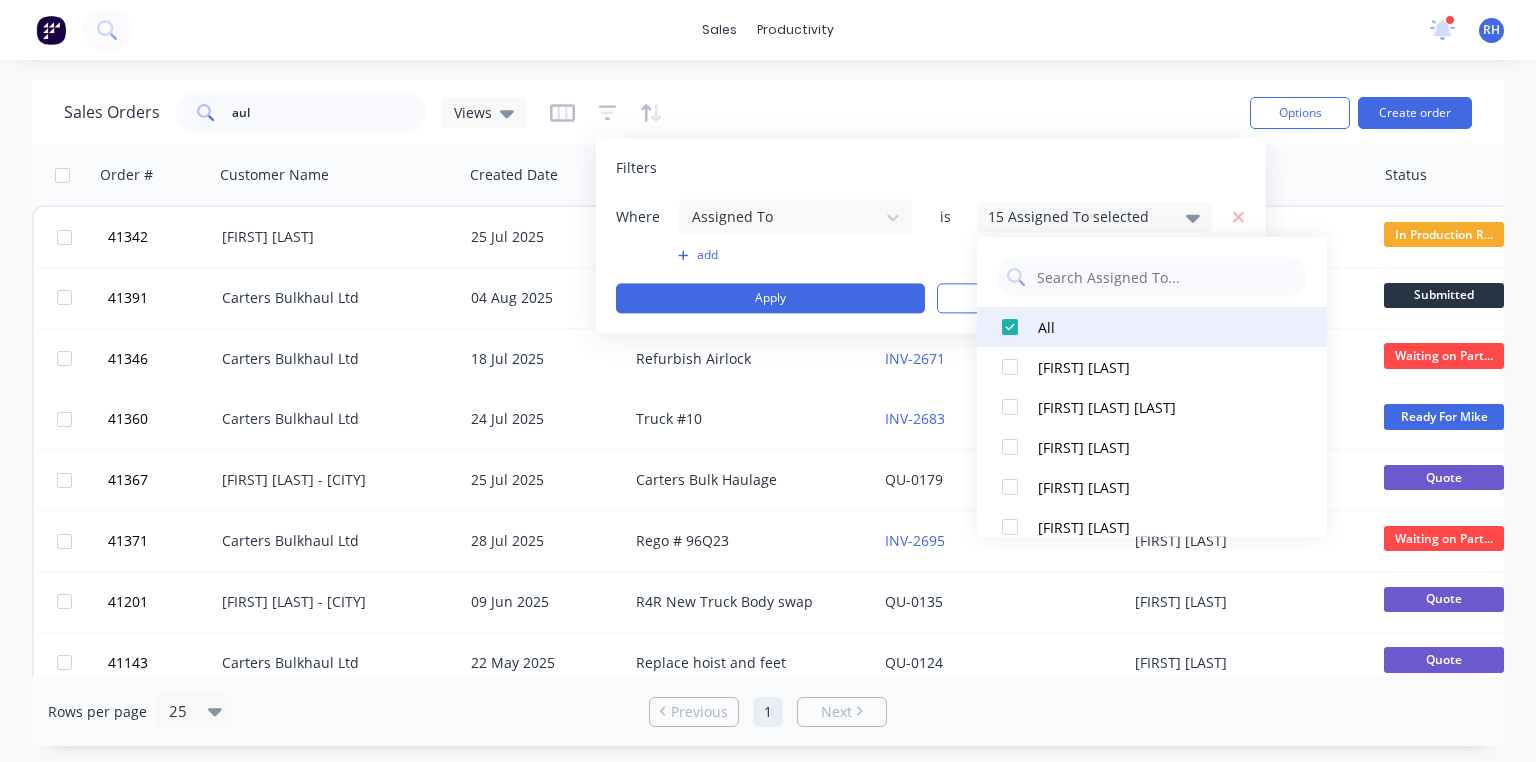 click at bounding box center (1010, 327) 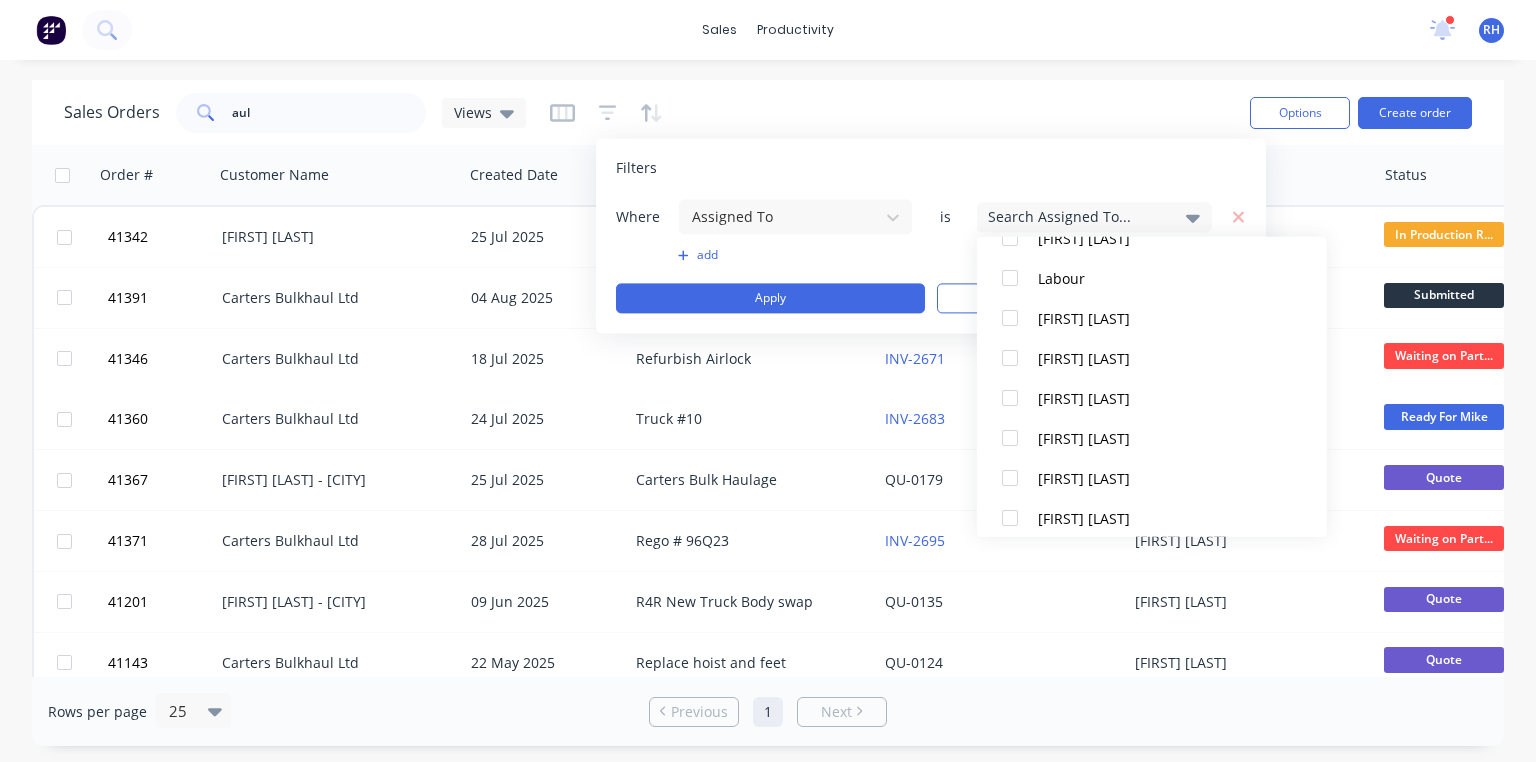 scroll, scrollTop: 420, scrollLeft: 0, axis: vertical 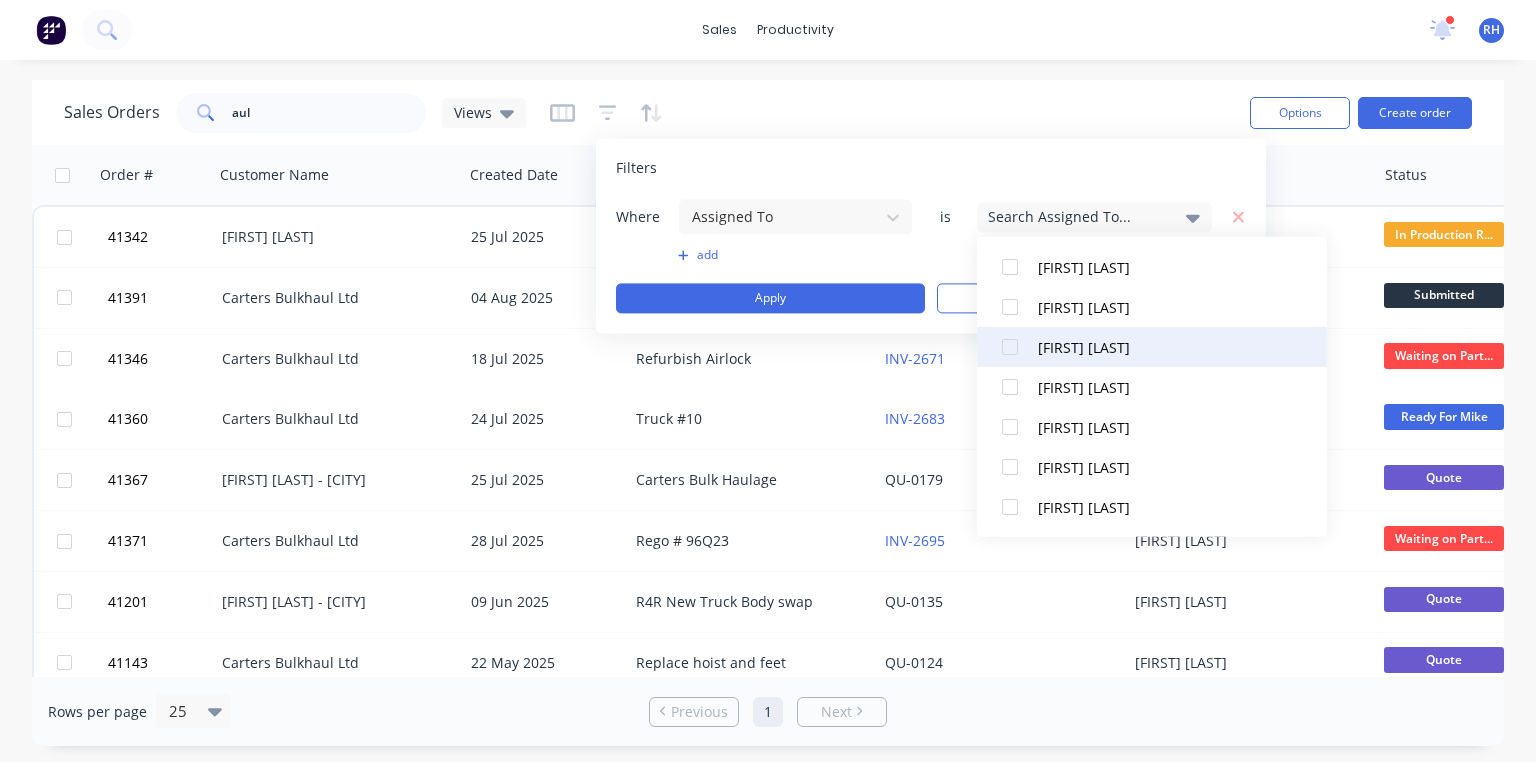click at bounding box center [1010, 347] 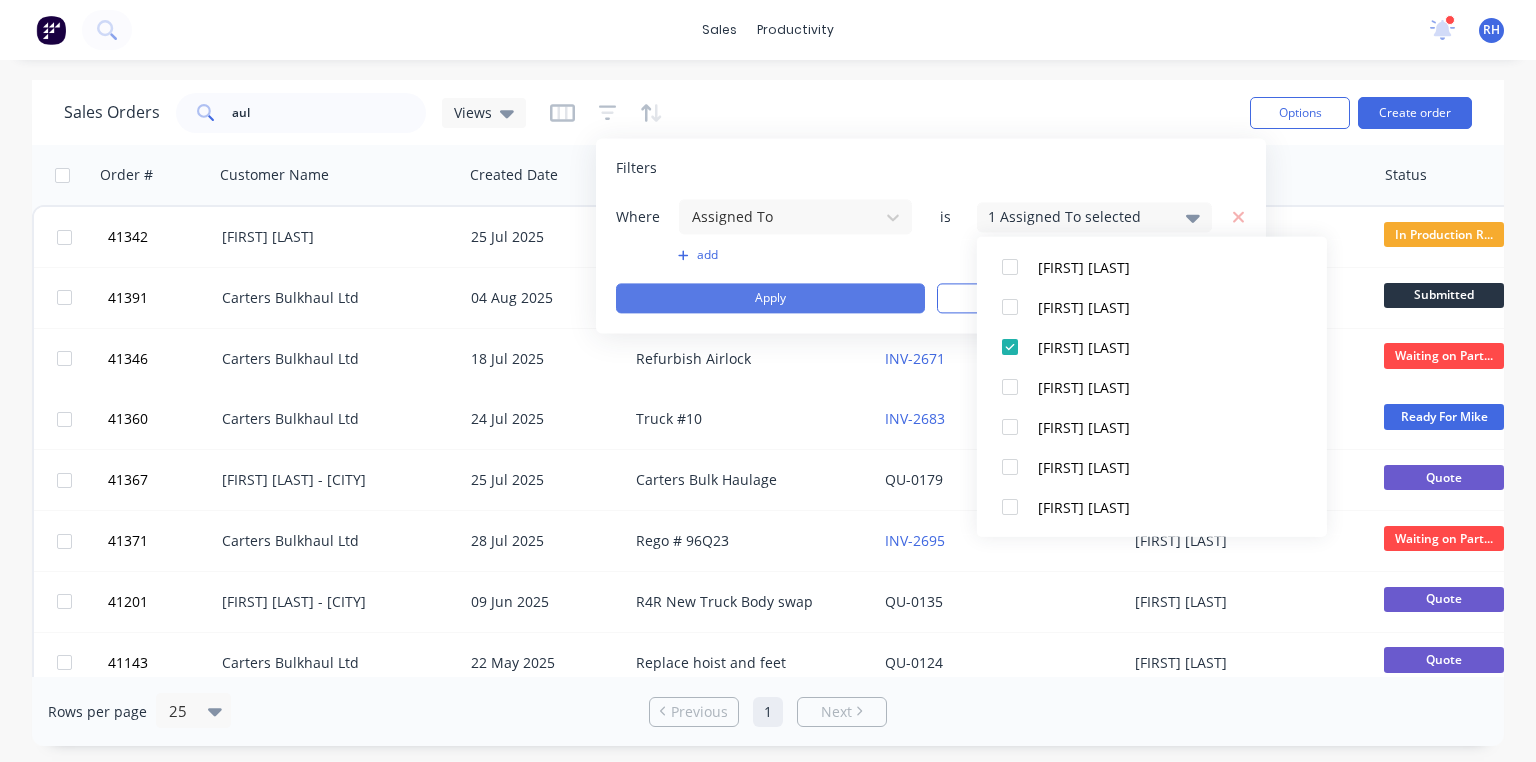 click on "Apply" at bounding box center (770, 298) 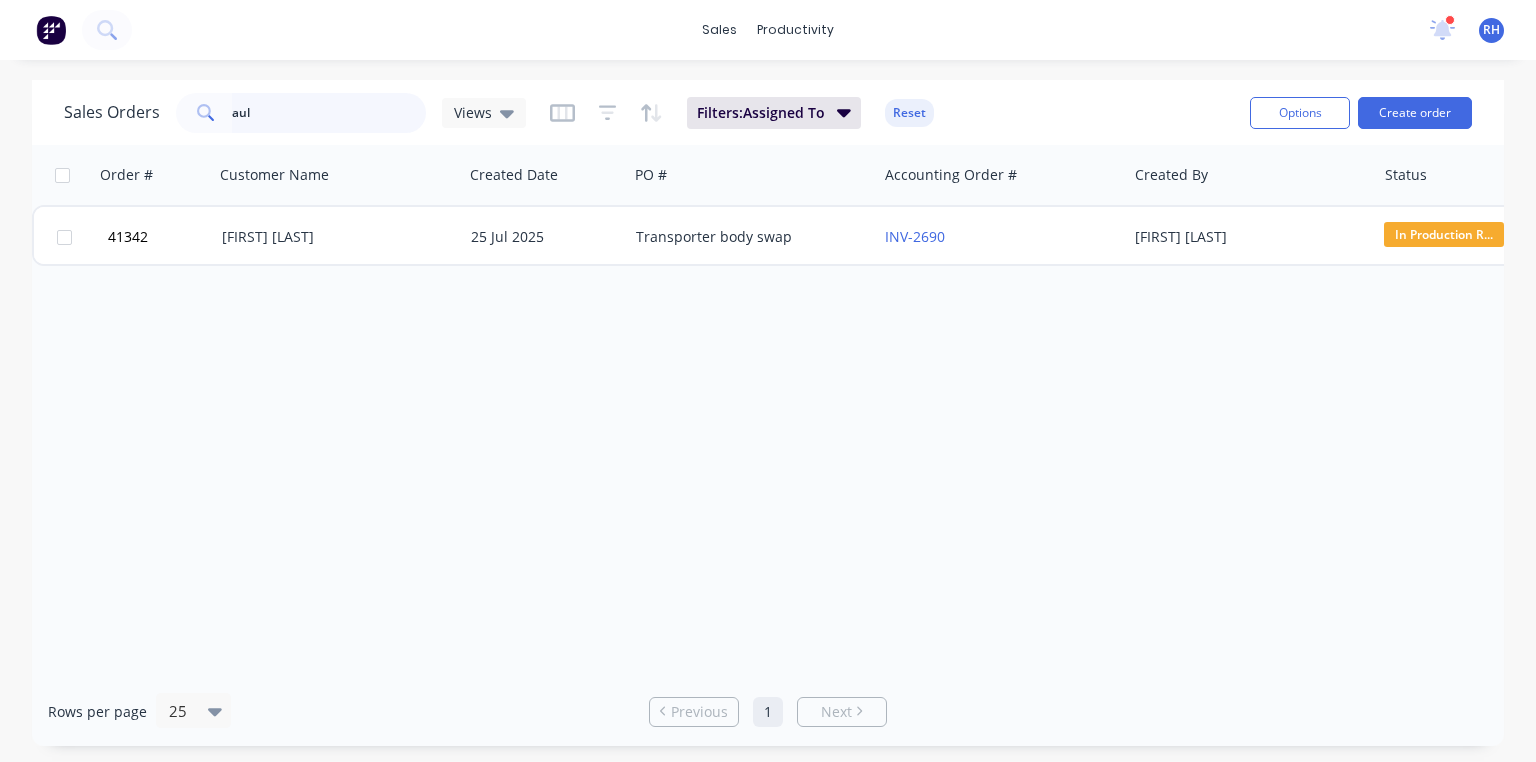 click on "aul" at bounding box center (329, 113) 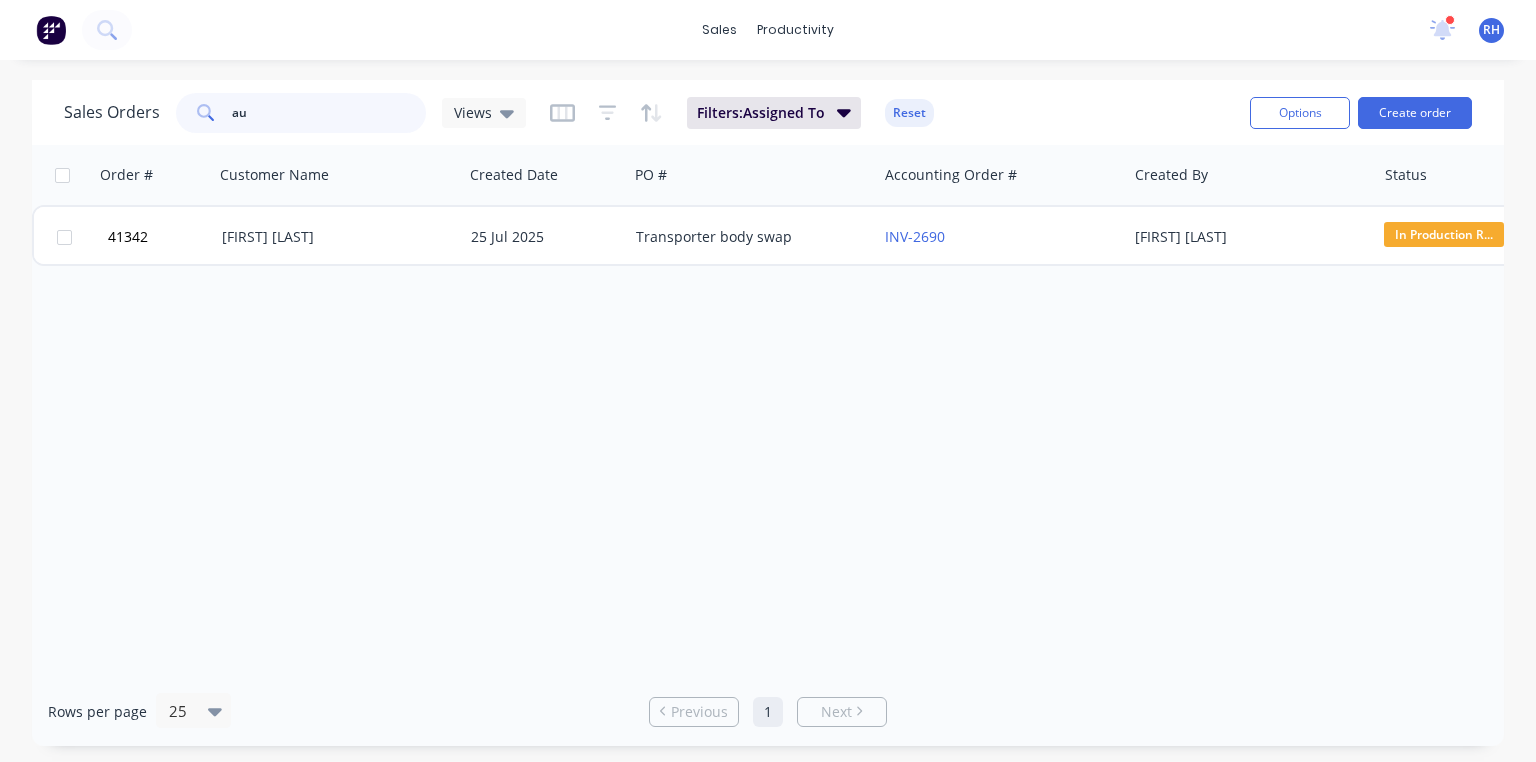 type on "a" 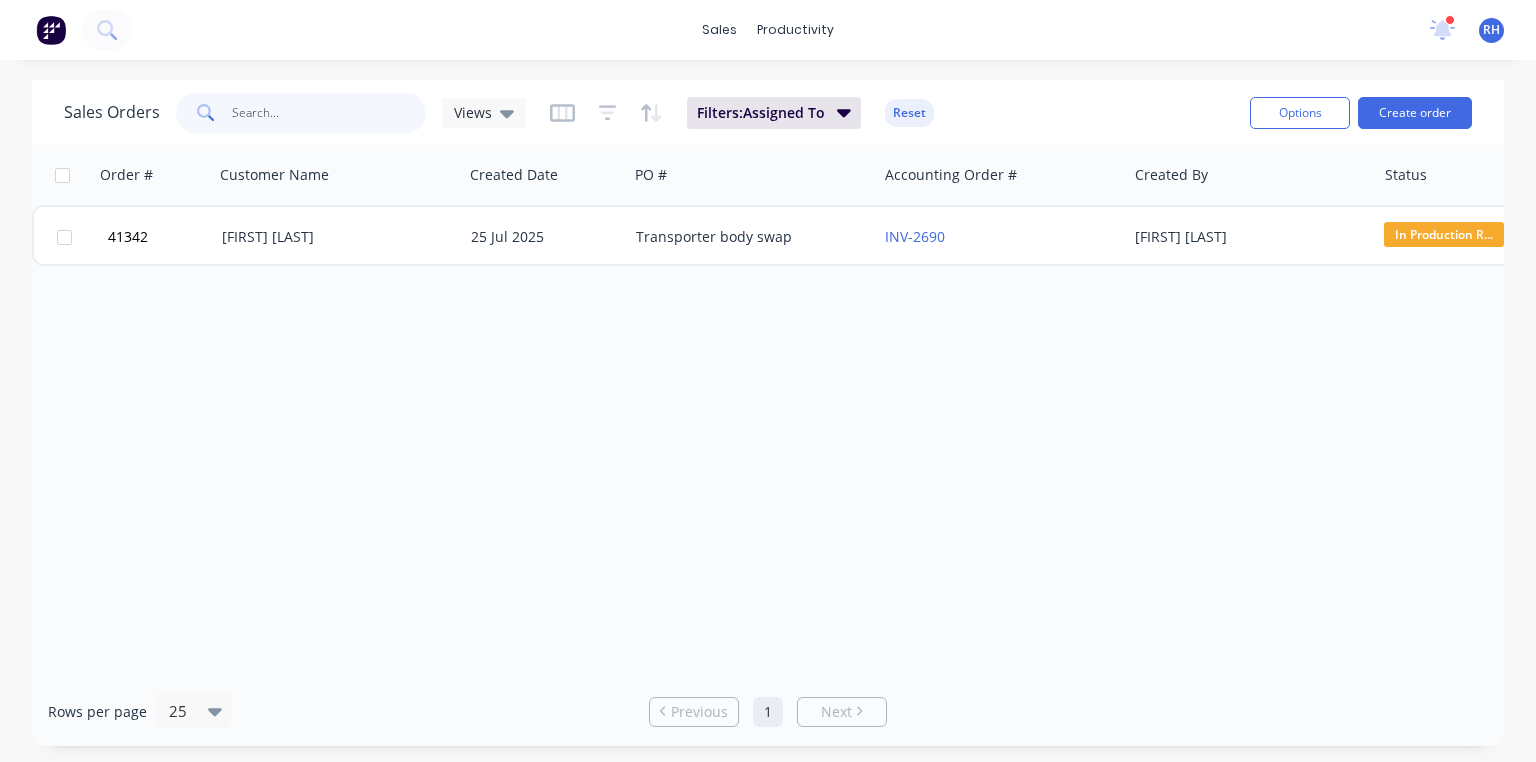 type 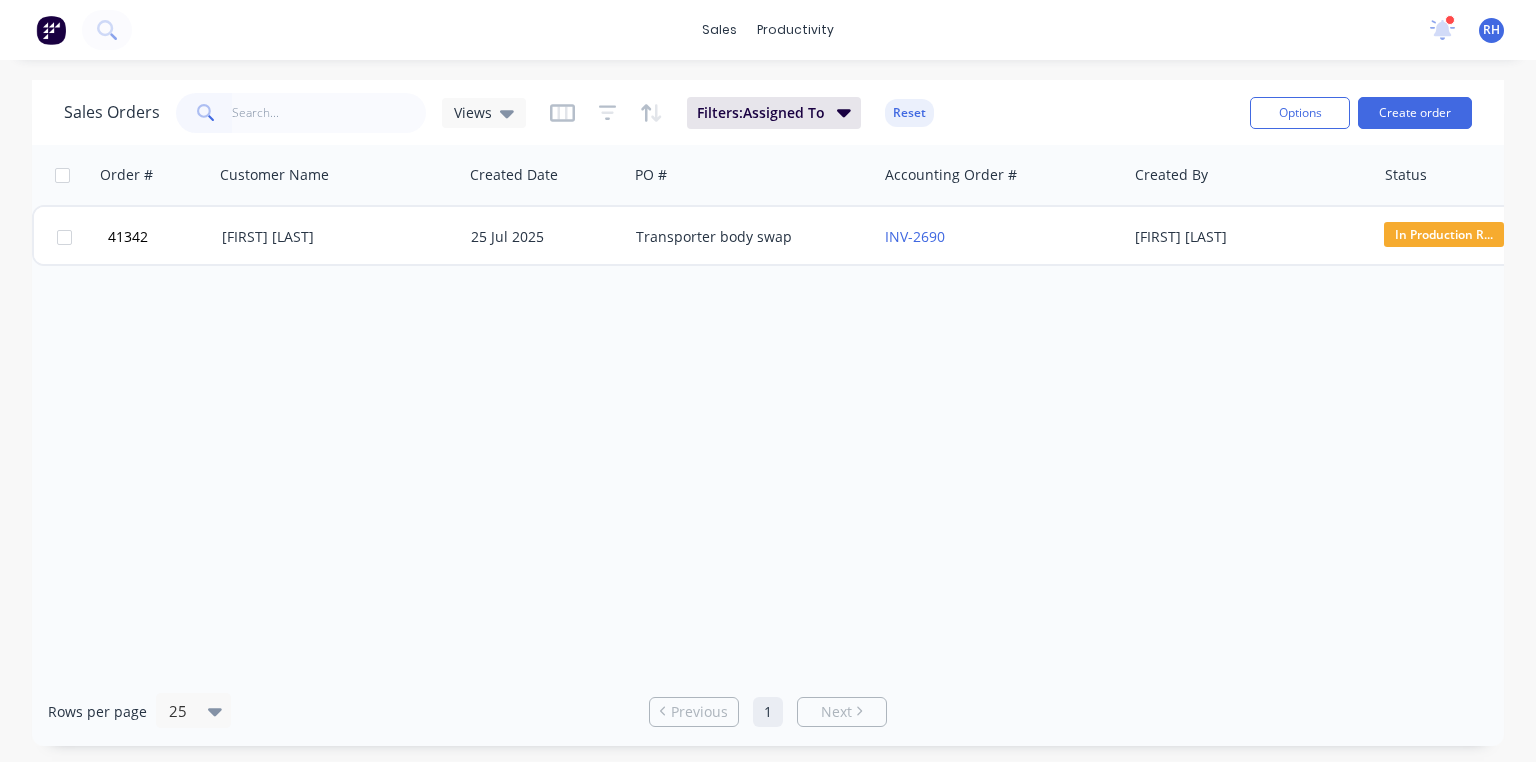 click on "Sales Orders Views Filters:  Assigned To Reset" at bounding box center [649, 112] 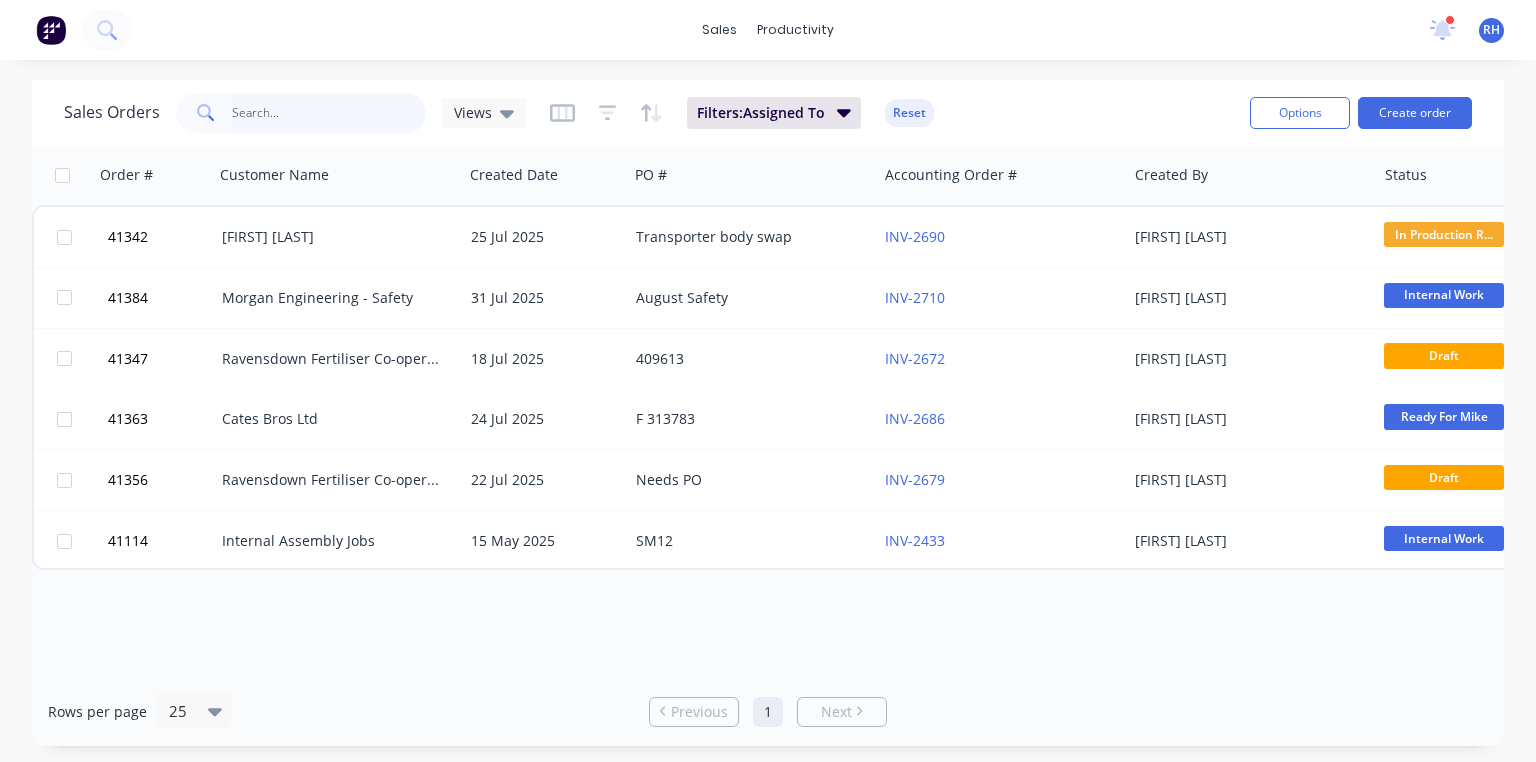 click at bounding box center [329, 113] 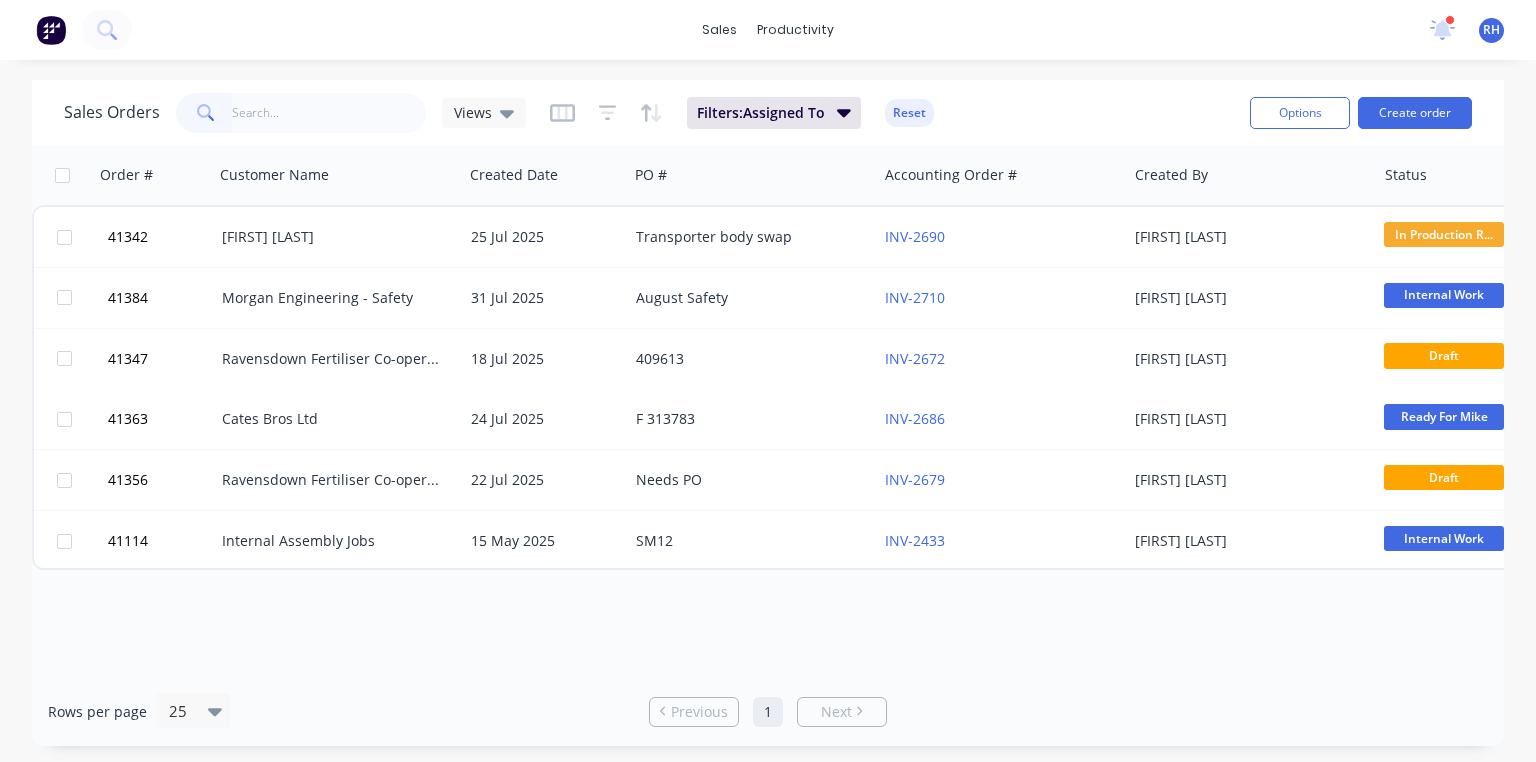 click on "Order # Customer Name Created Date PO # Accounting Order # Created By Status Invoice status Rego# Description VIN # 41342 [FIRST] [LAST] 25 Jul 2025 Transporter body swap INV-2690 [FIRST] [LAST] In Production R... Swap transporter body onto existing FUSO 8x4 Truck
41384 [COMPANY] - Safety 31 Jul 2025 August Safety INV-2710 [FIRST] [LAST] Internal Work 41347 [COMPANY] 18 Jul 2025 409613 INV-2672 [FIRST] [LAST] Draft 41363 [COMPANY] 24 Jul 2025 F 313783 INV-2686 [FIRST] [LAST] Ready For [FIRST] 41356 [COMPANY] 22 Jul 2025 Needs PO INV-2679 [FIRST] [LAST] Draft 41114 Internal Assembly Jobs 15 May 2025 SM12 INV-2433 [FIRST] [LAST] Internal Work" at bounding box center [768, 411] 